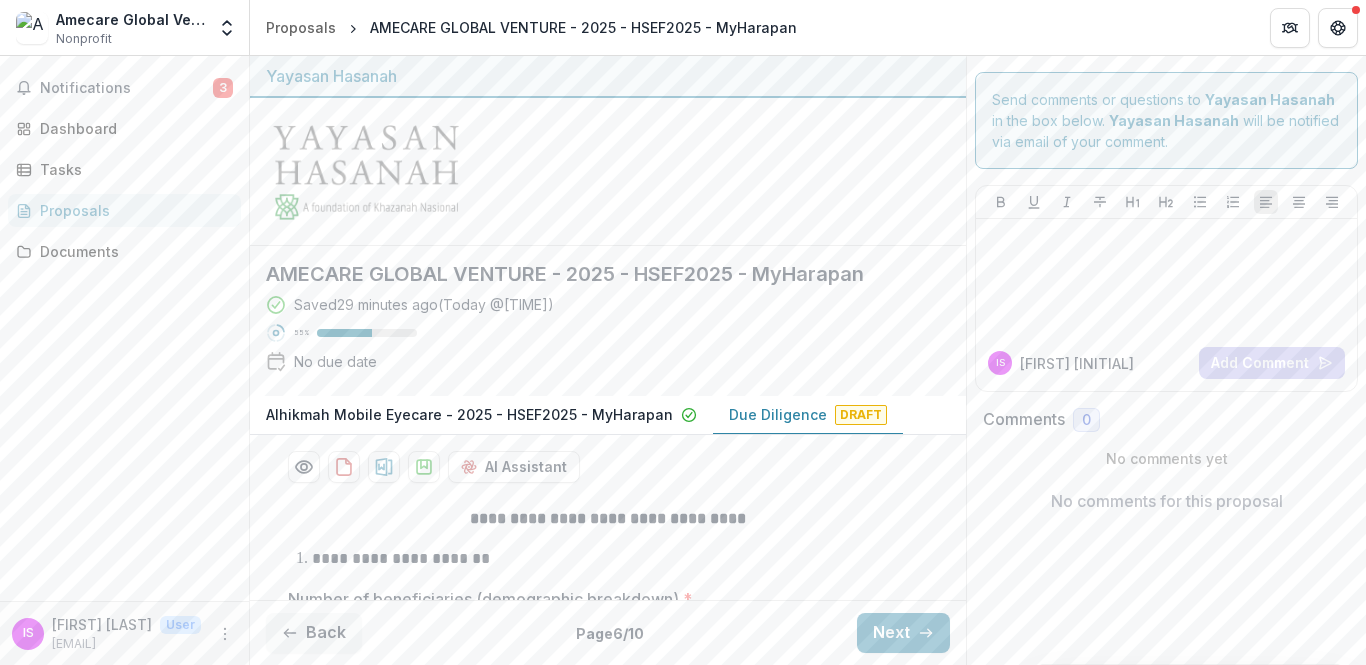 scroll, scrollTop: 0, scrollLeft: 0, axis: both 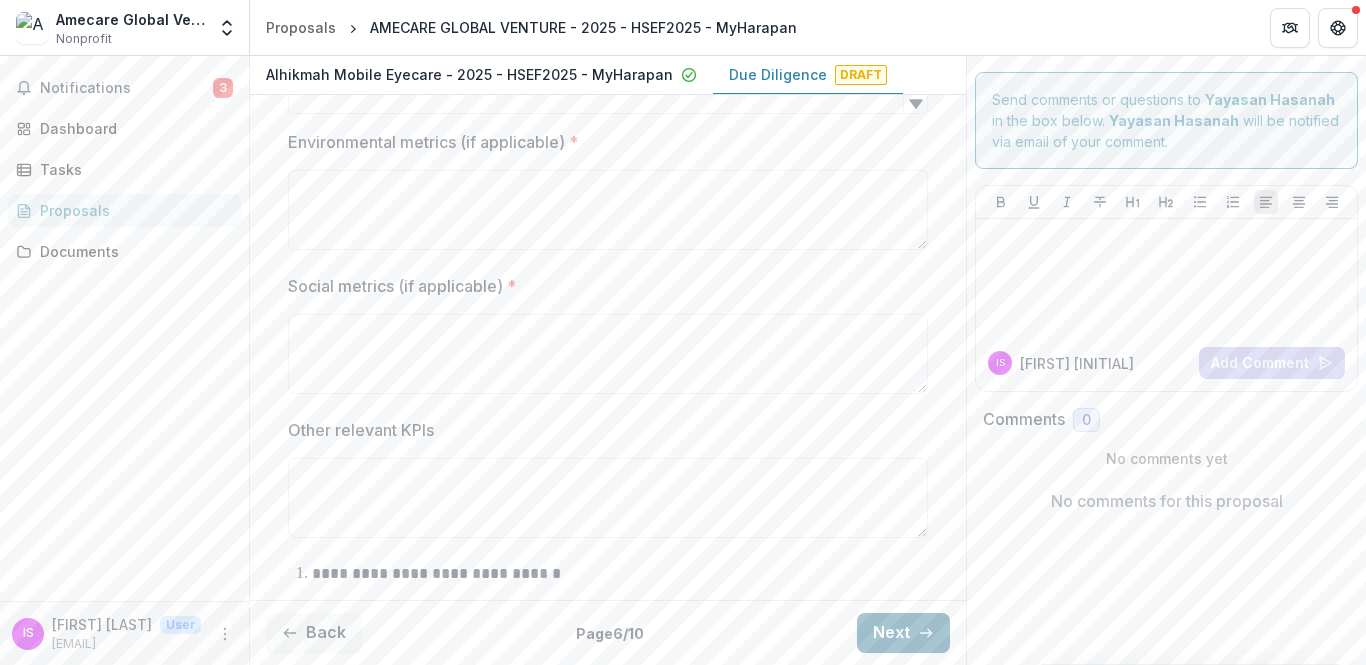 click on "Next" at bounding box center (903, 633) 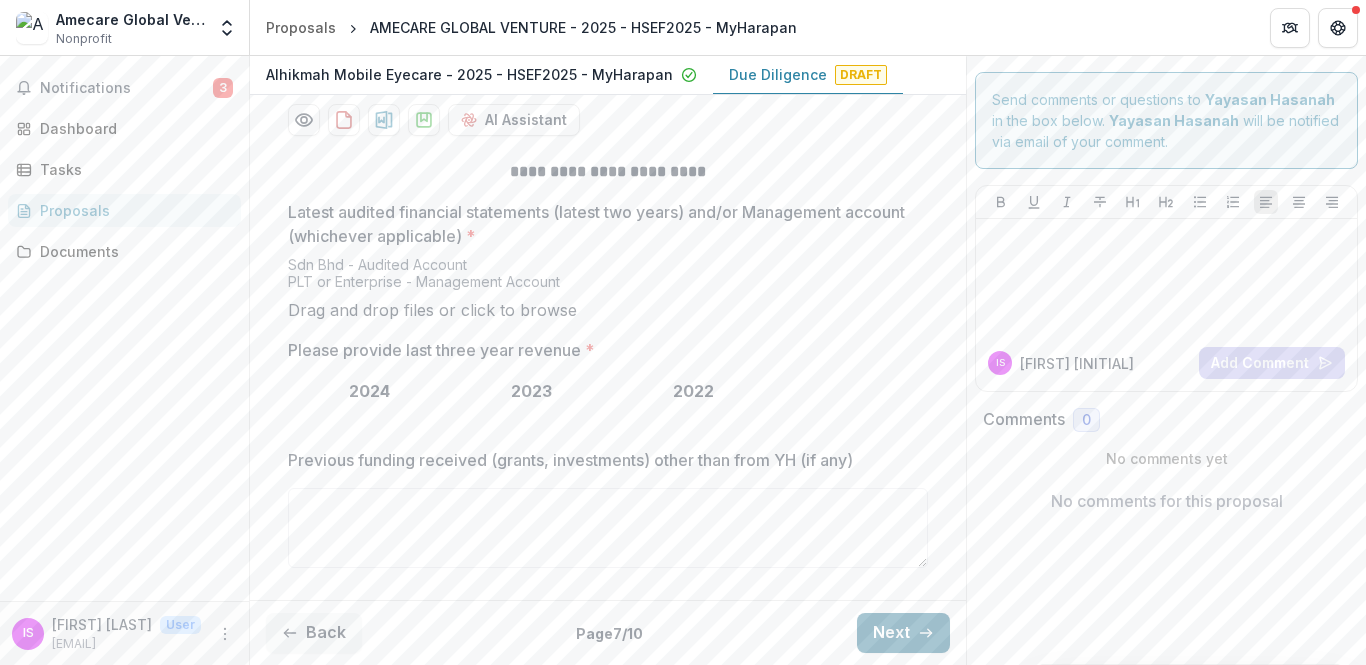 scroll, scrollTop: 410, scrollLeft: 0, axis: vertical 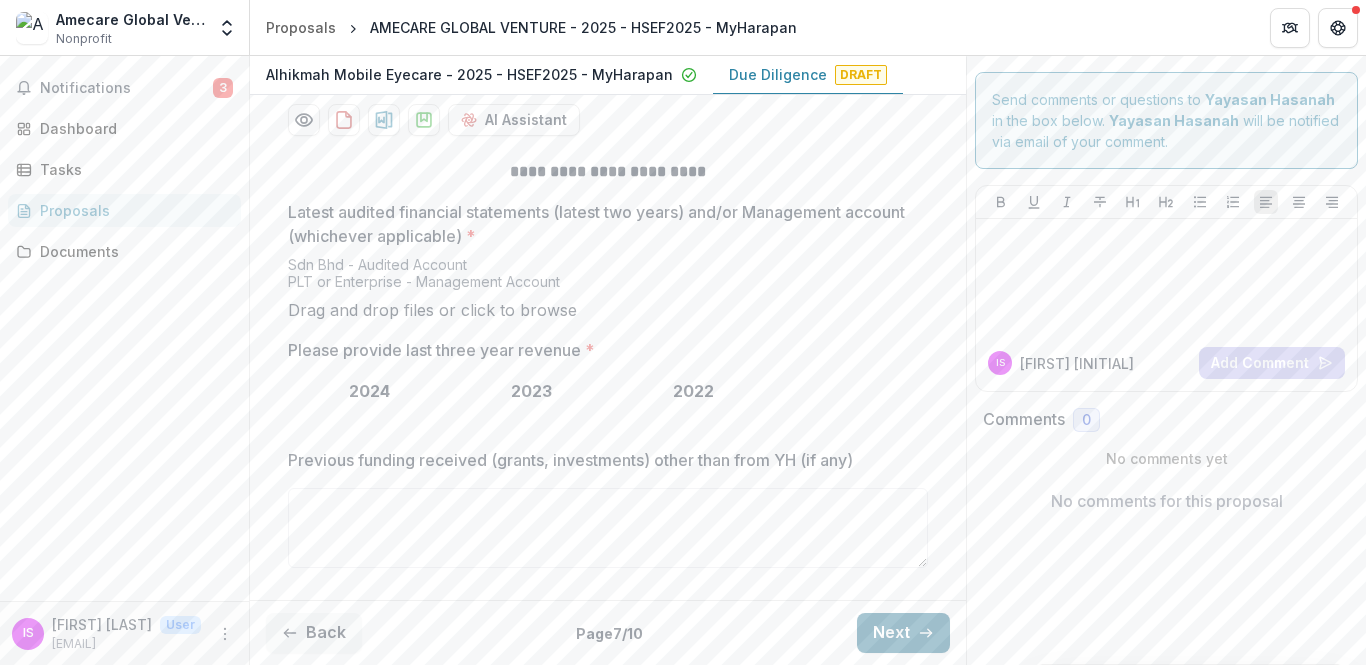 click on "Next" at bounding box center (903, 633) 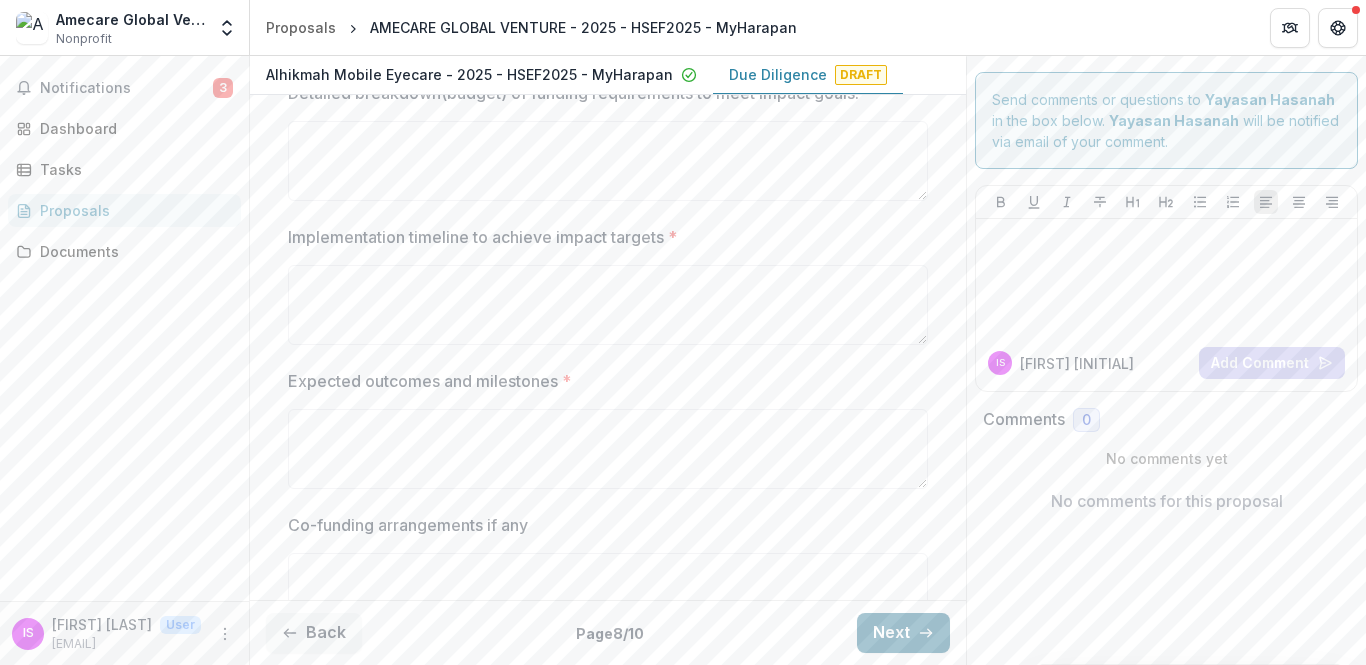 scroll, scrollTop: 627, scrollLeft: 0, axis: vertical 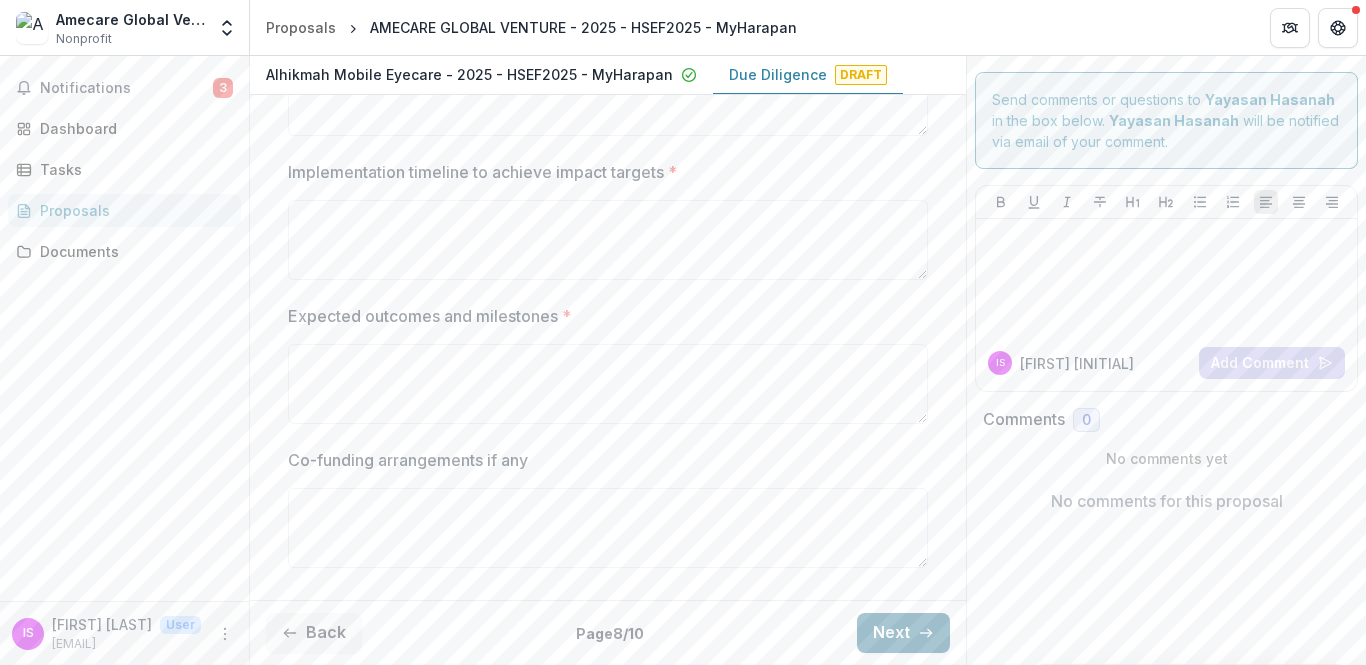click on "Next" at bounding box center [903, 633] 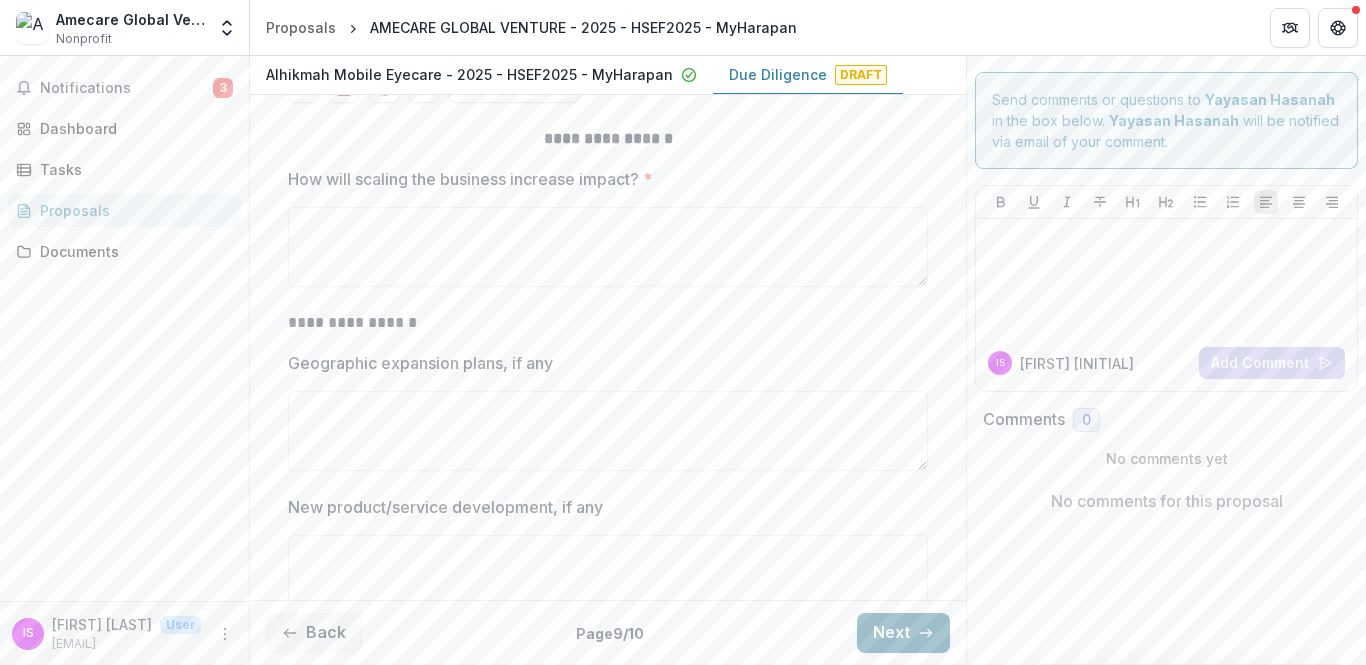 scroll, scrollTop: 571, scrollLeft: 0, axis: vertical 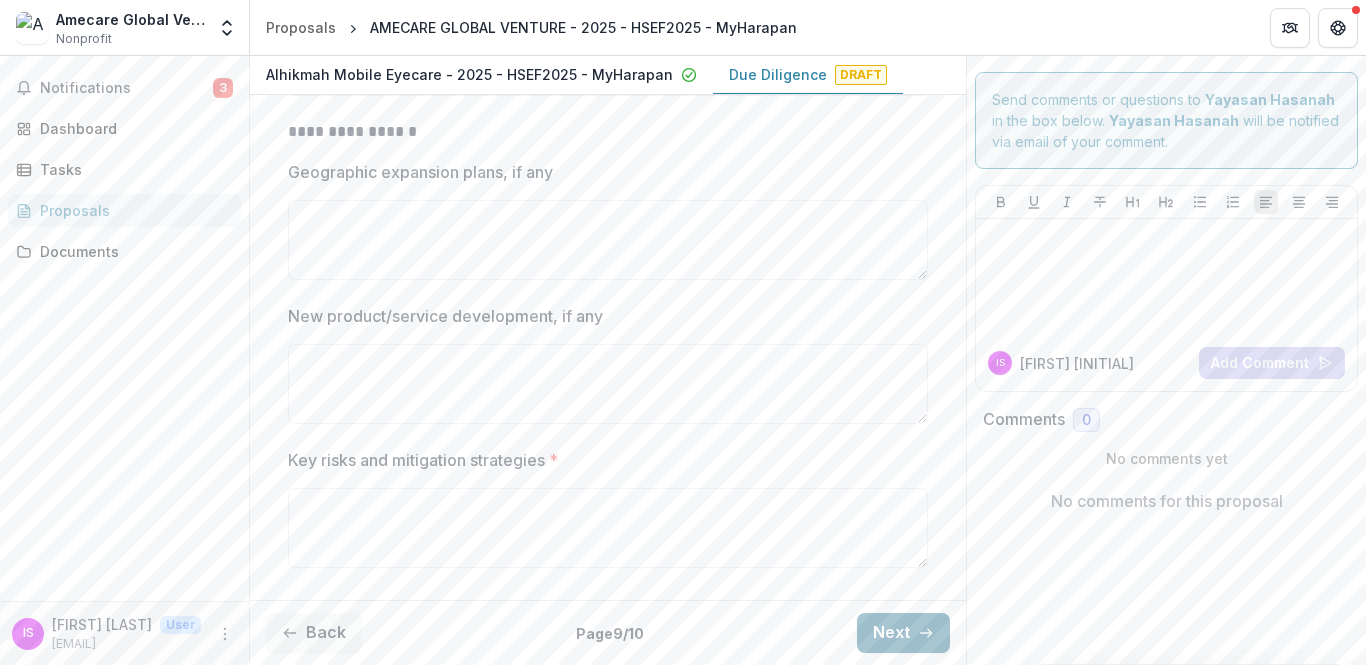 click on "Next" at bounding box center (903, 633) 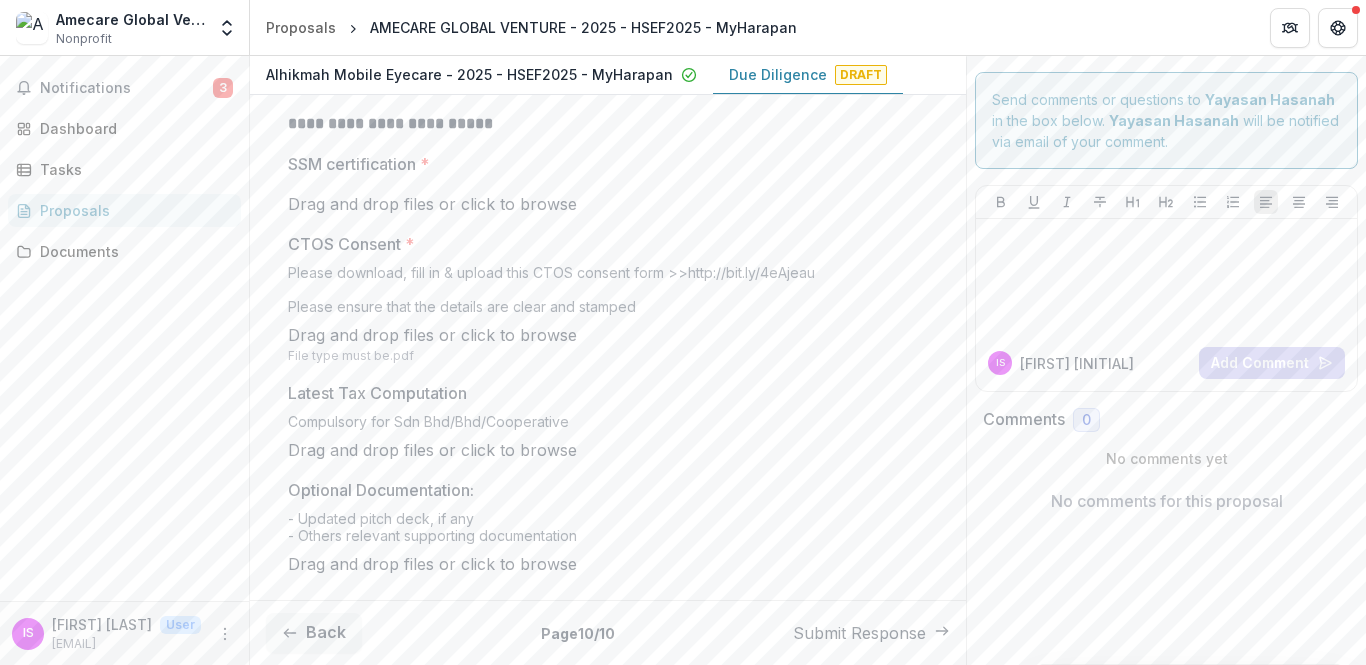 scroll, scrollTop: 727, scrollLeft: 0, axis: vertical 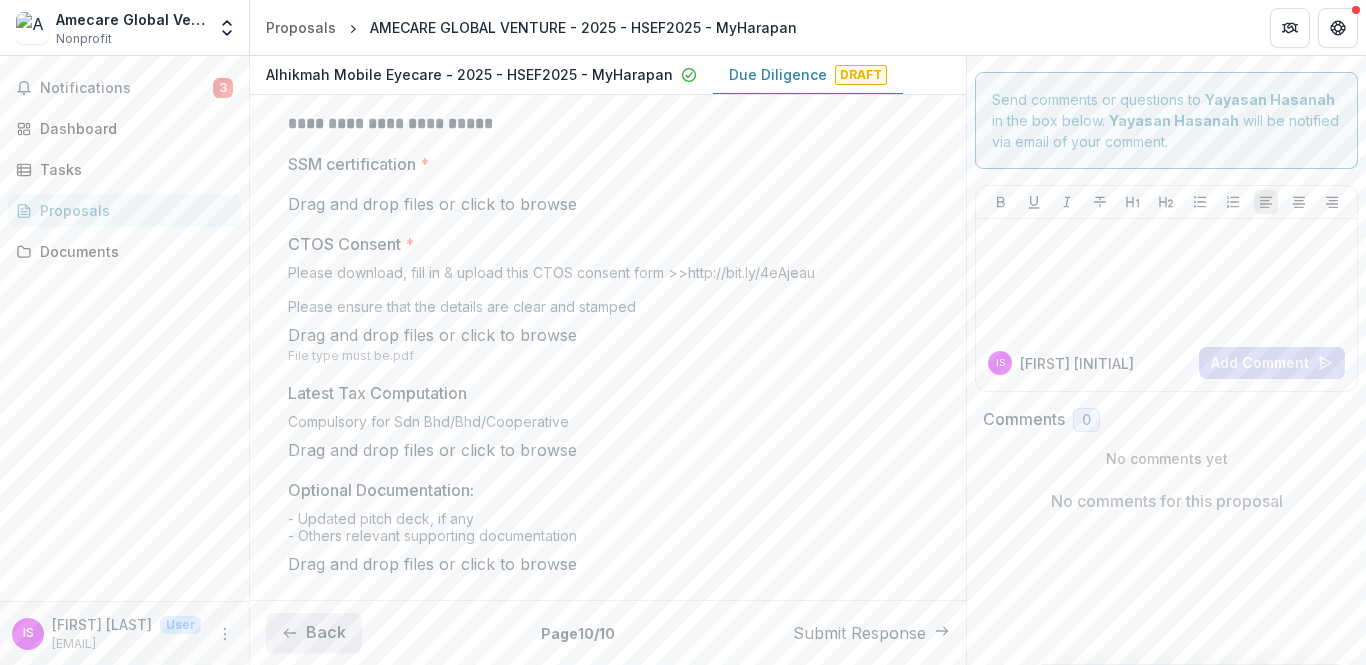 click on "Back" at bounding box center [314, 633] 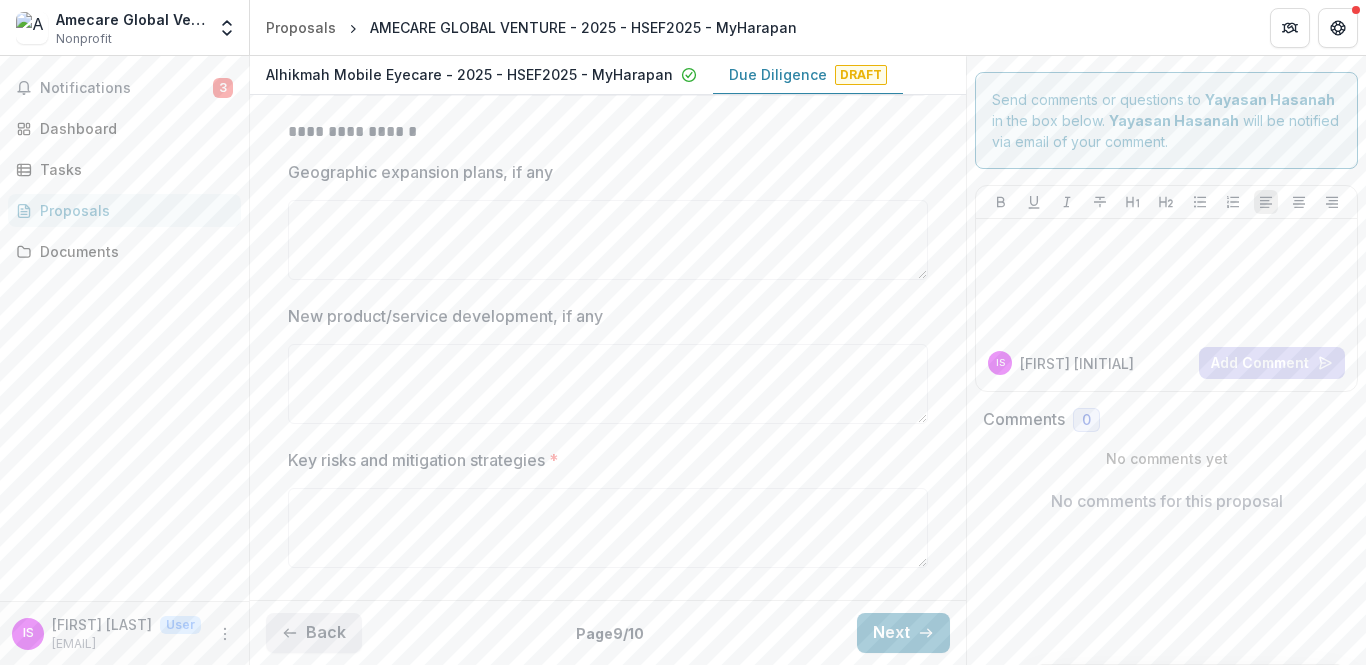 scroll, scrollTop: 0, scrollLeft: 0, axis: both 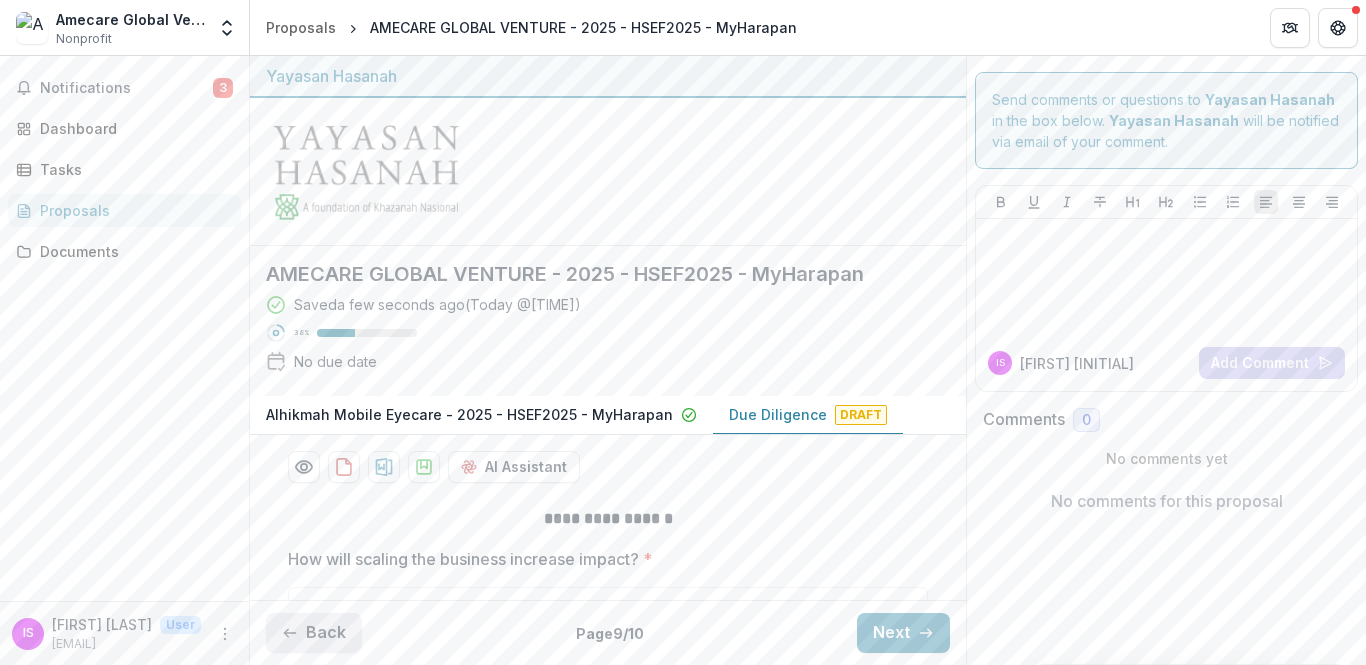 click on "Back" at bounding box center [314, 633] 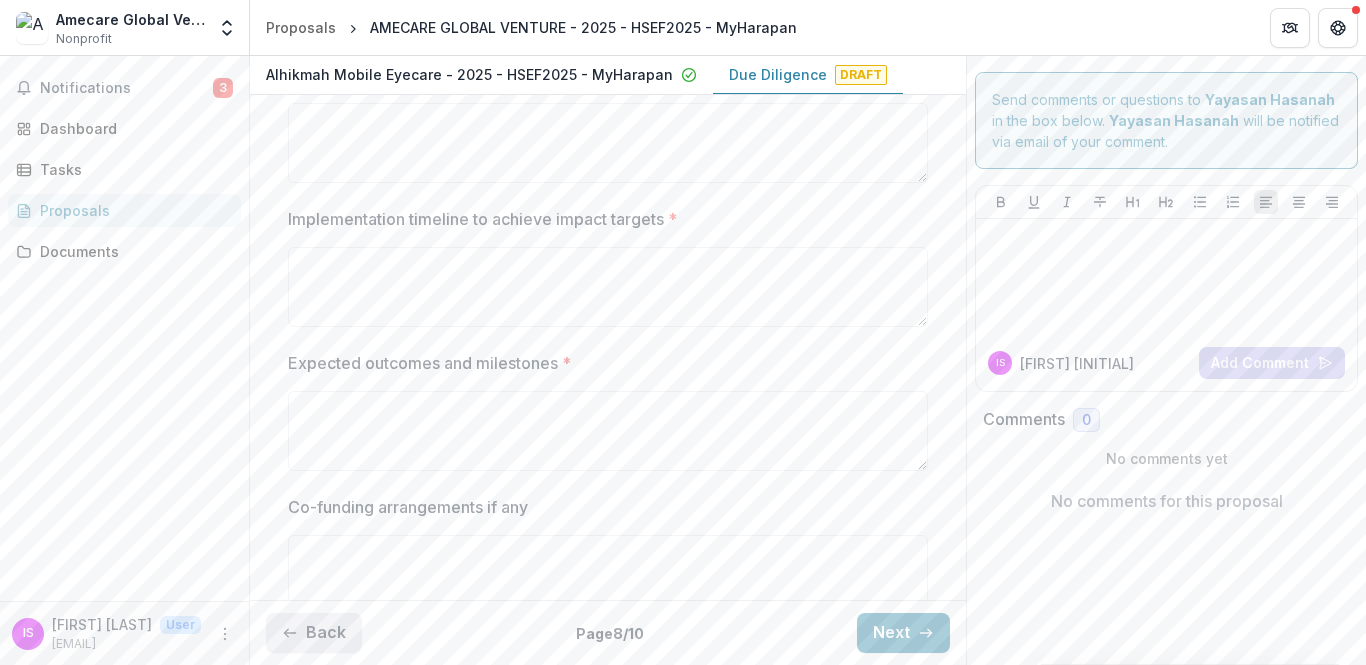 scroll, scrollTop: 627, scrollLeft: 0, axis: vertical 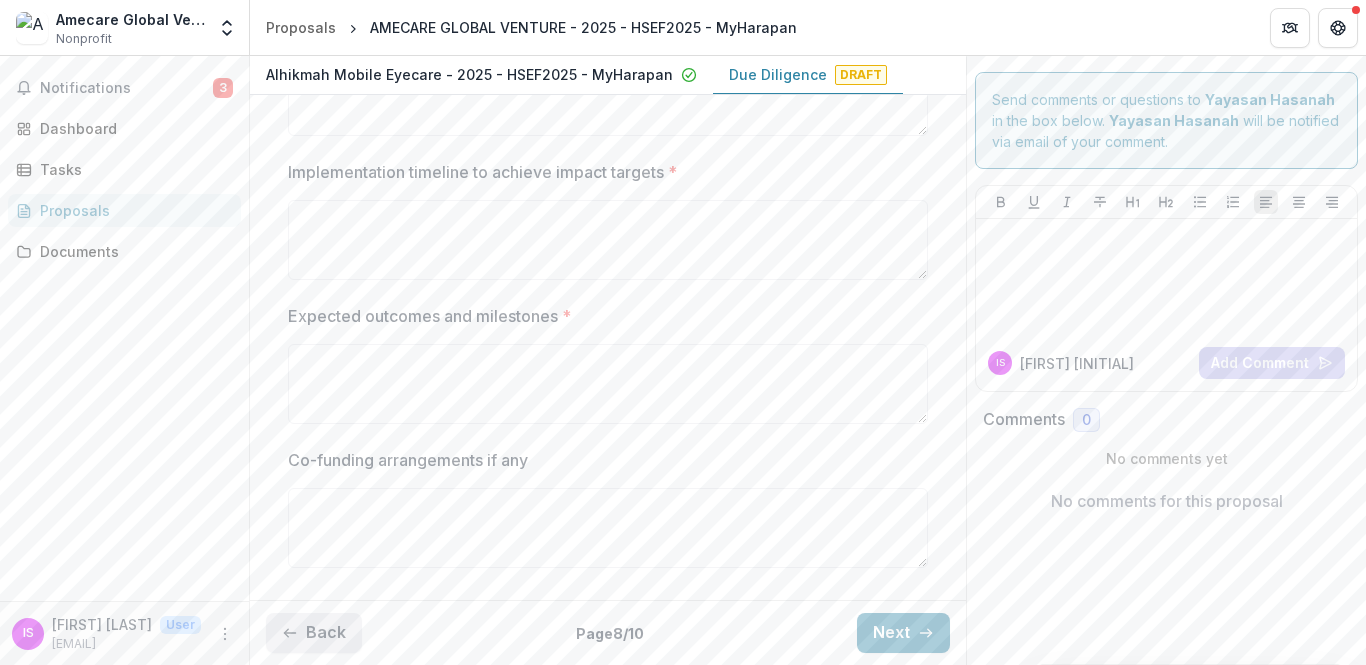 click on "Back" at bounding box center (314, 633) 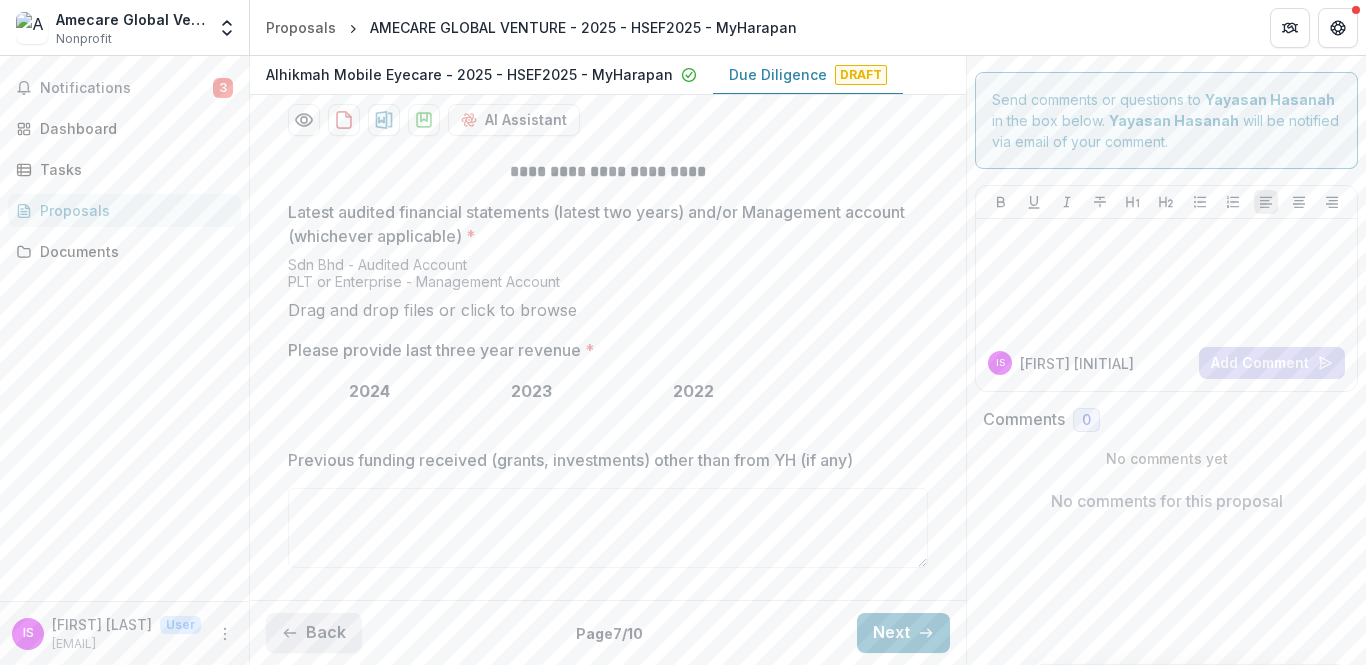 scroll, scrollTop: 410, scrollLeft: 0, axis: vertical 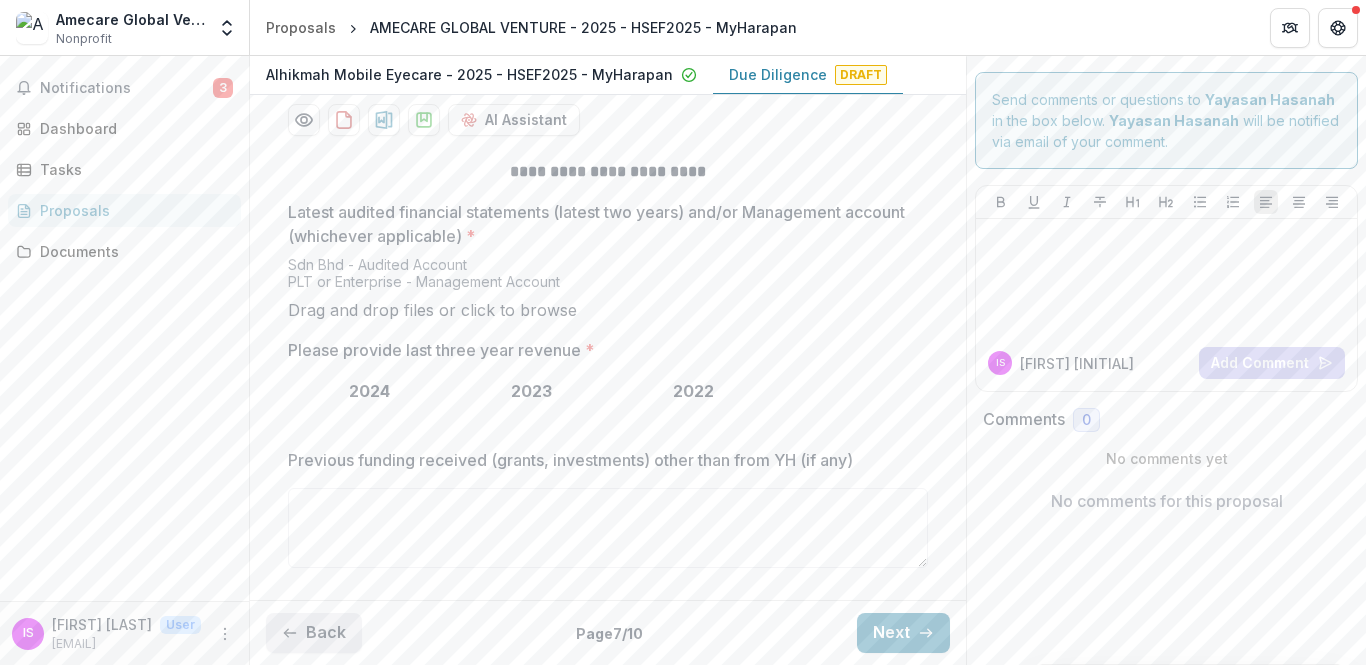 click on "Back" at bounding box center (314, 633) 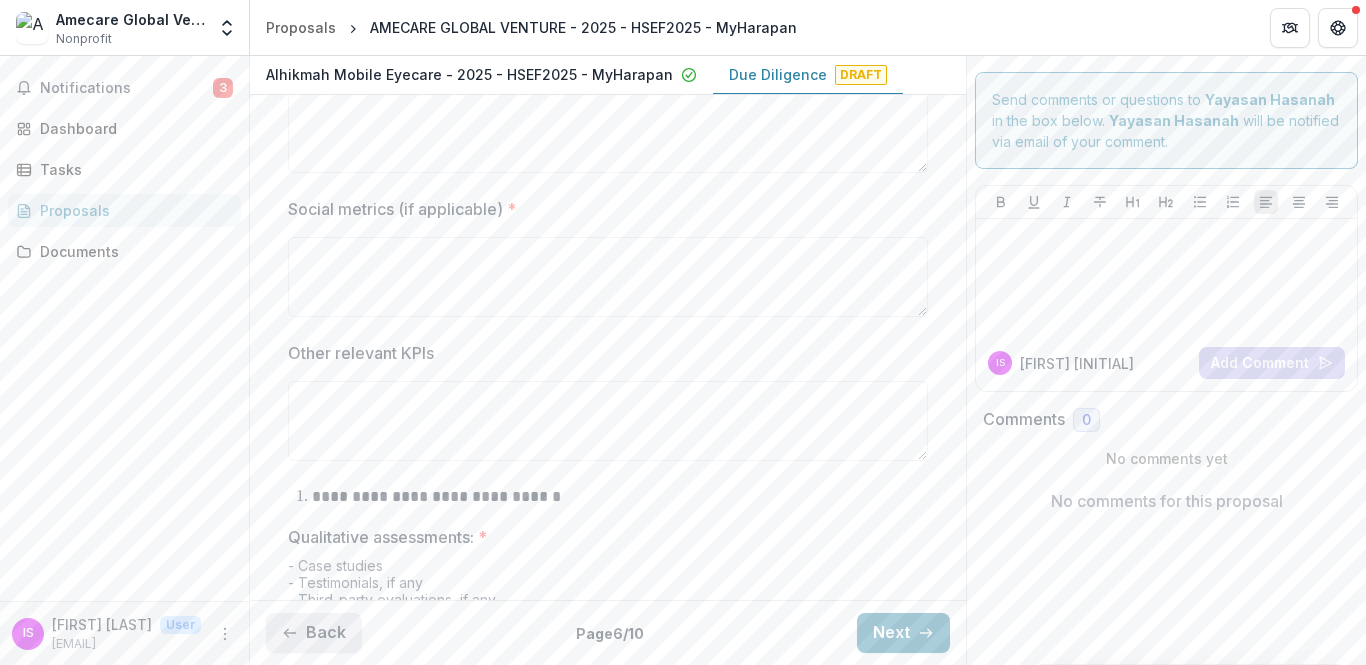 scroll, scrollTop: 632, scrollLeft: 0, axis: vertical 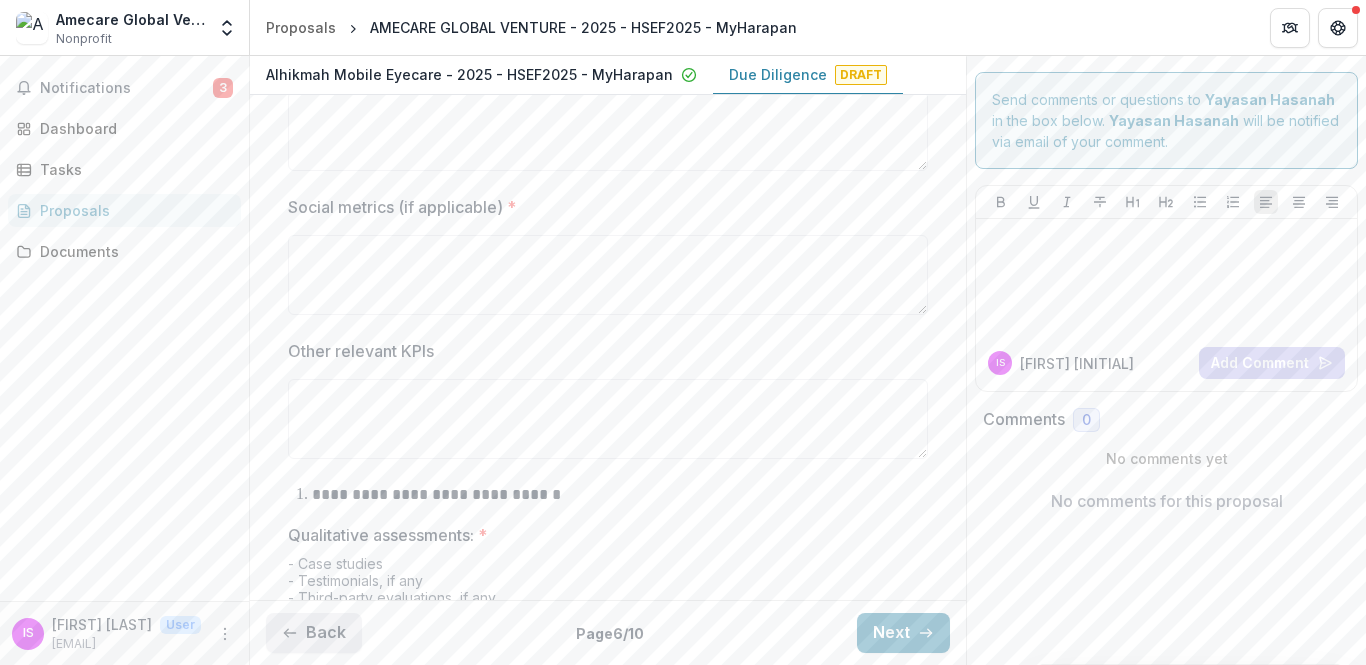 click on "Back" at bounding box center [314, 633] 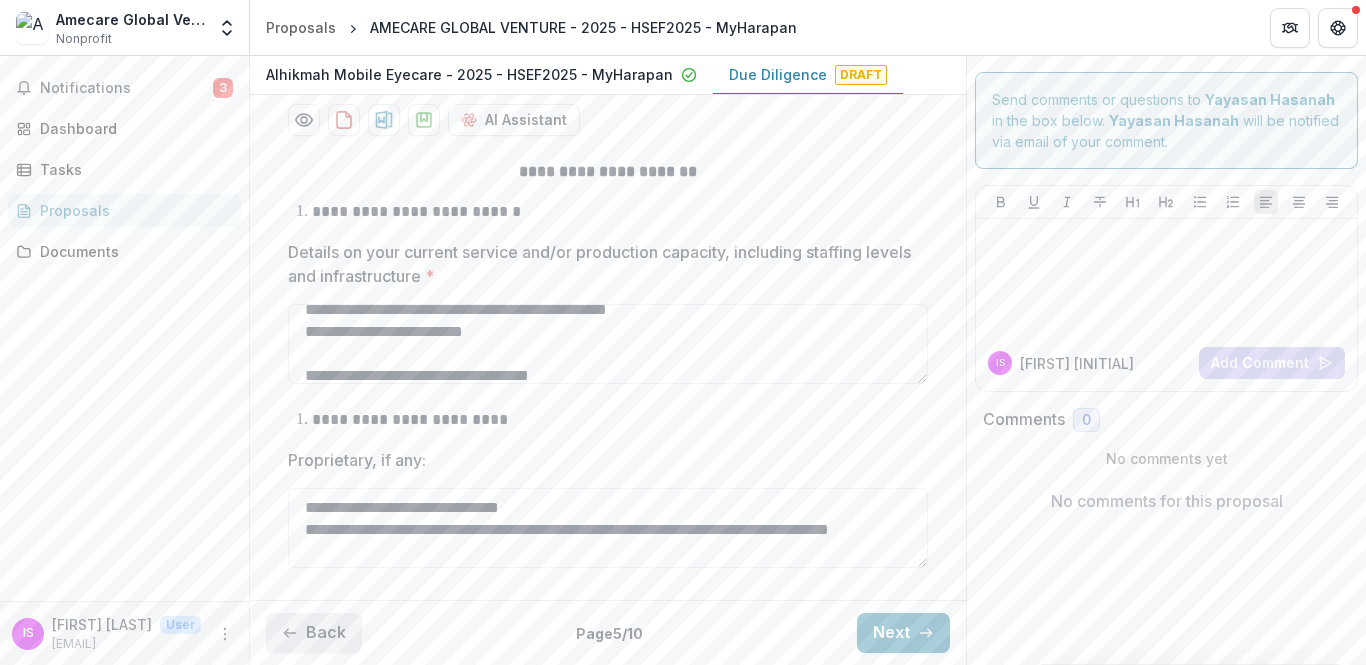 scroll, scrollTop: 235, scrollLeft: 0, axis: vertical 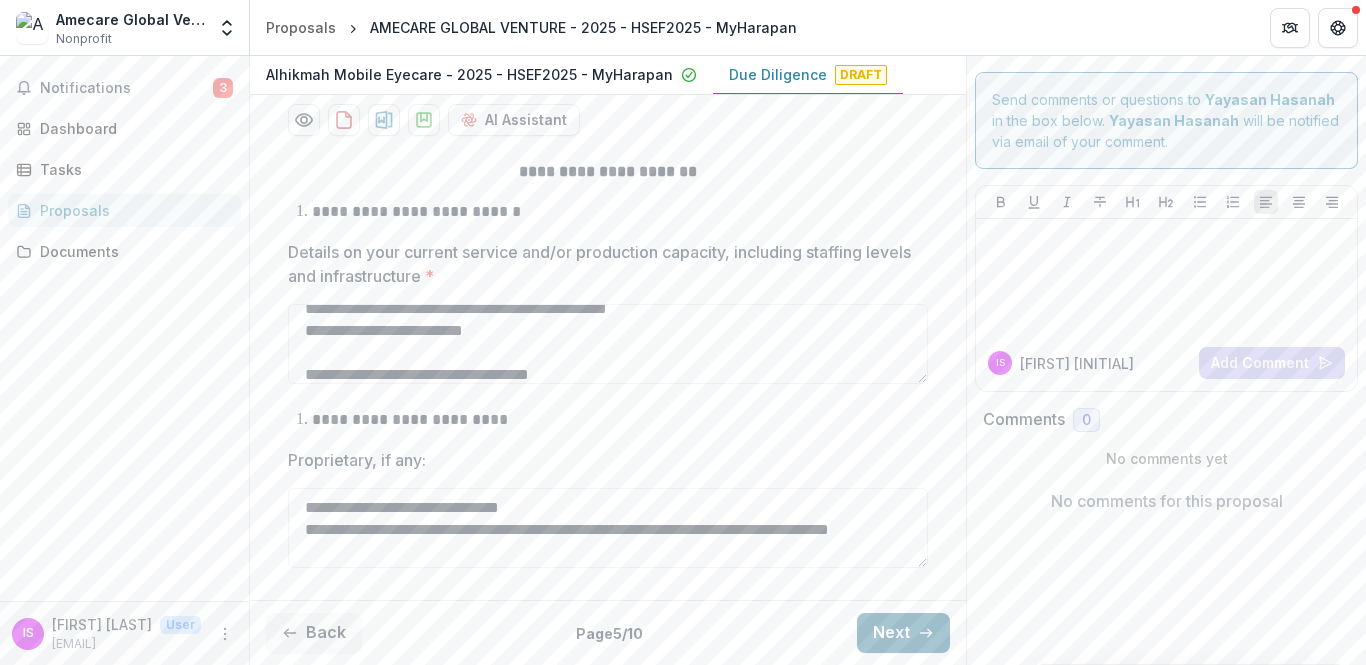 click on "Next" at bounding box center (903, 633) 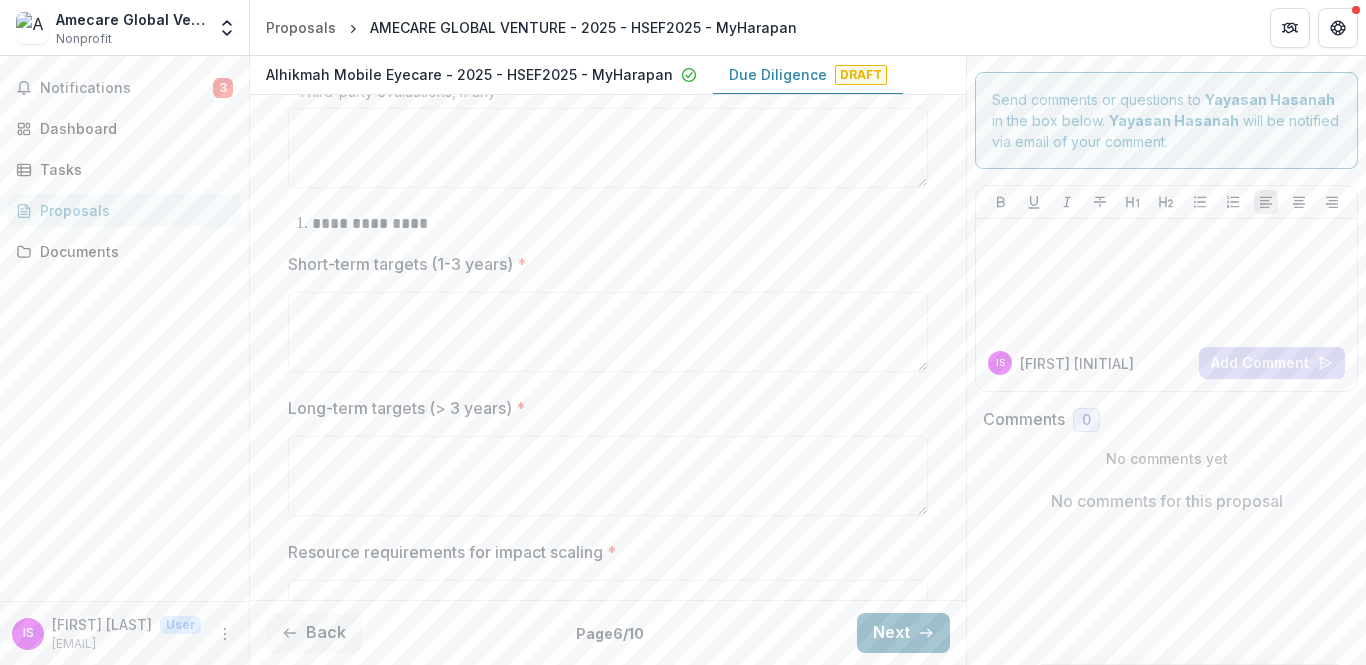 scroll, scrollTop: 1146, scrollLeft: 0, axis: vertical 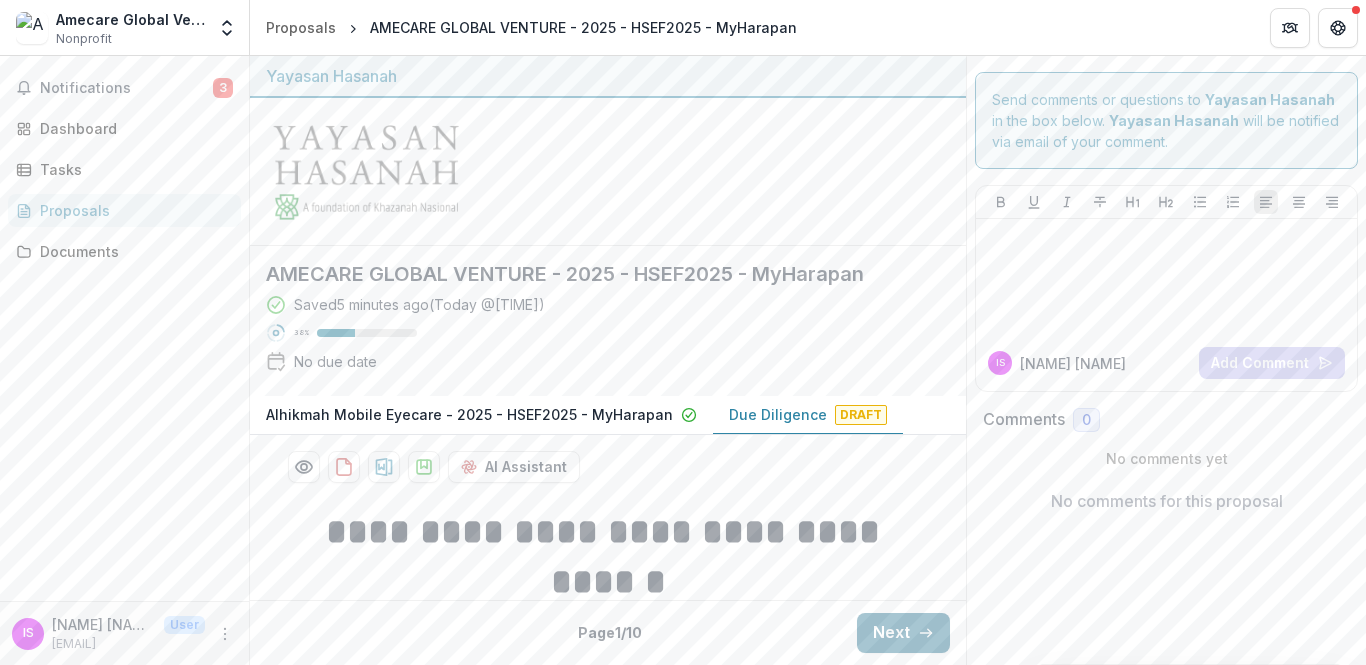 click on "Next" at bounding box center (903, 633) 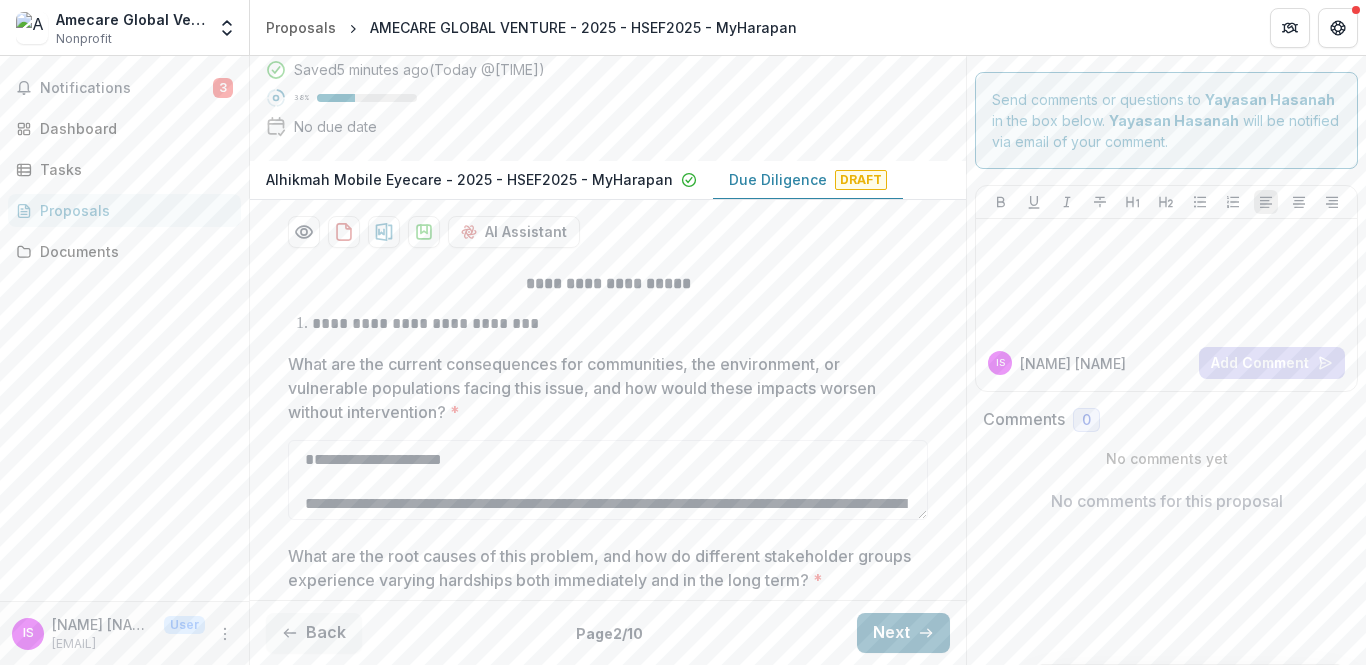 scroll, scrollTop: 286, scrollLeft: 0, axis: vertical 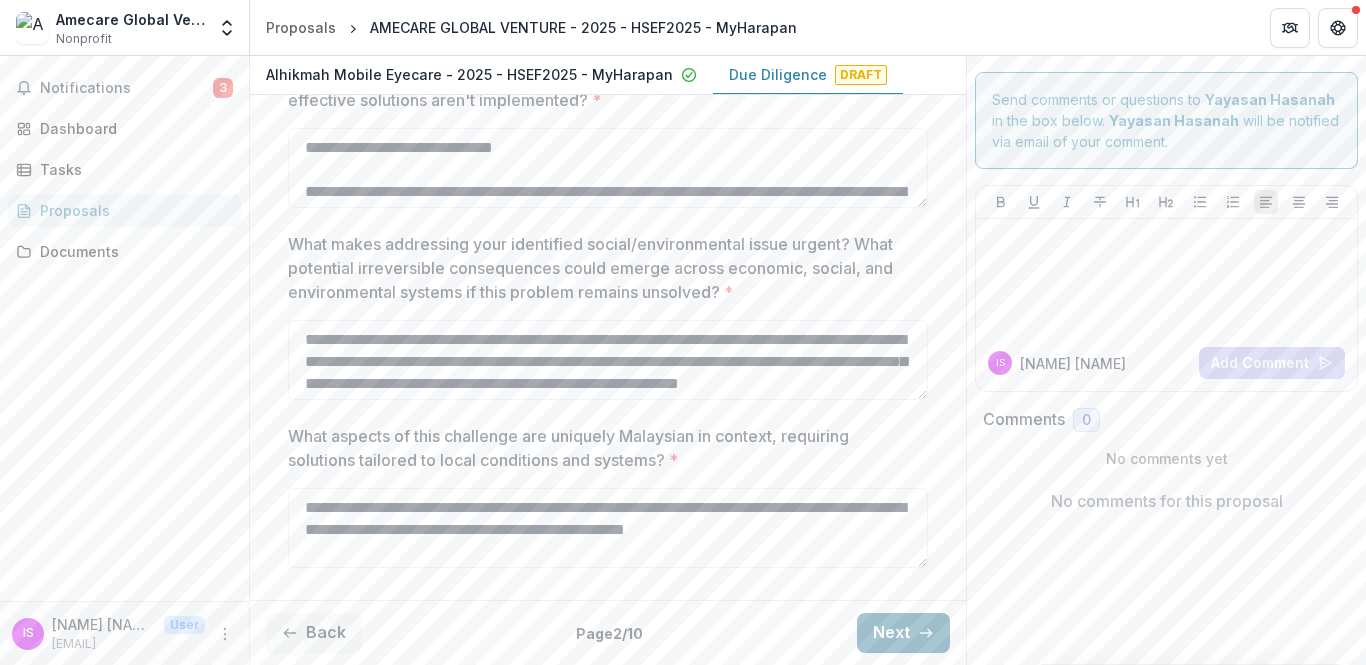 click on "Next" at bounding box center (903, 633) 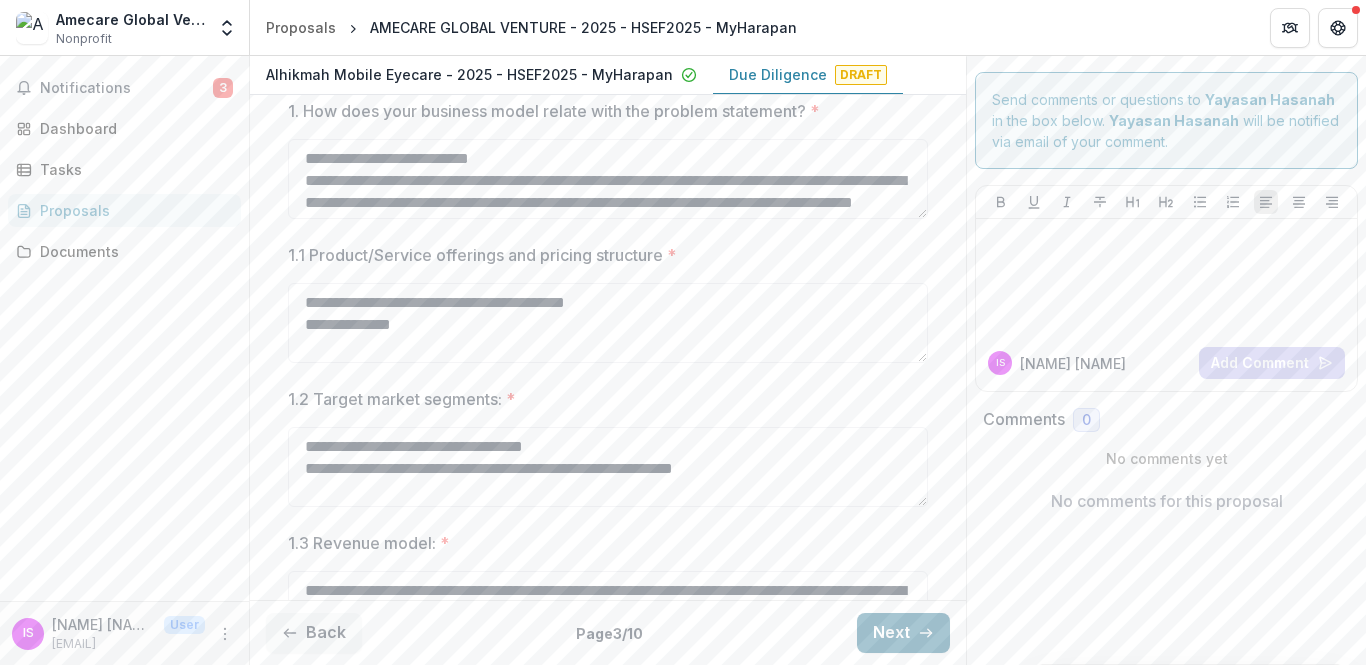 scroll, scrollTop: 452, scrollLeft: 0, axis: vertical 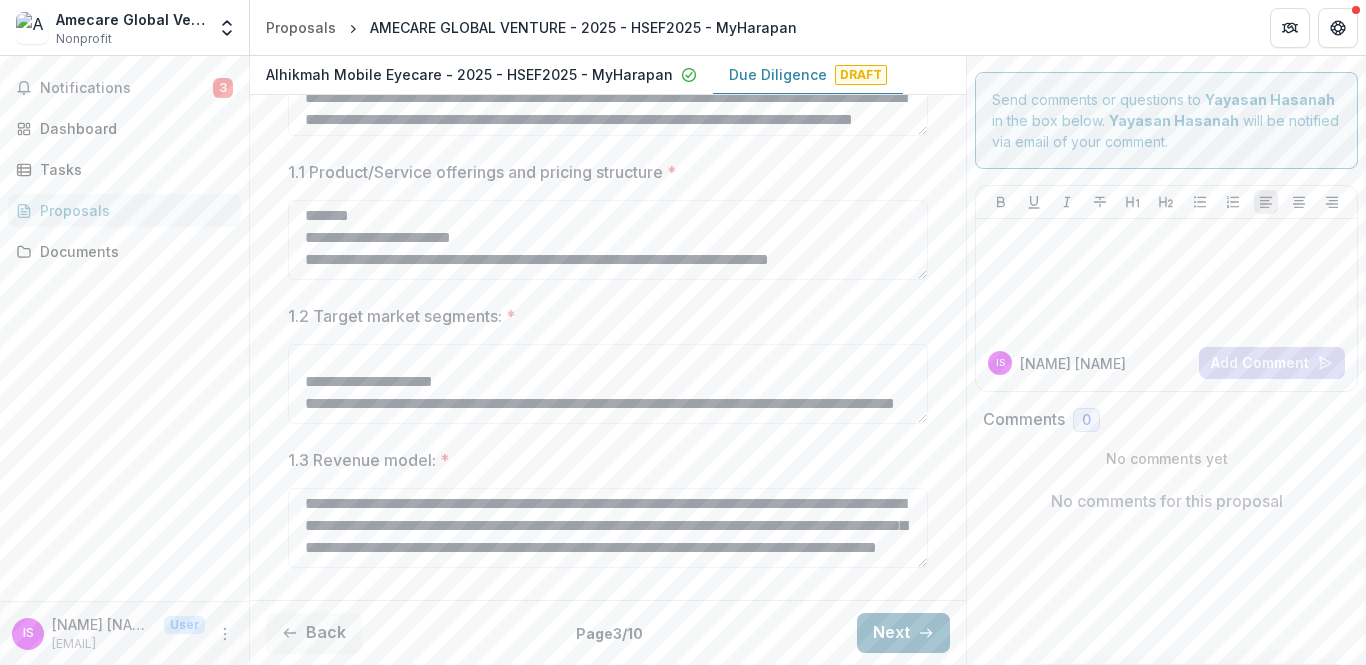 click on "Next" at bounding box center (903, 633) 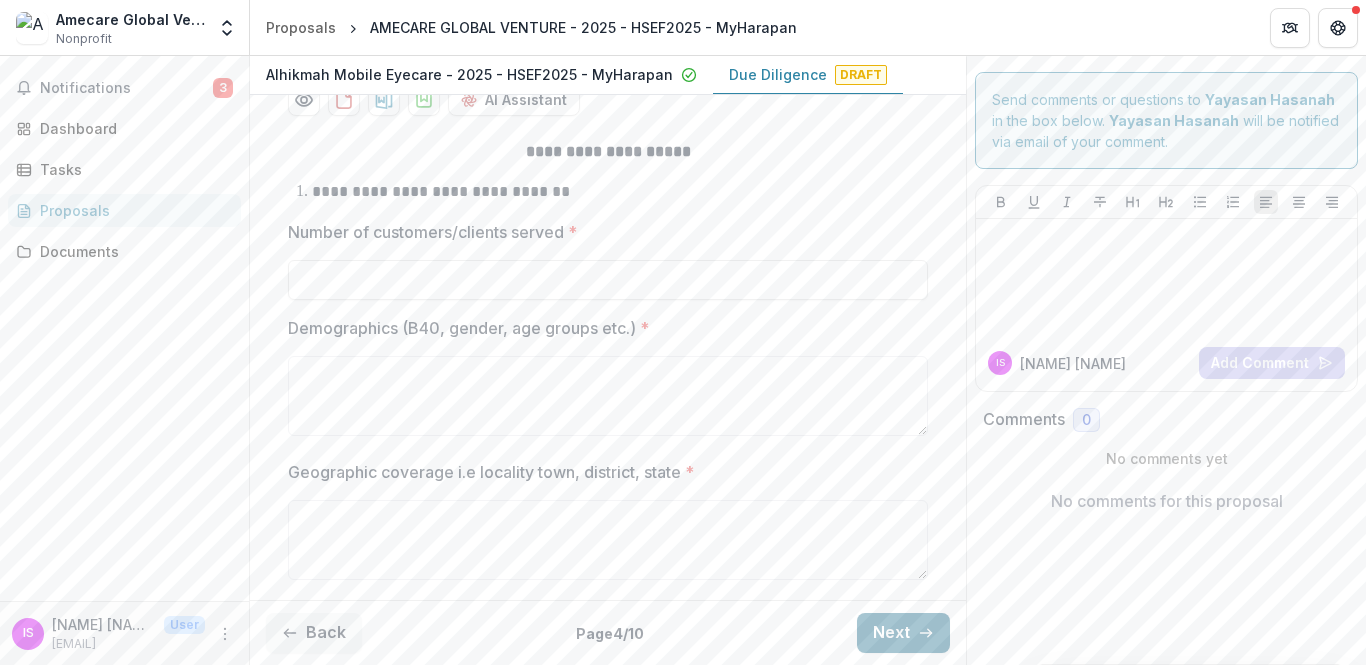 scroll, scrollTop: 379, scrollLeft: 0, axis: vertical 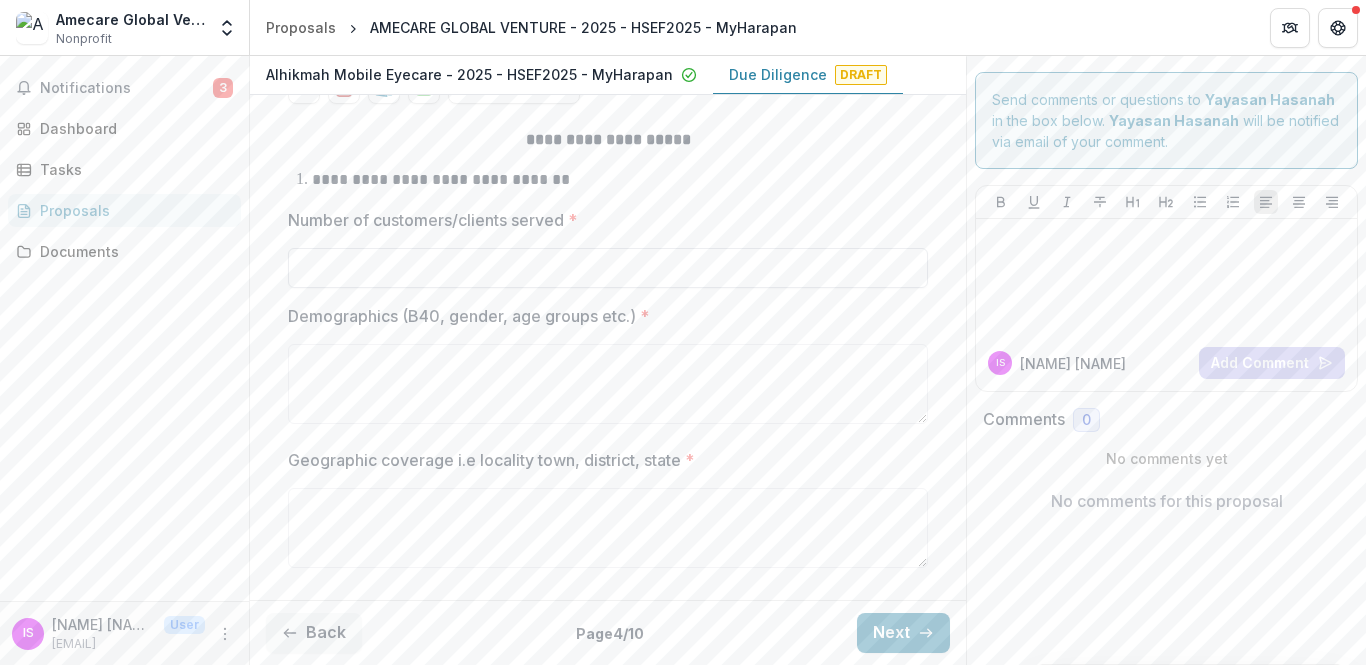 click on "Number of customers/clients served *" at bounding box center [608, 268] 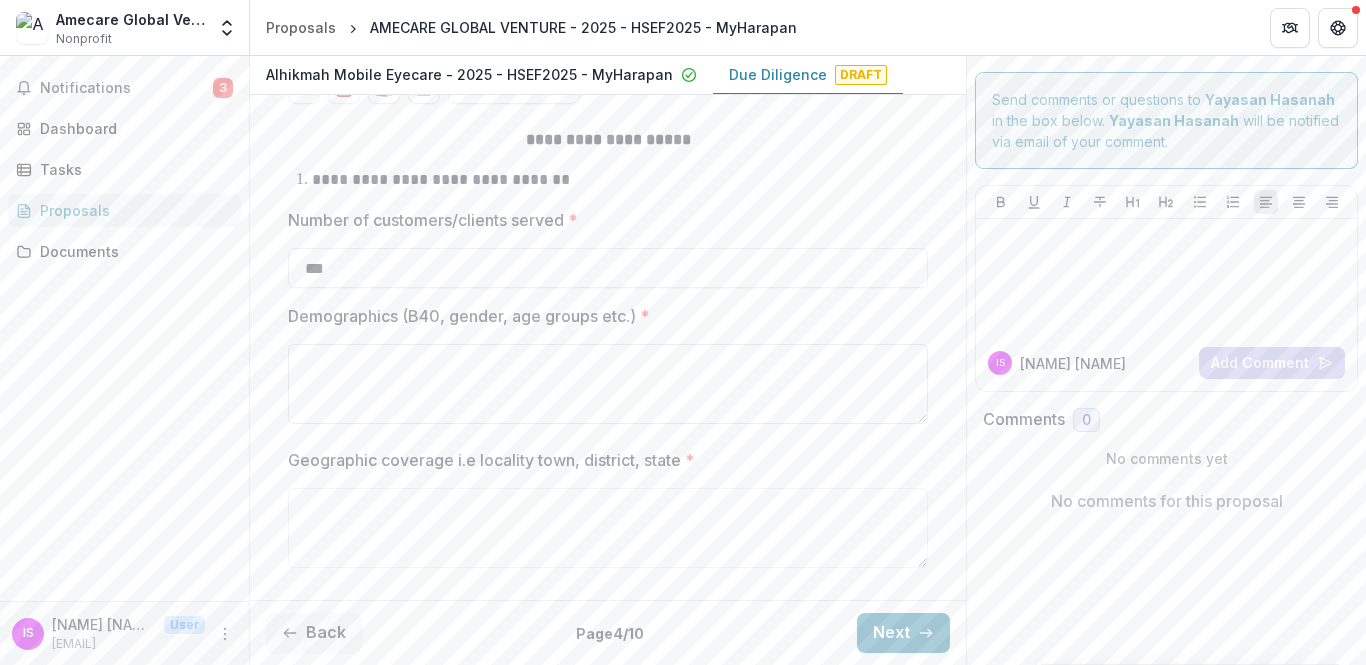 type on "***" 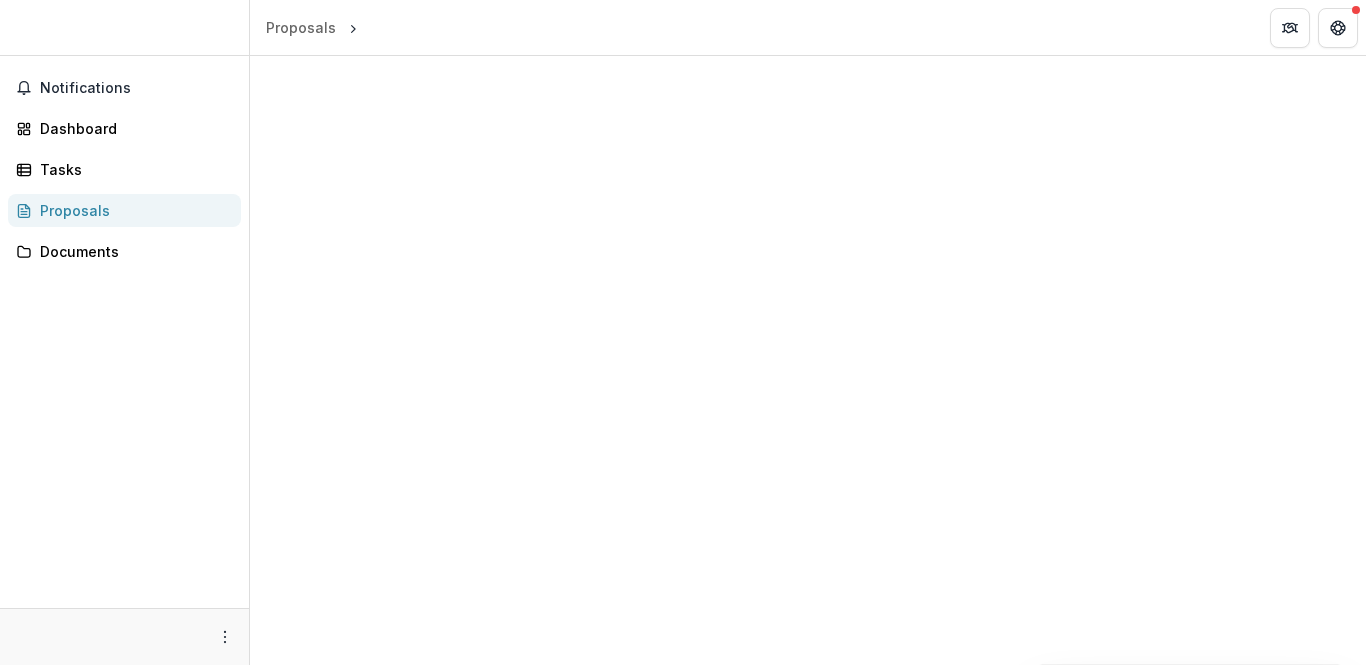 scroll, scrollTop: 0, scrollLeft: 0, axis: both 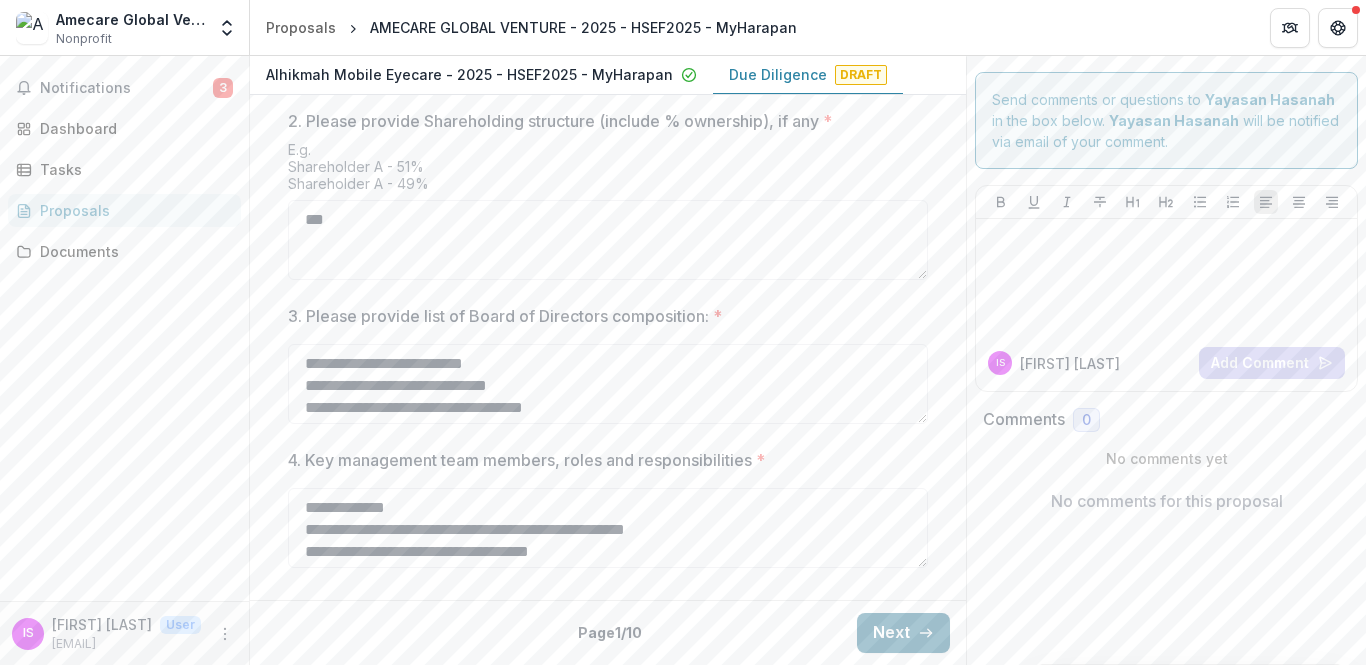 click on "Next" at bounding box center (903, 633) 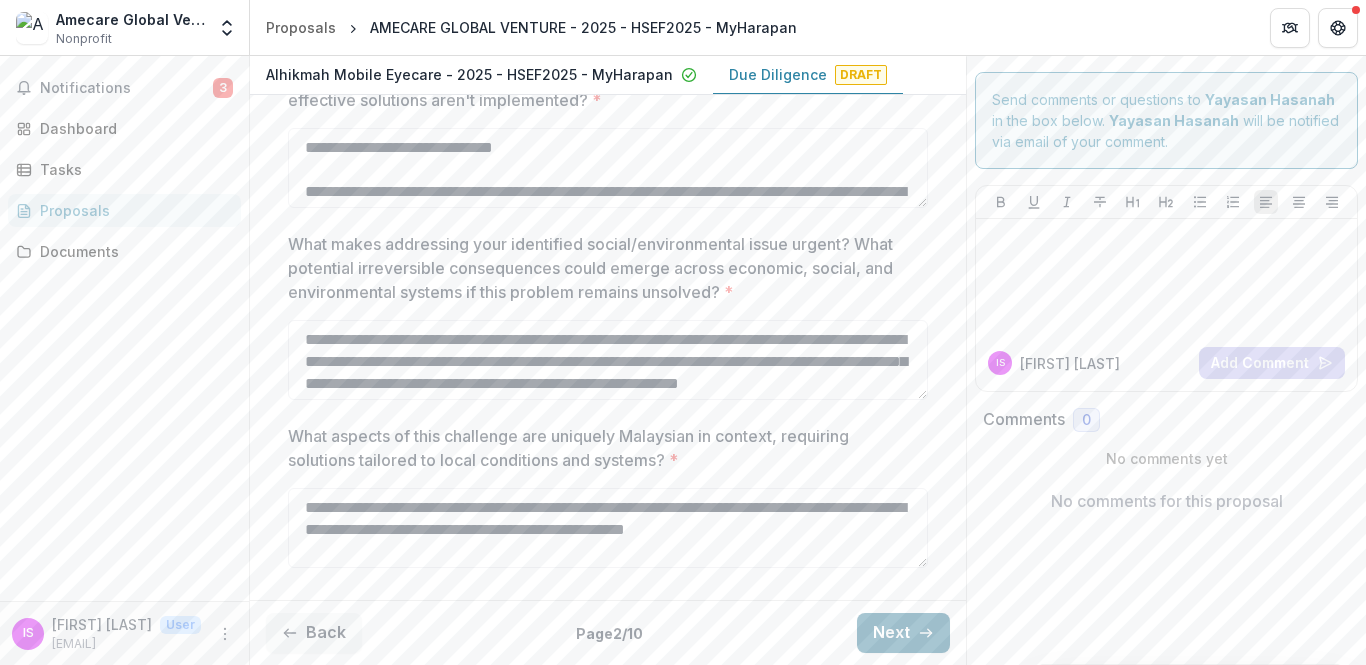 scroll, scrollTop: 907, scrollLeft: 0, axis: vertical 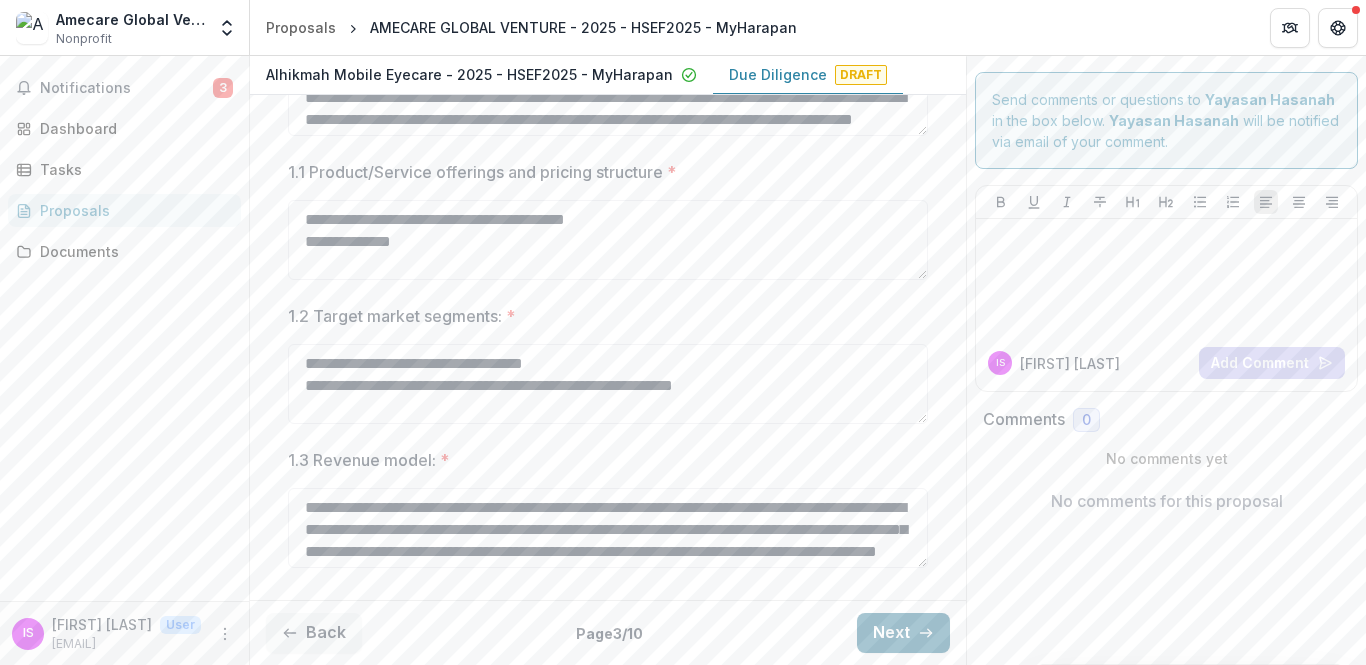 click on "Next" at bounding box center [903, 633] 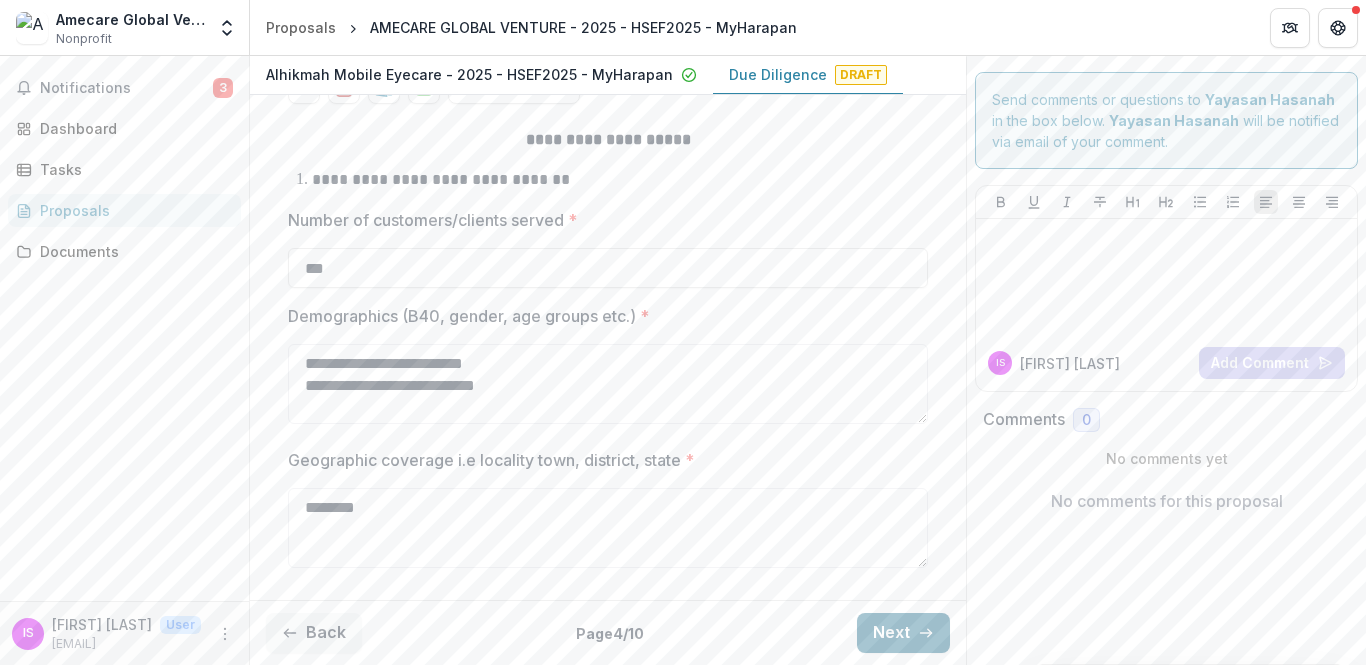scroll, scrollTop: 379, scrollLeft: 0, axis: vertical 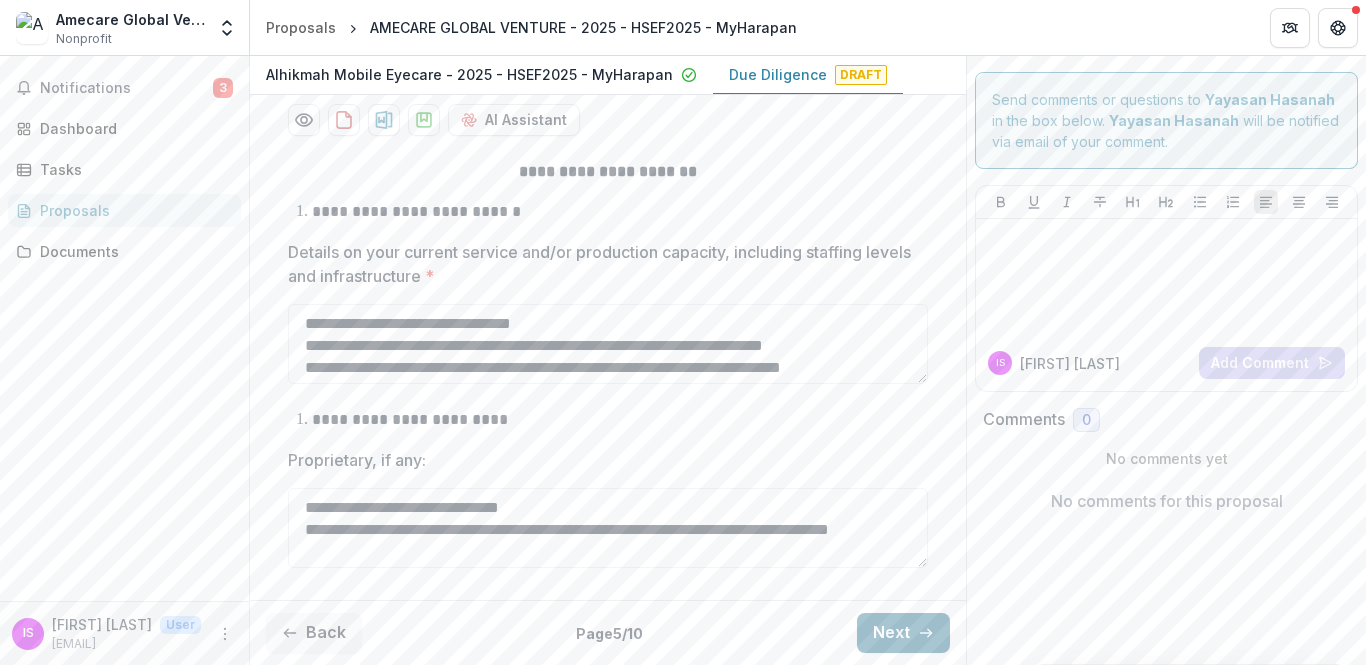 click on "Next" at bounding box center (903, 633) 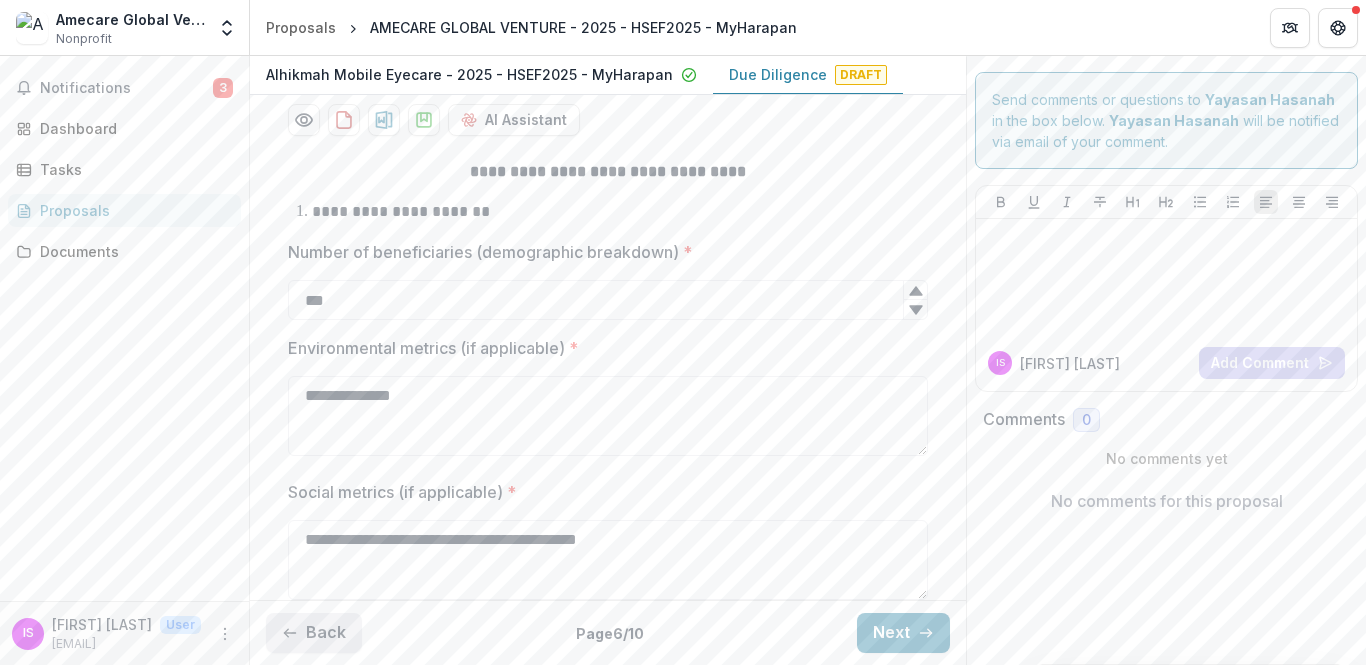 click on "Back" at bounding box center [314, 633] 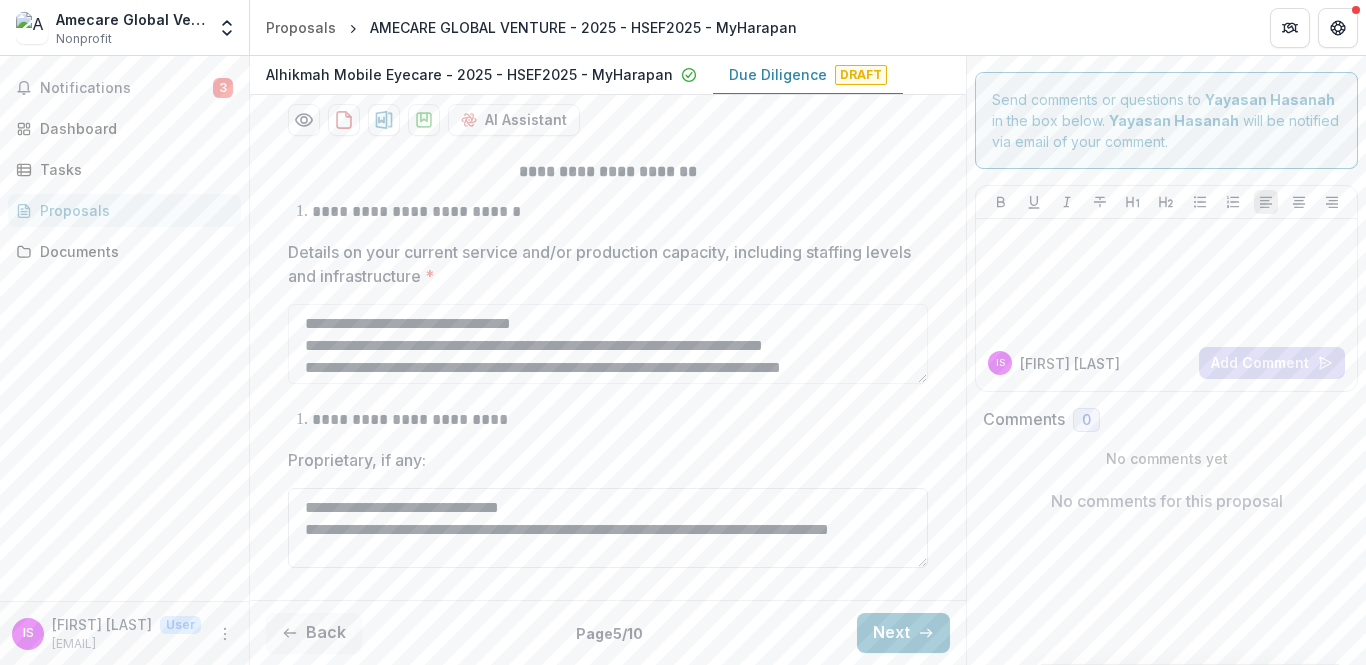 click on "**********" at bounding box center [608, 528] 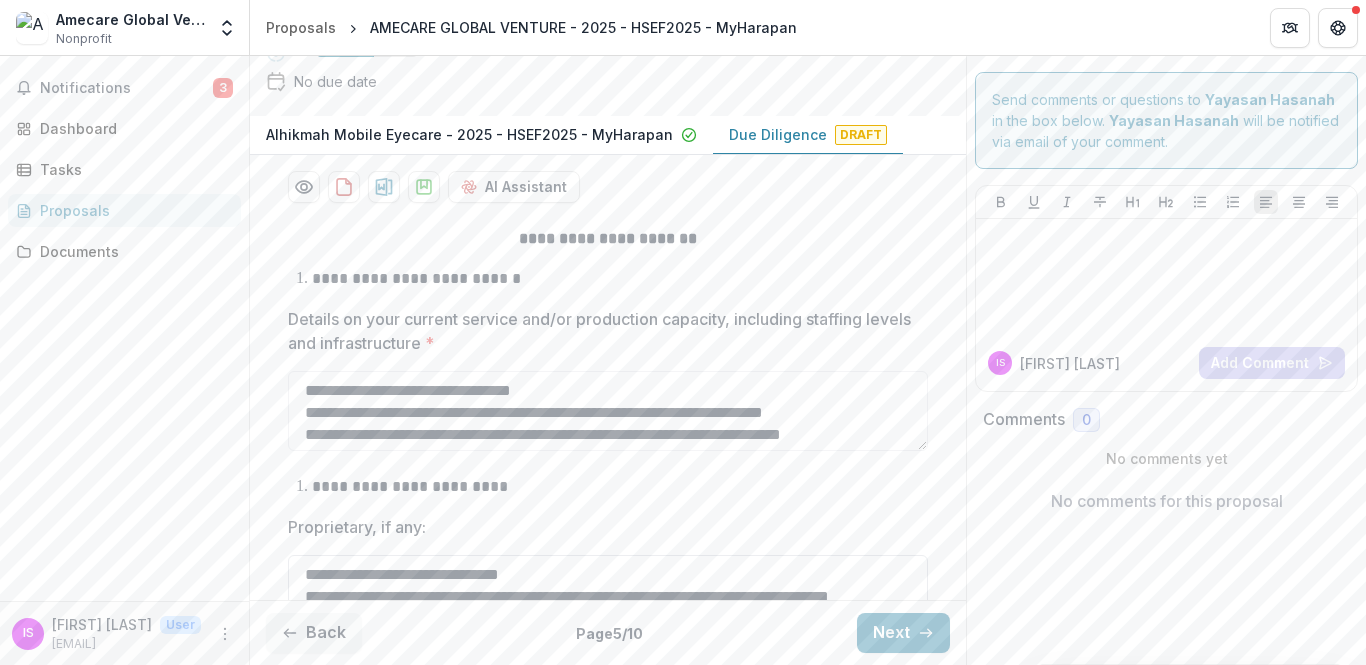 scroll, scrollTop: 347, scrollLeft: 0, axis: vertical 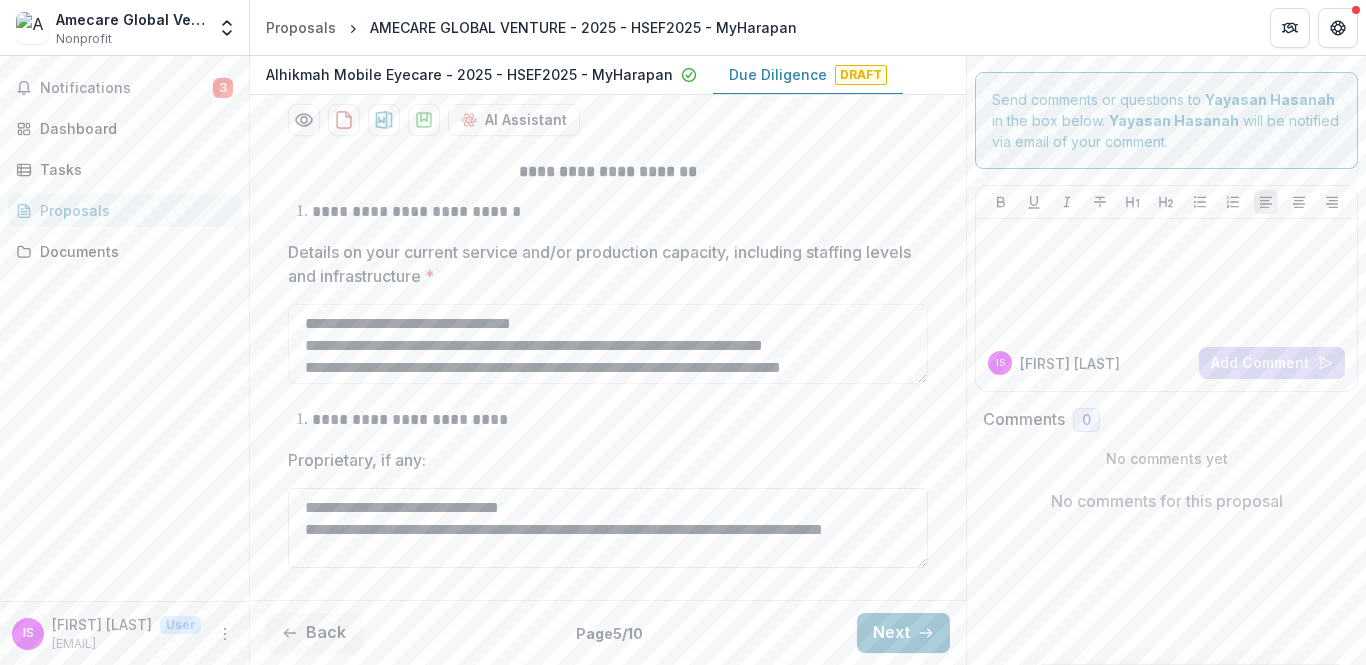 type on "**********" 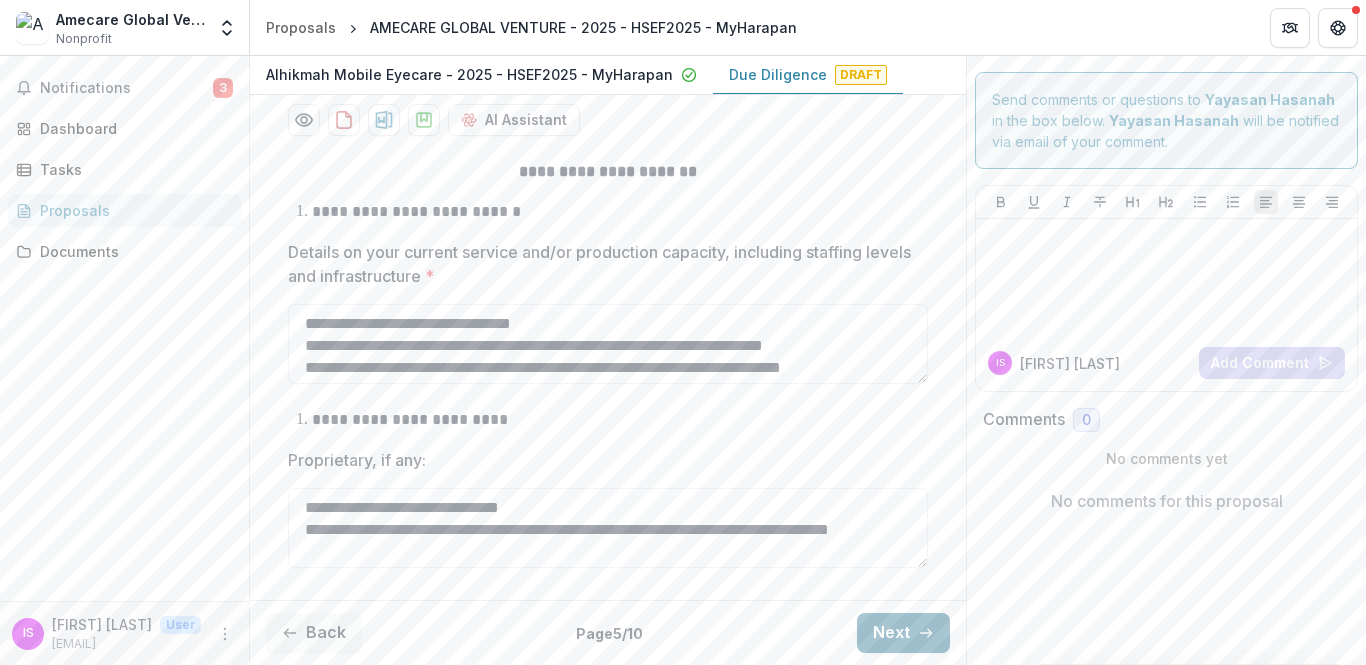 click on "Next" at bounding box center (903, 633) 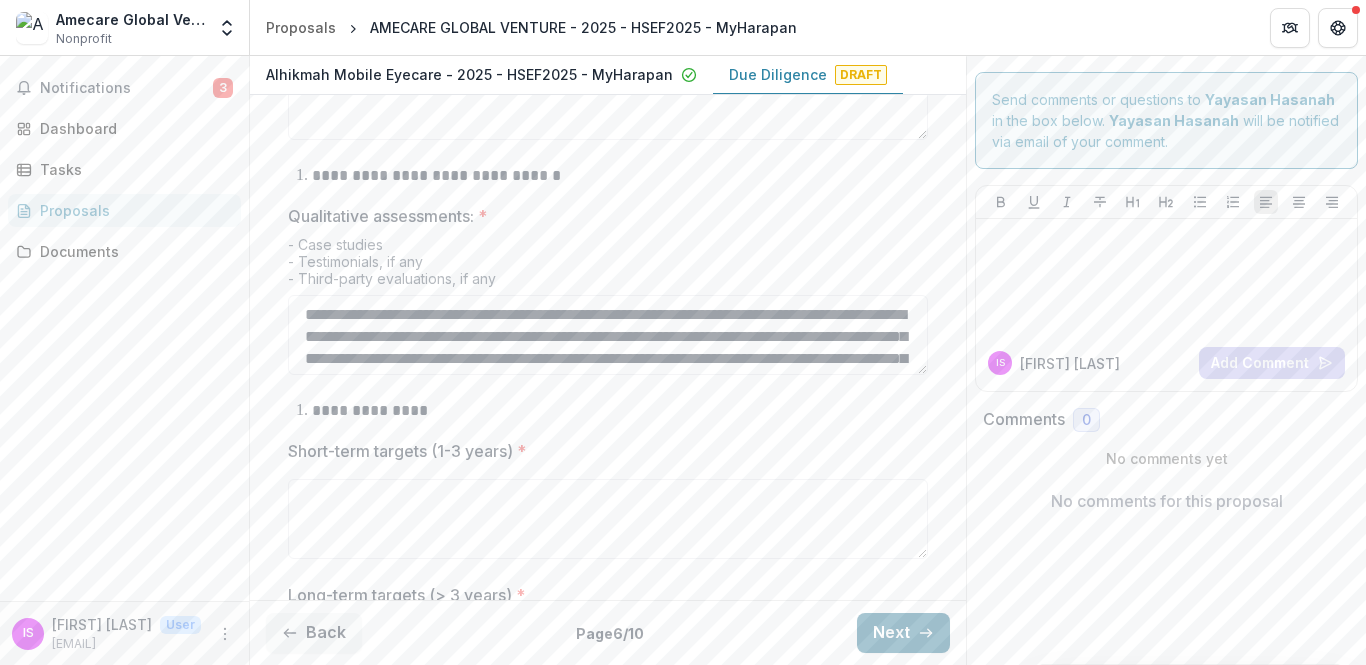 scroll, scrollTop: 967, scrollLeft: 0, axis: vertical 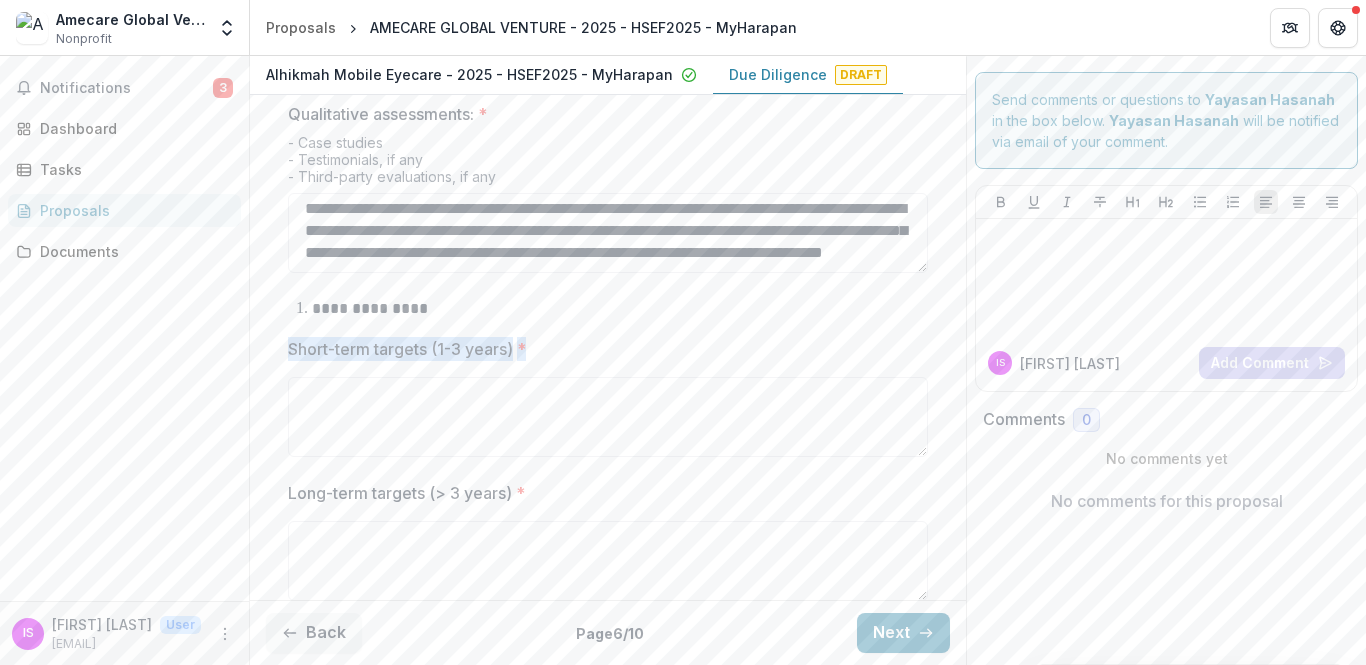 copy on "Short-term targets (1-3 years) *" 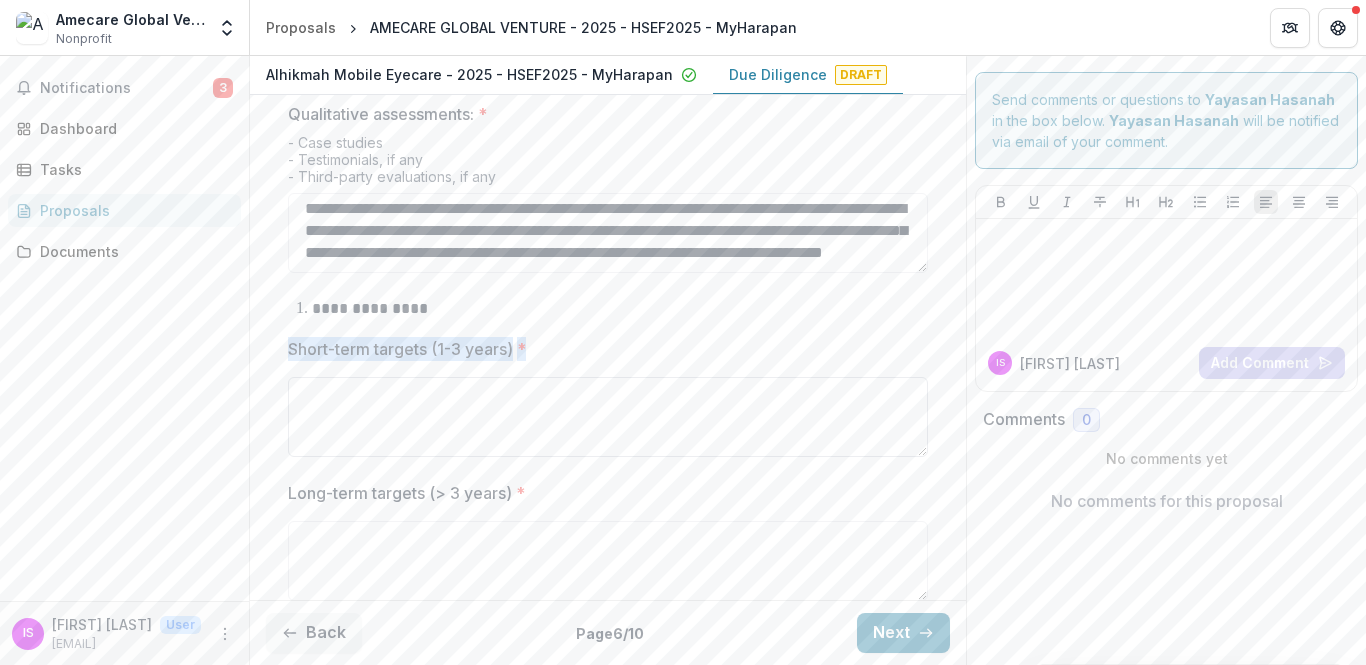 click on "Short-term targets (1-3 years) *" at bounding box center (608, 417) 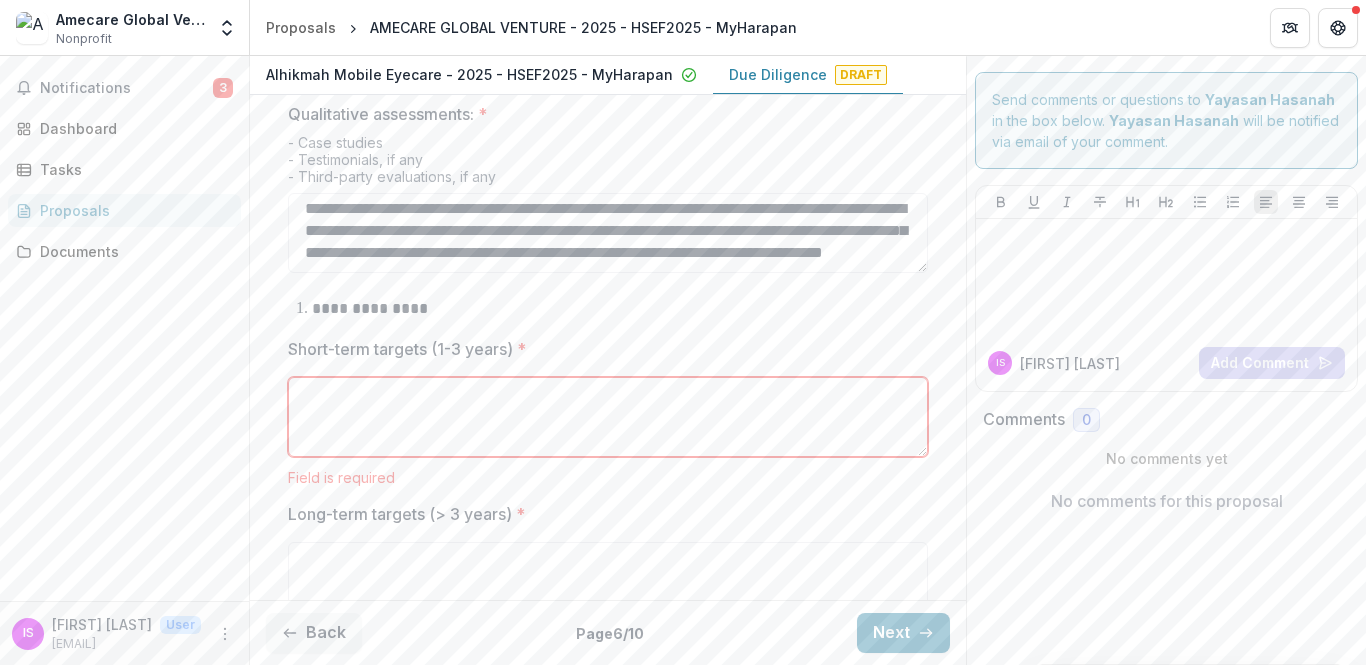 paste on "**********" 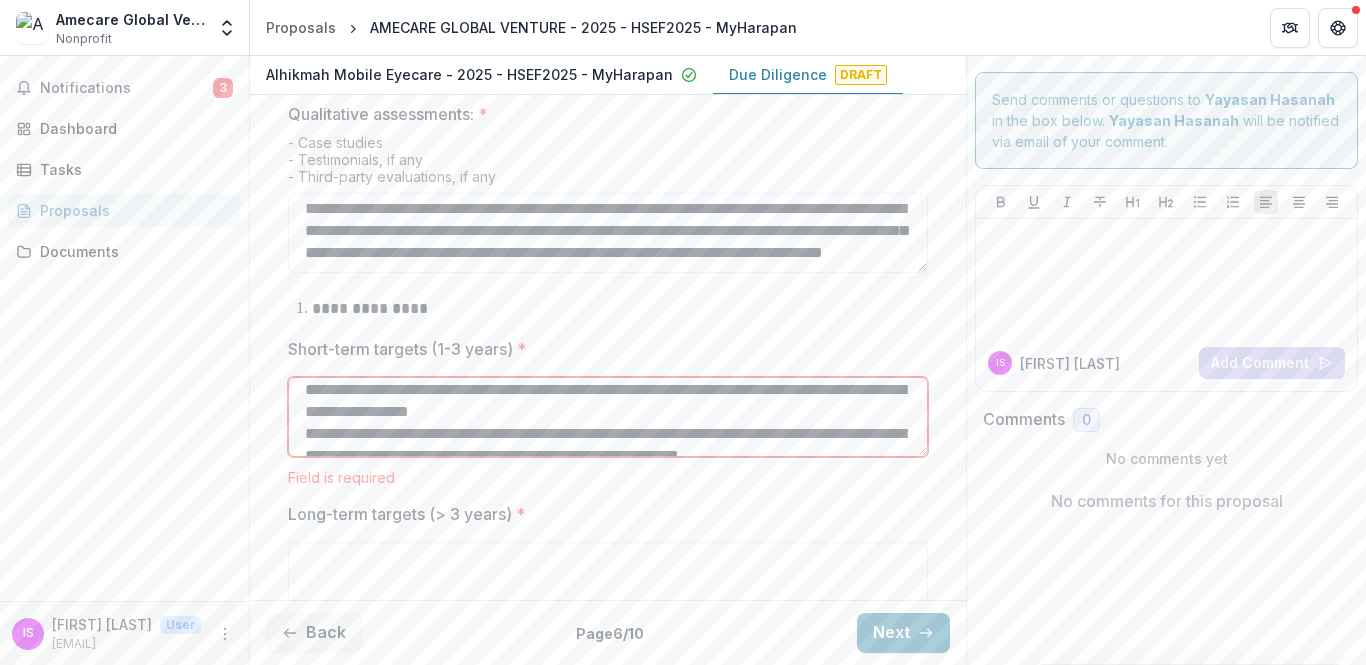 scroll, scrollTop: 20, scrollLeft: 0, axis: vertical 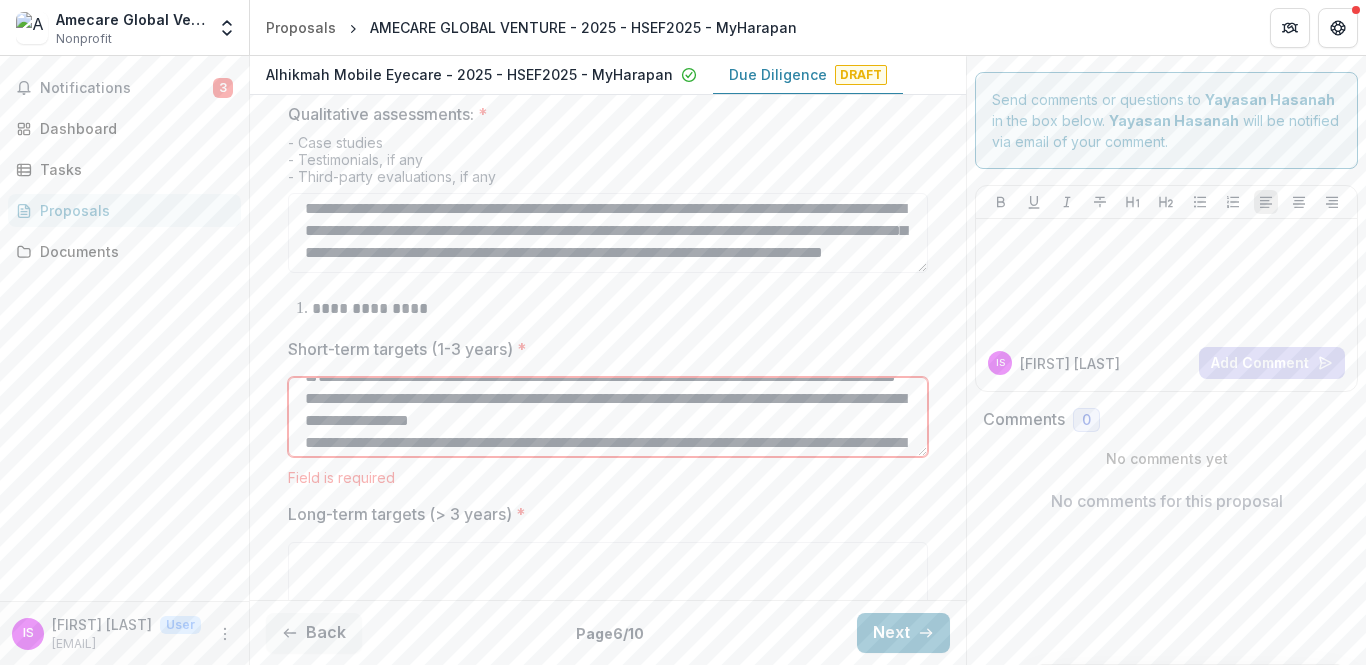 click on "**********" at bounding box center [608, 417] 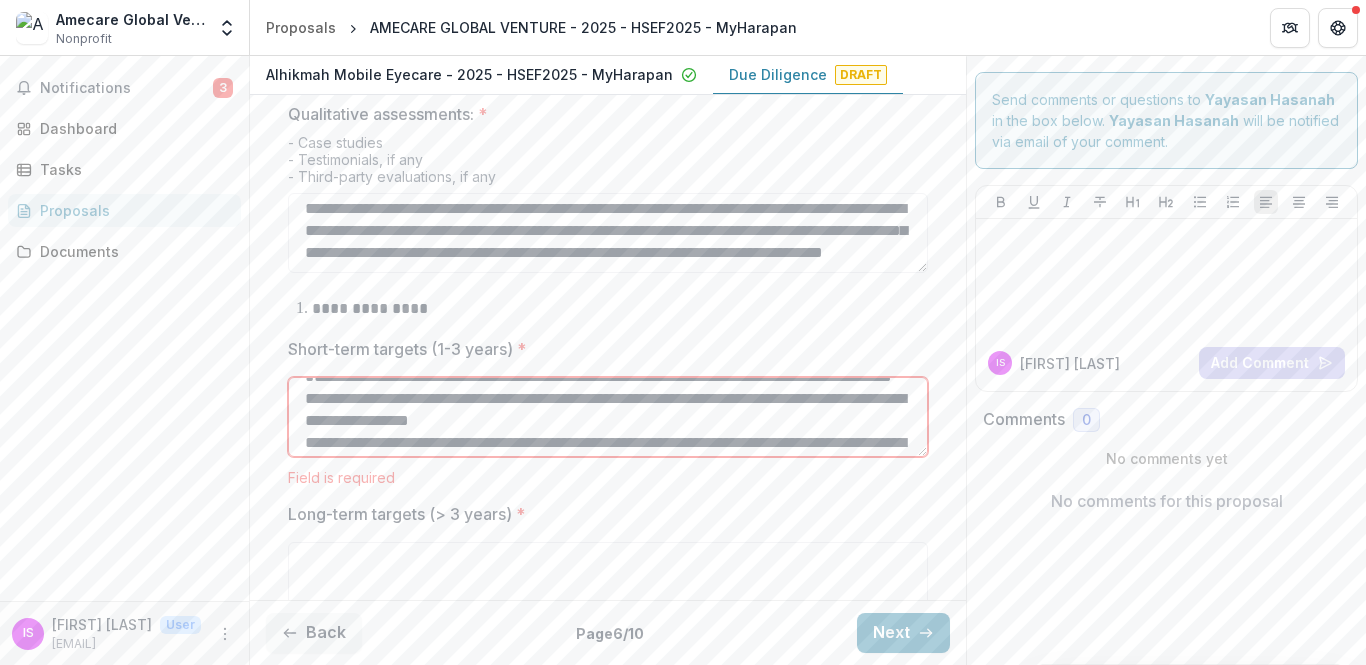 click on "**********" at bounding box center [608, 417] 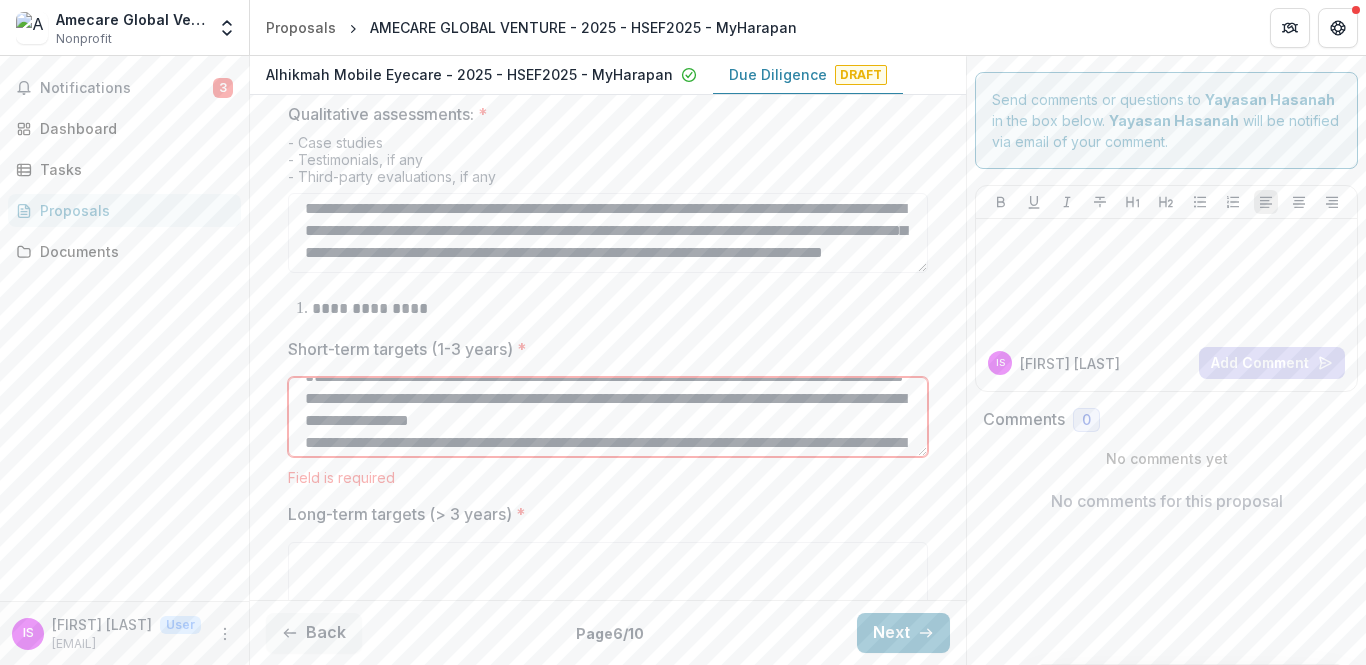 click on "**********" at bounding box center [608, 417] 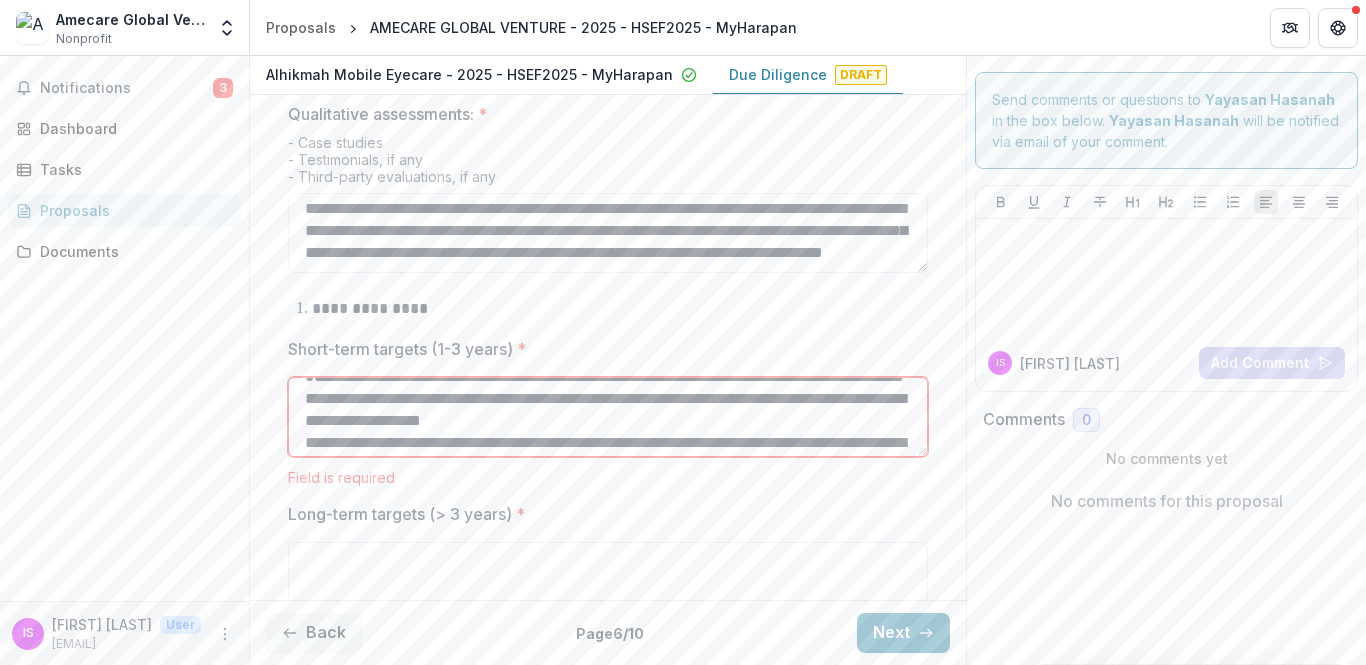 click on "**********" at bounding box center (608, 417) 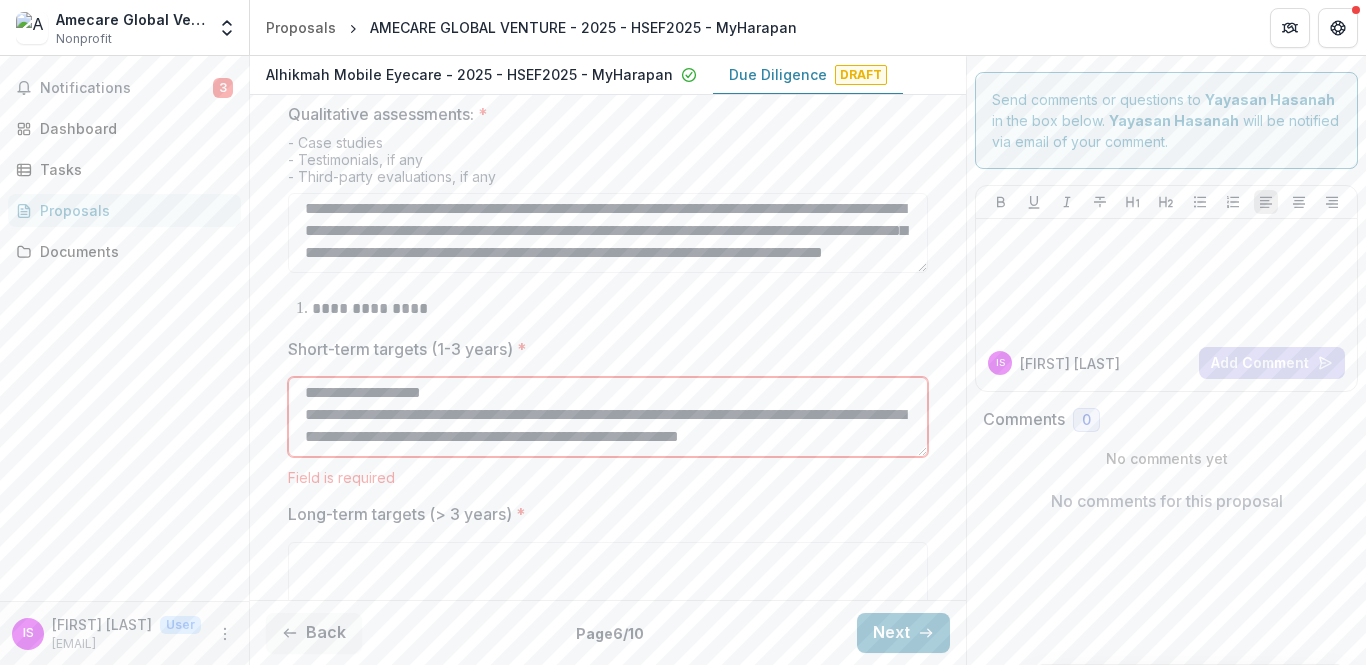 scroll, scrollTop: 106, scrollLeft: 0, axis: vertical 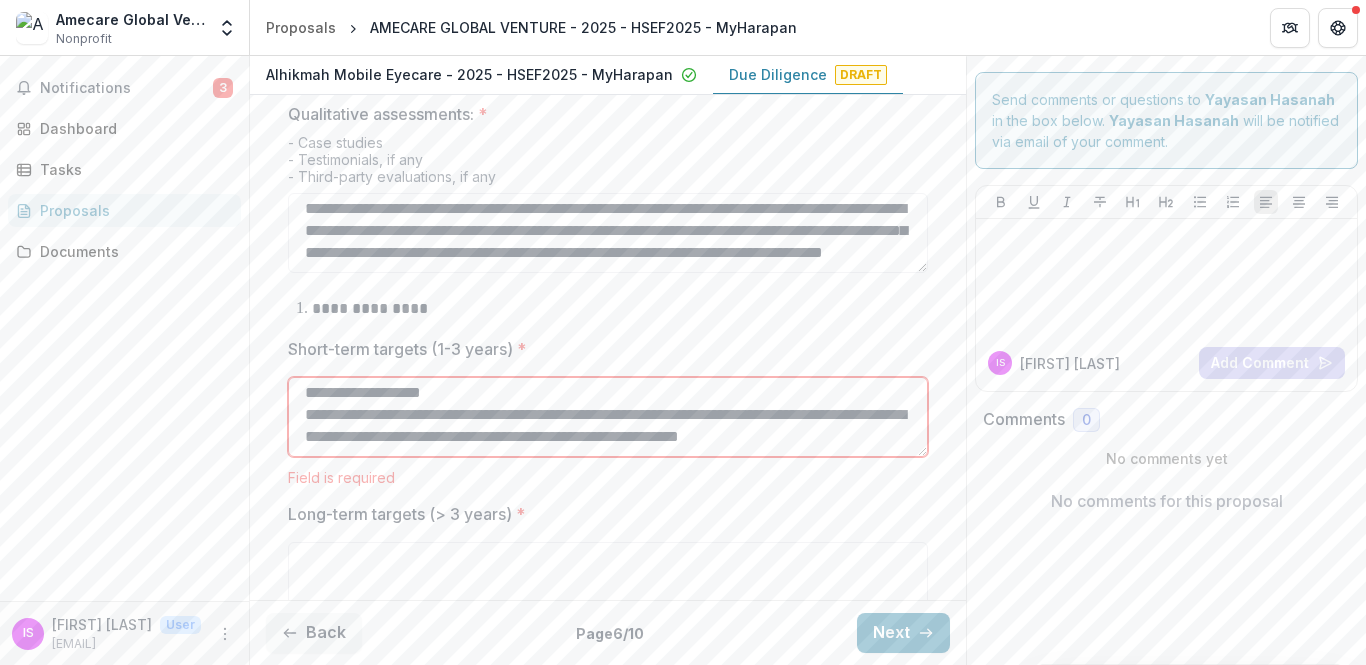click on "**********" at bounding box center (608, 417) 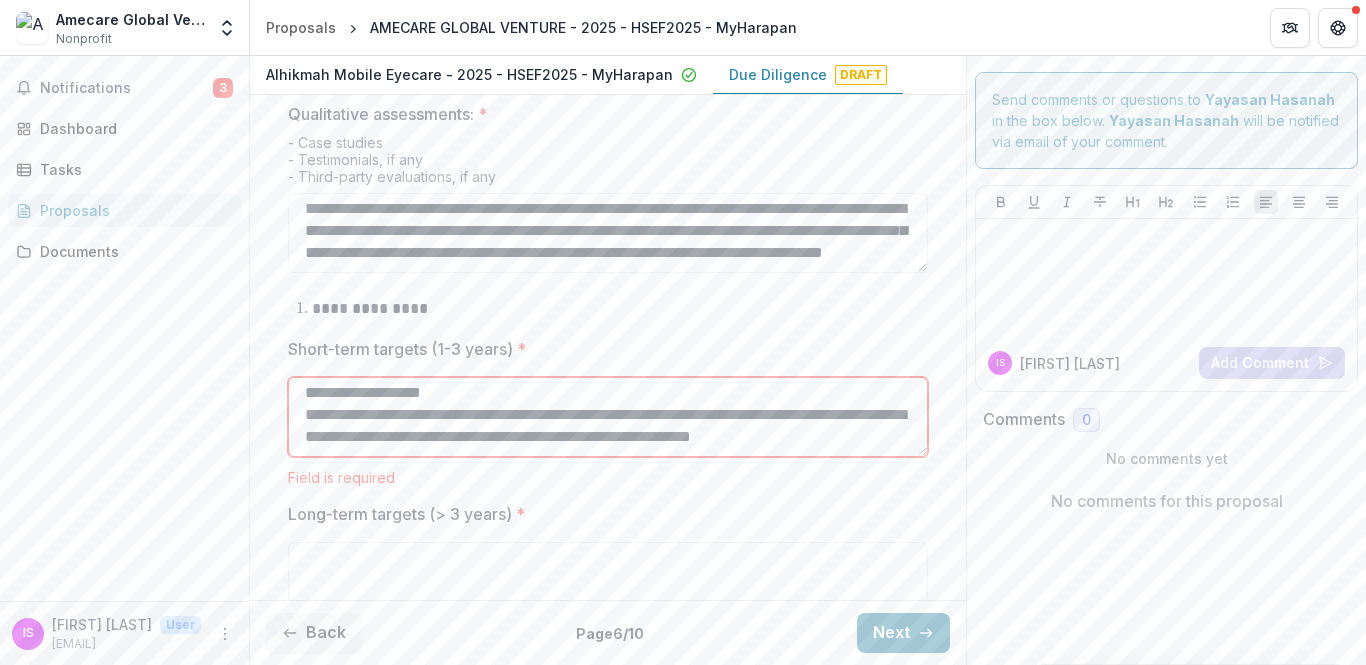 click on "**********" at bounding box center [608, 417] 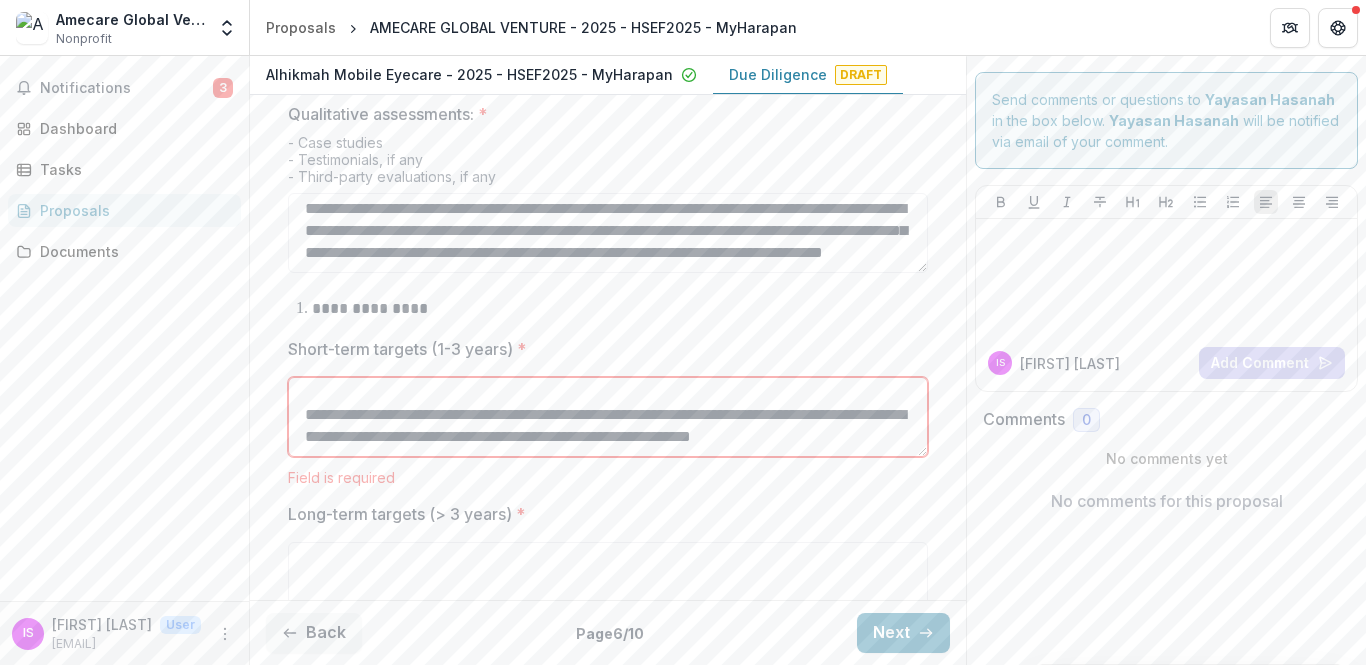scroll, scrollTop: 180, scrollLeft: 0, axis: vertical 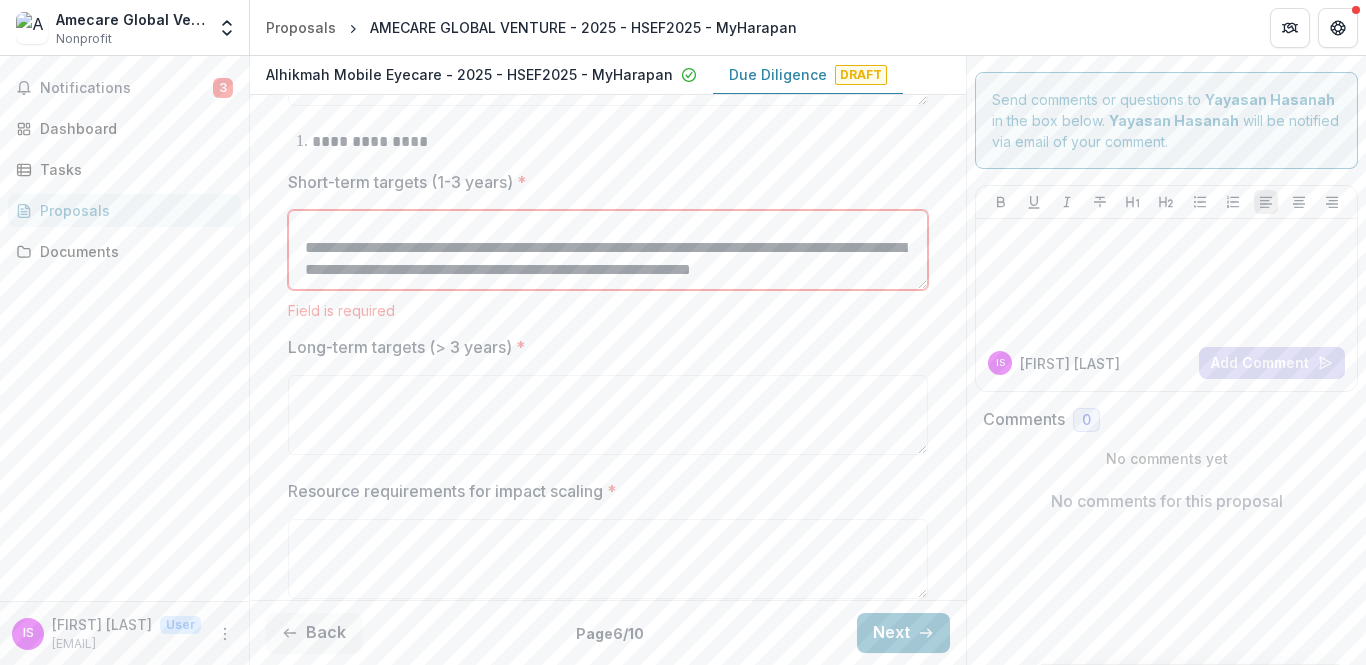 type on "**********" 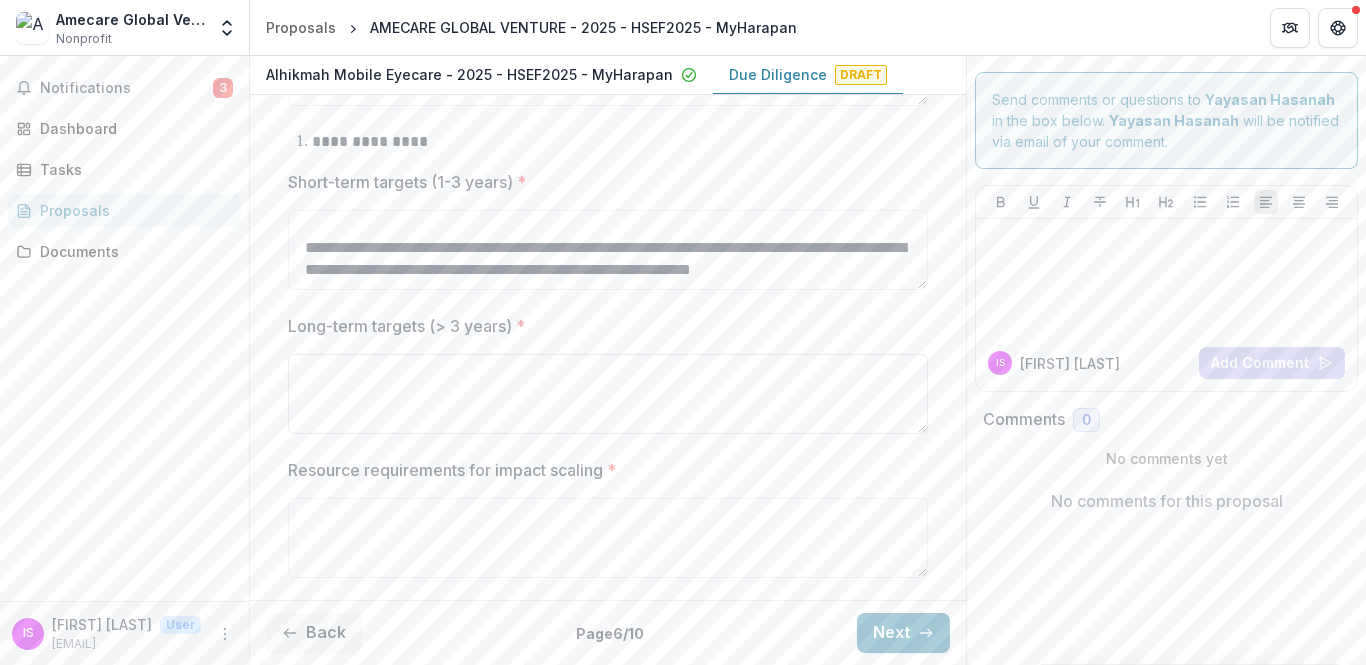 click on "Long-term targets (> 3 years) *" at bounding box center (608, 394) 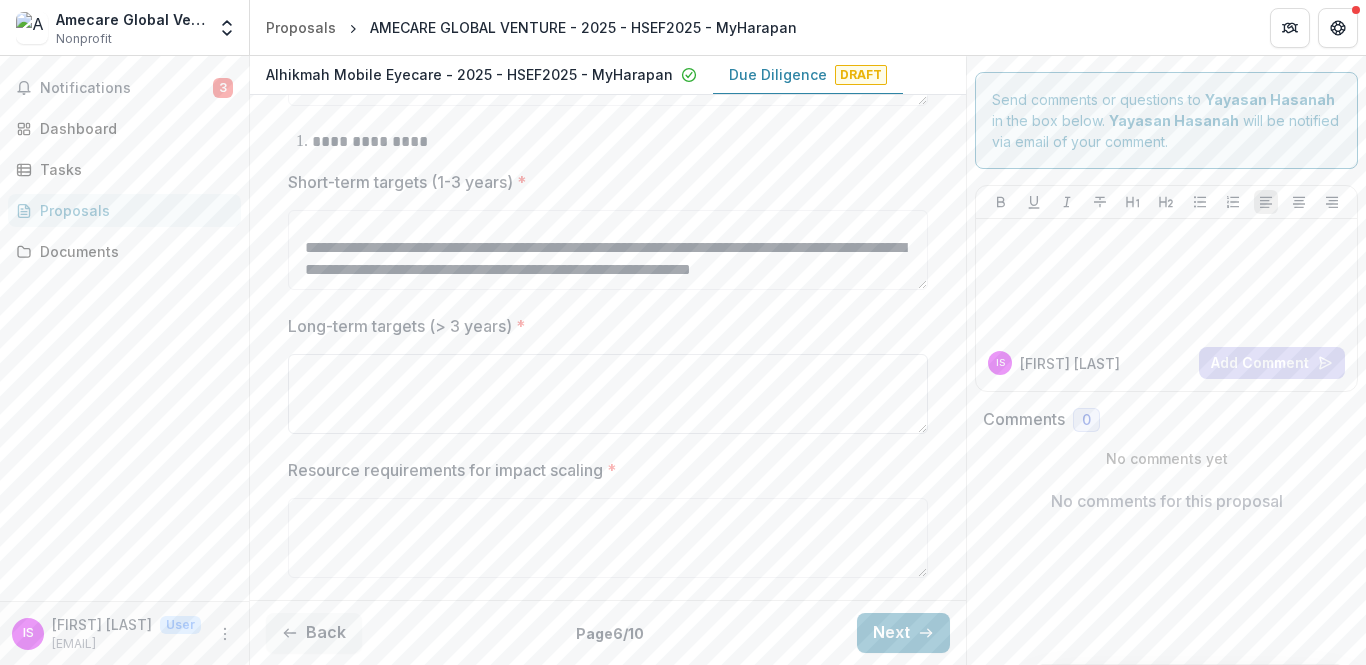 paste on "**********" 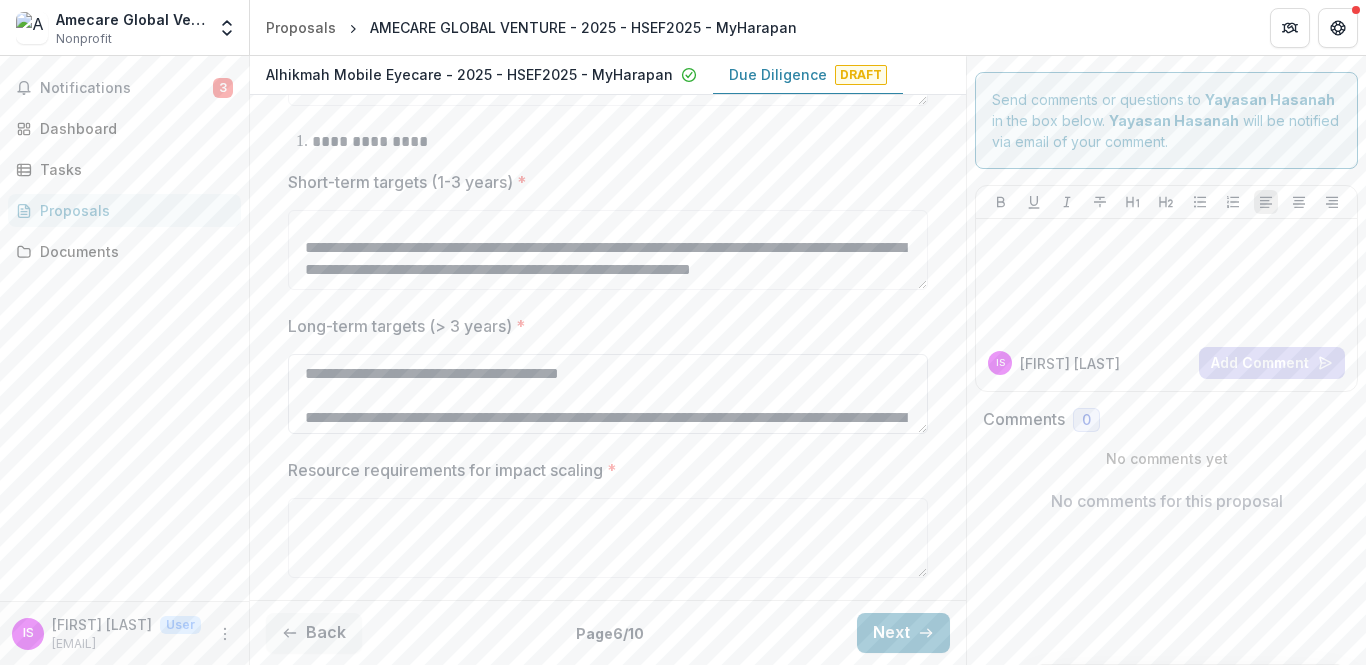 scroll, scrollTop: 612, scrollLeft: 0, axis: vertical 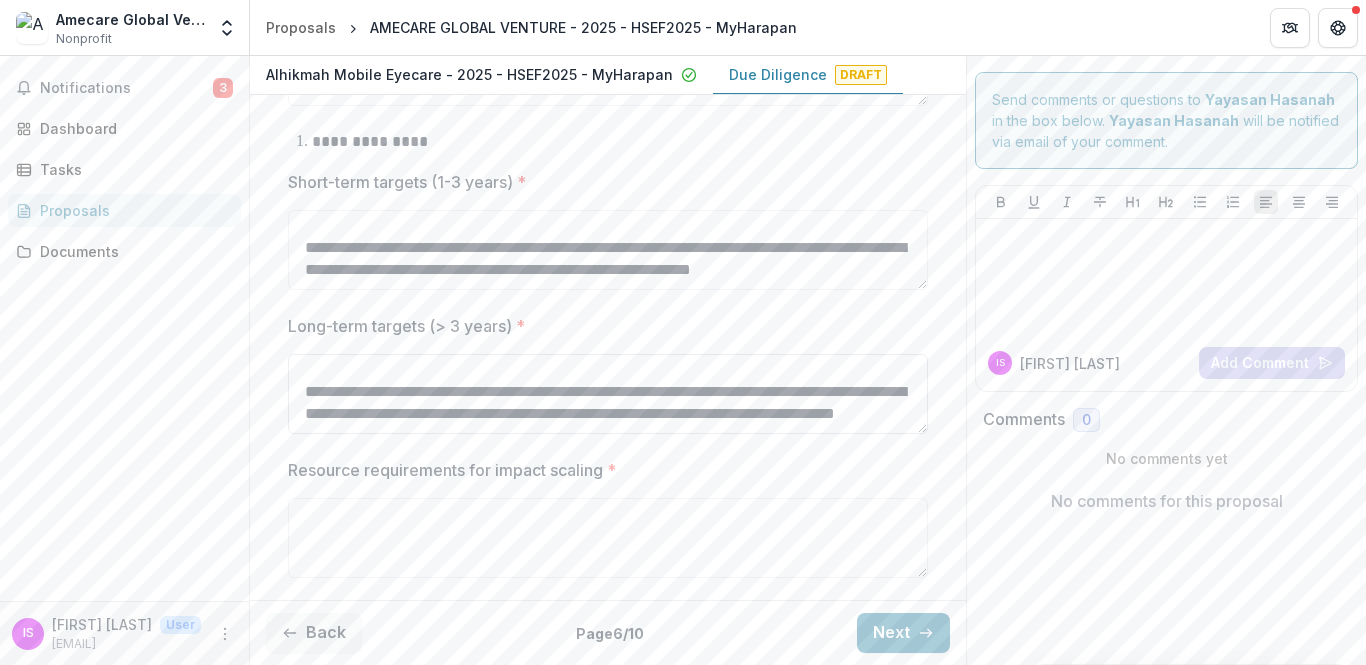click on "Long-term targets (> 3 years) *" at bounding box center (608, 394) 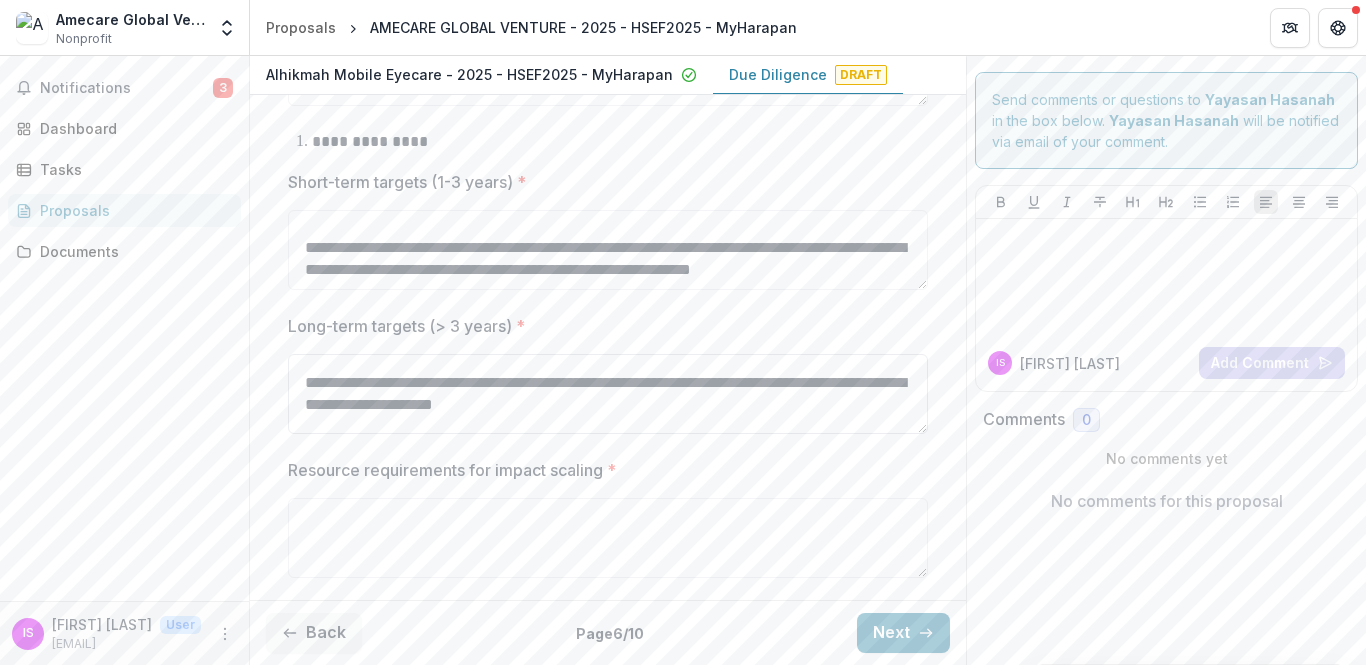 scroll, scrollTop: 37, scrollLeft: 0, axis: vertical 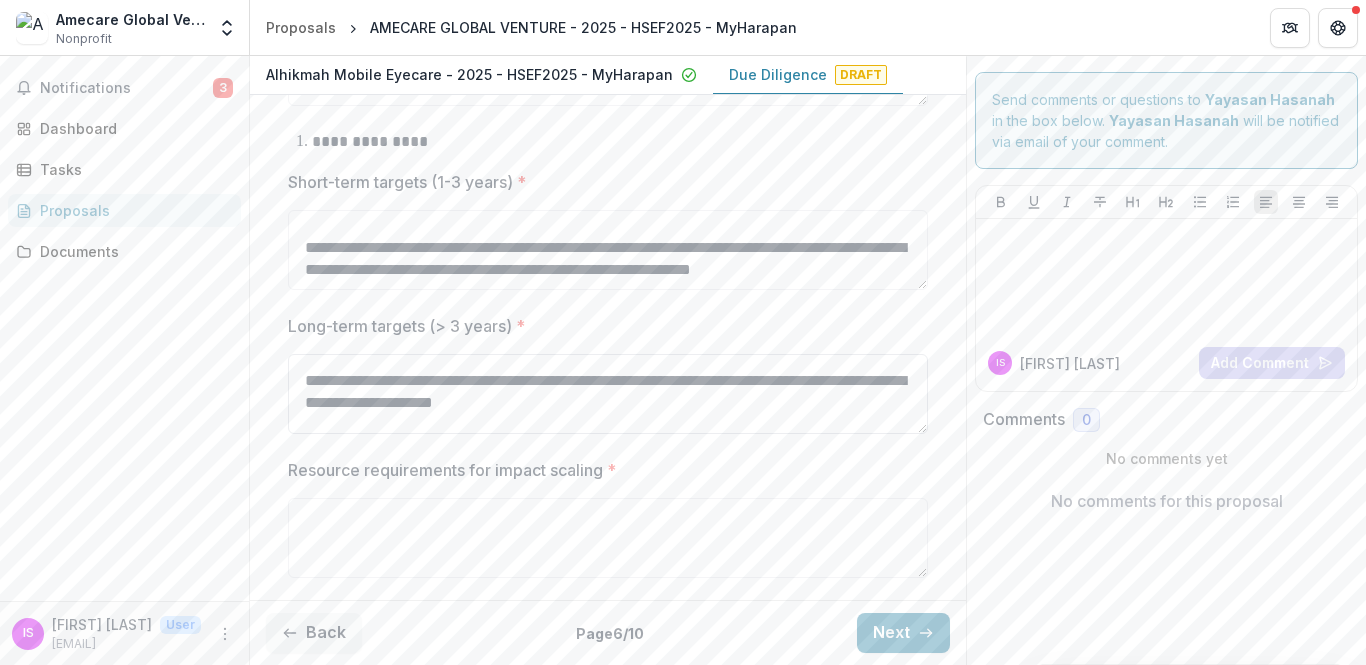 click on "Long-term targets (> 3 years) *" at bounding box center [608, 394] 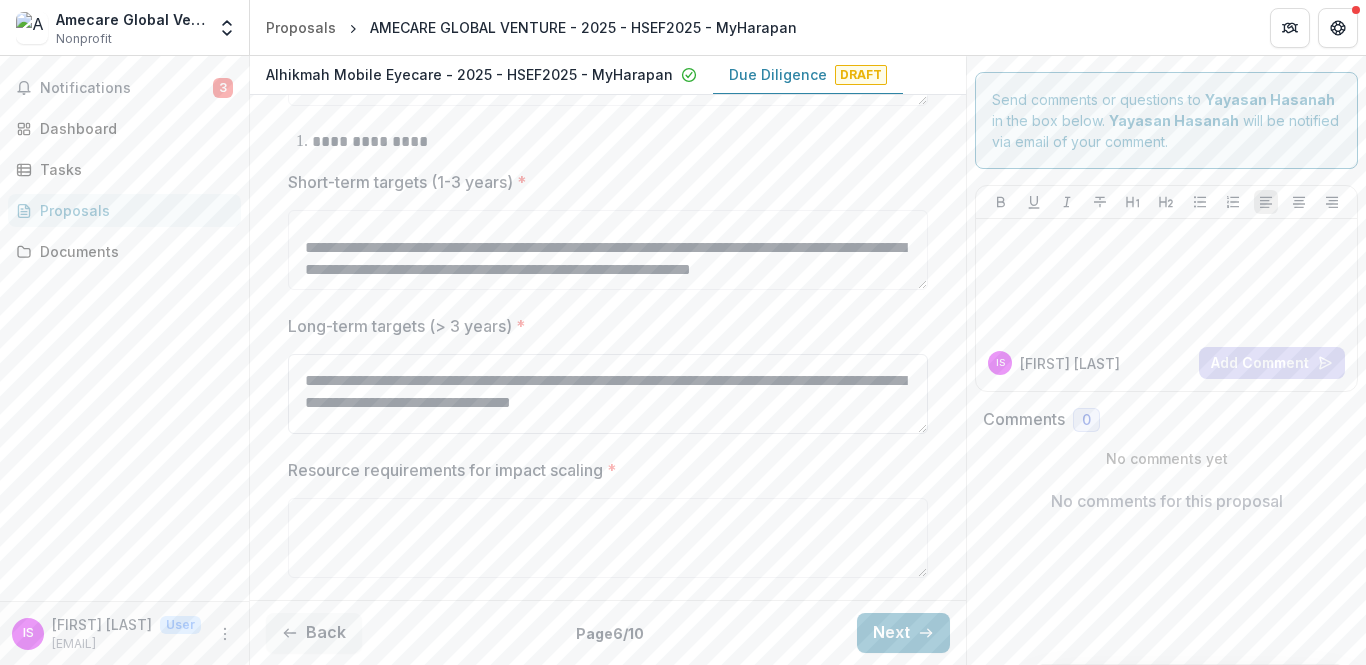 type on "**********" 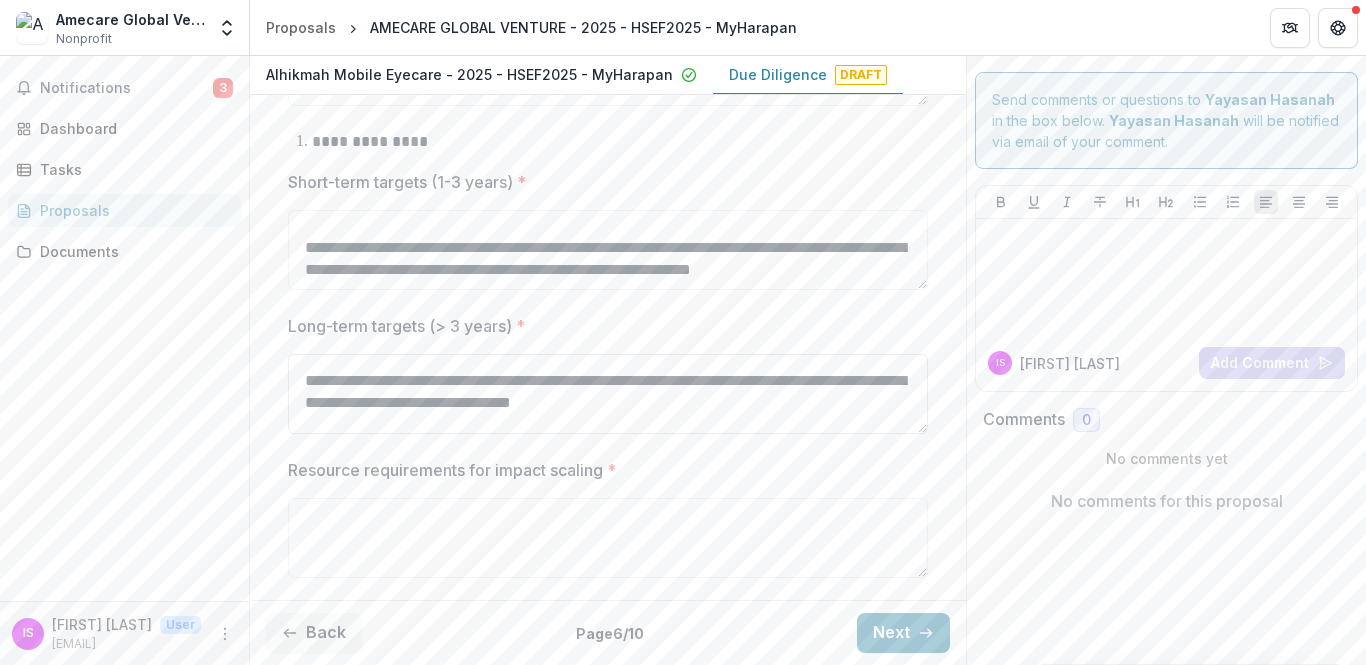 scroll, scrollTop: 1230, scrollLeft: 0, axis: vertical 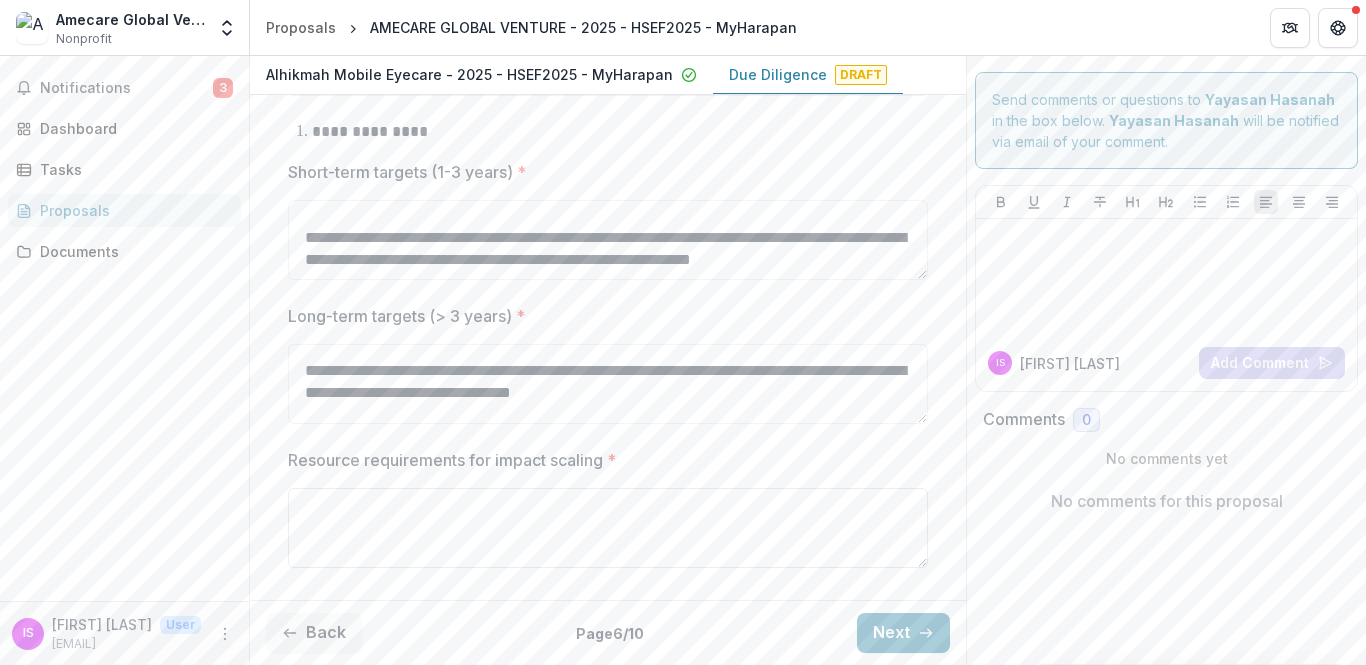 click on "Resource requirements for impact scaling *" at bounding box center (608, 528) 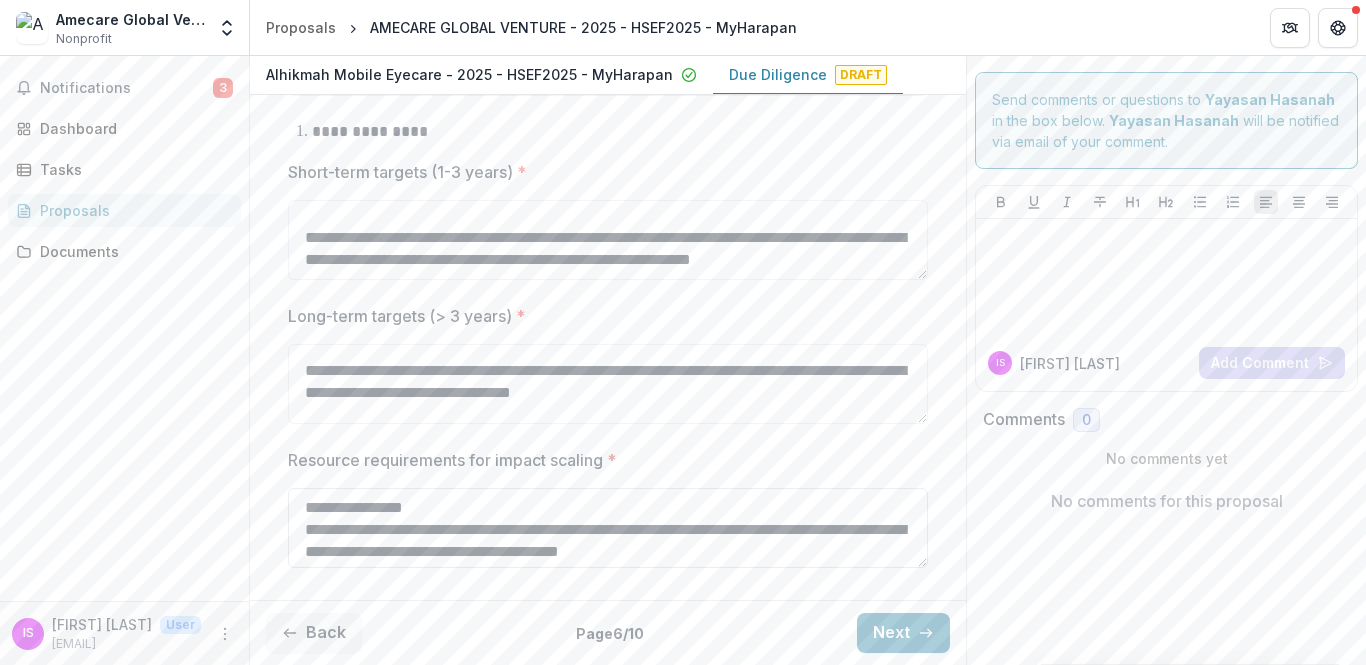 scroll, scrollTop: 502, scrollLeft: 0, axis: vertical 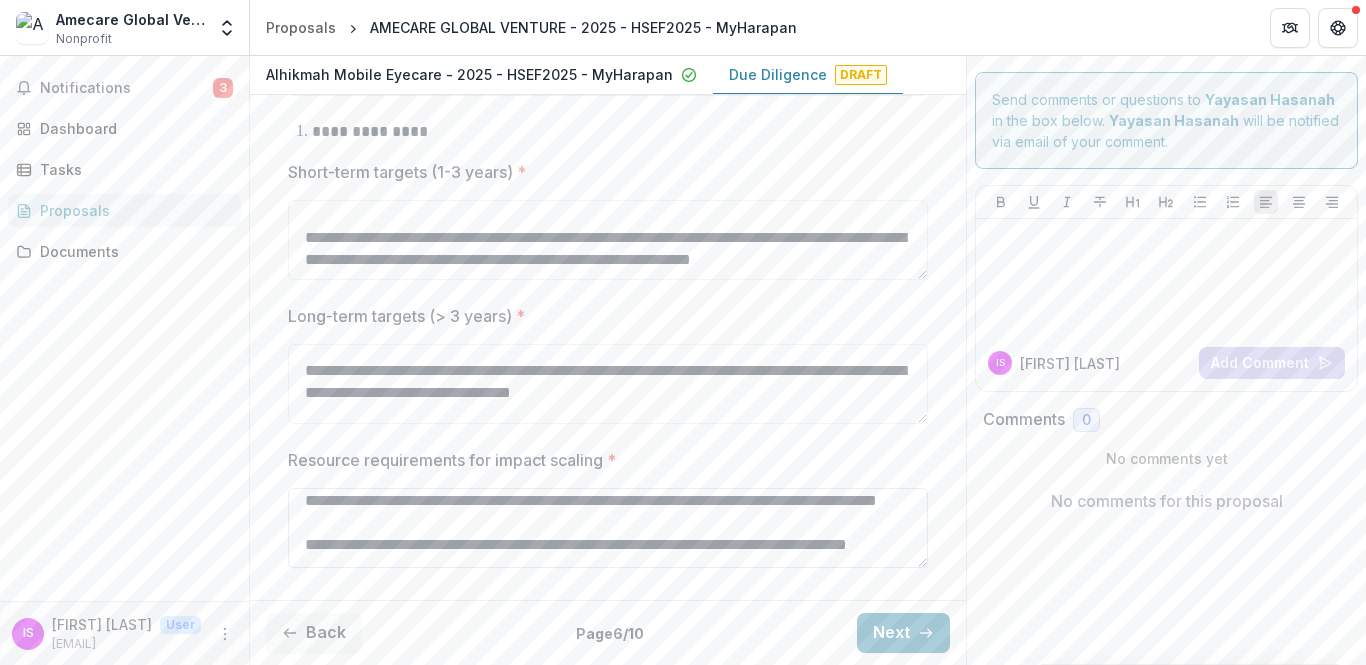 click on "Resource requirements for impact scaling *" at bounding box center (608, 528) 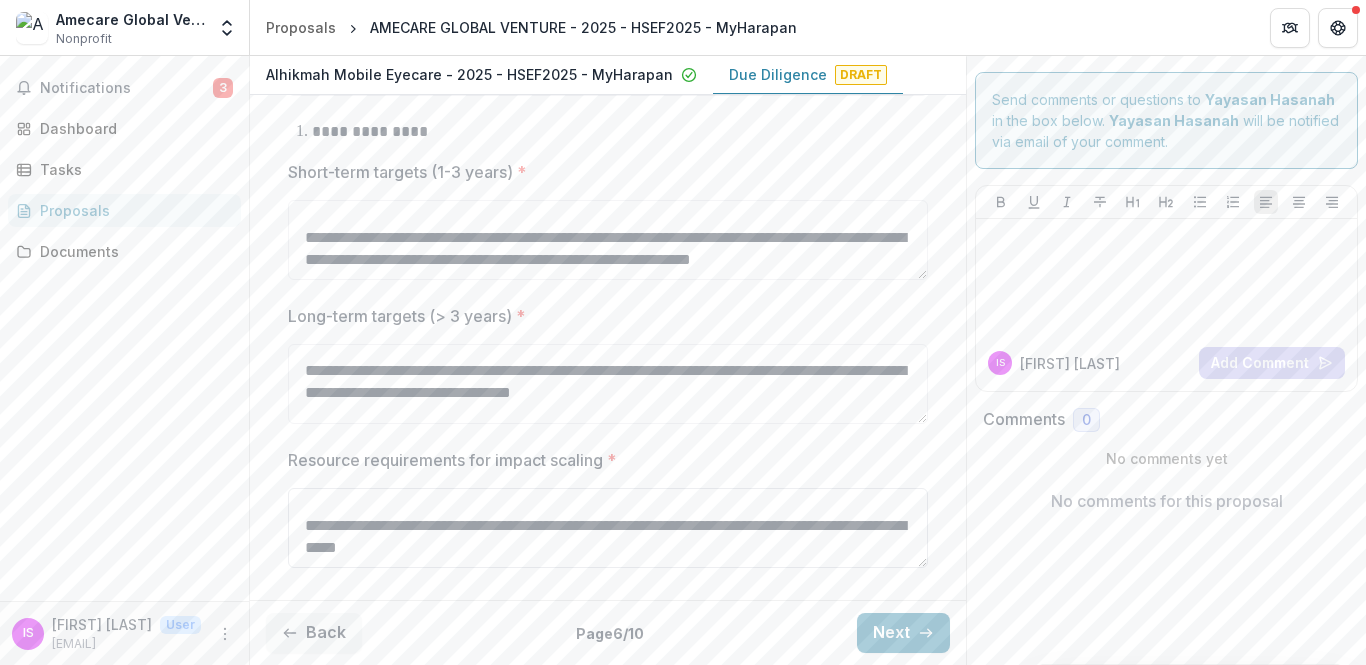scroll, scrollTop: 465, scrollLeft: 0, axis: vertical 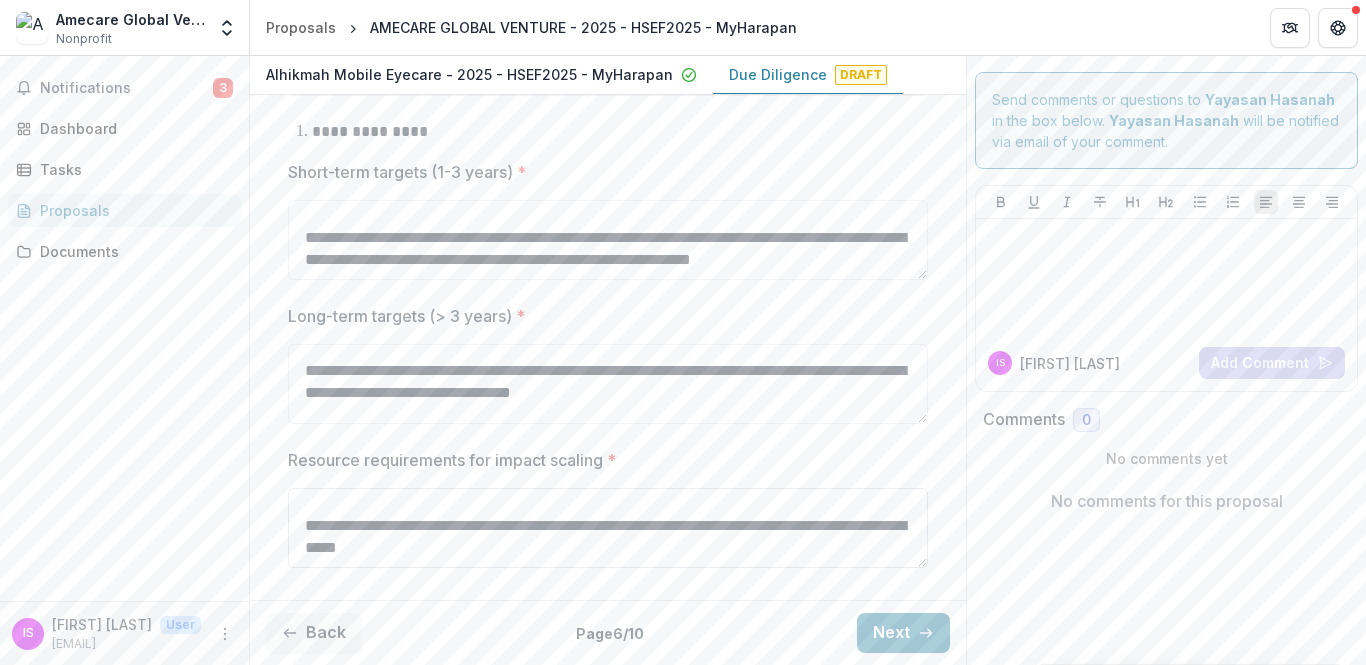 click on "Resource requirements for impact scaling *" at bounding box center (608, 528) 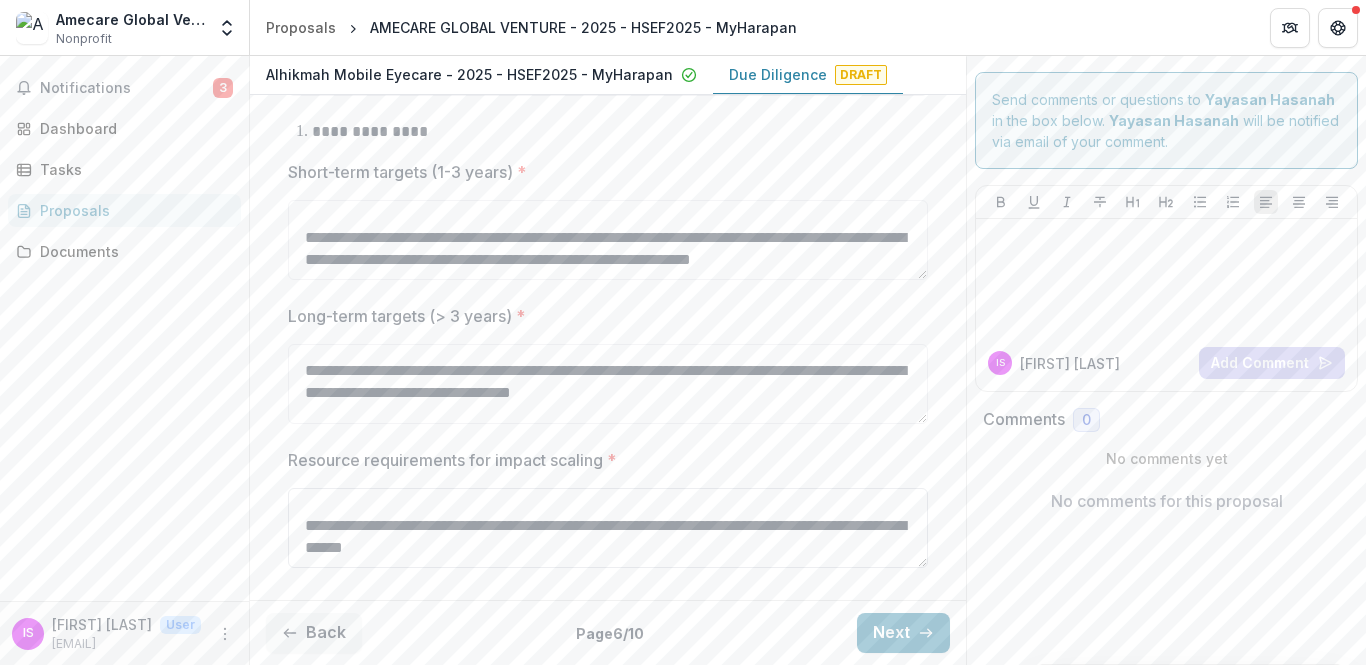 scroll, scrollTop: 510, scrollLeft: 0, axis: vertical 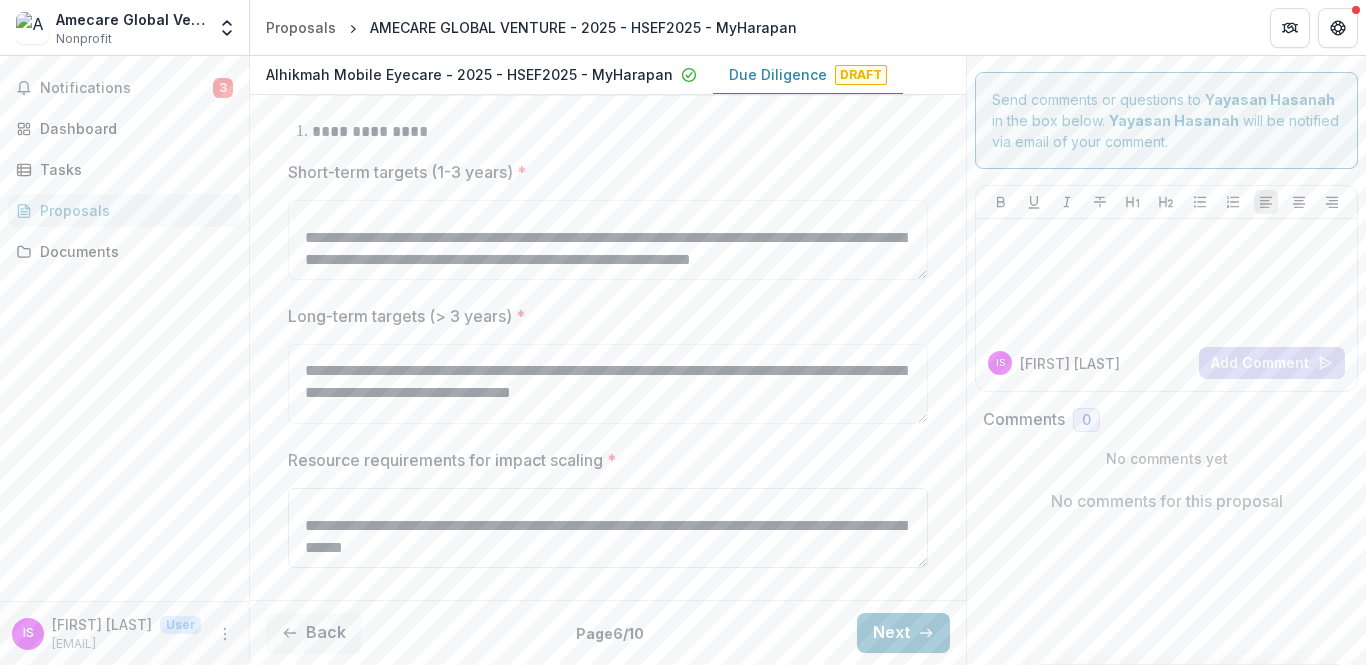 click on "Resource requirements for impact scaling *" at bounding box center (608, 528) 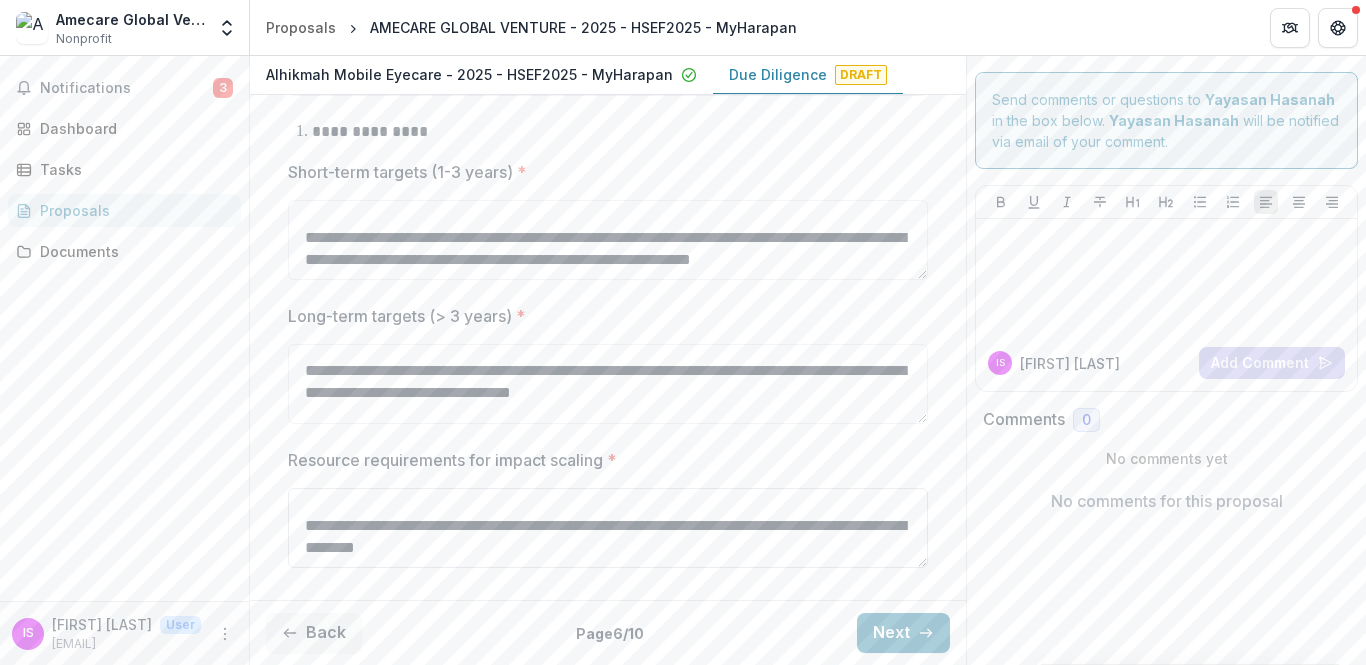 scroll, scrollTop: 546, scrollLeft: 0, axis: vertical 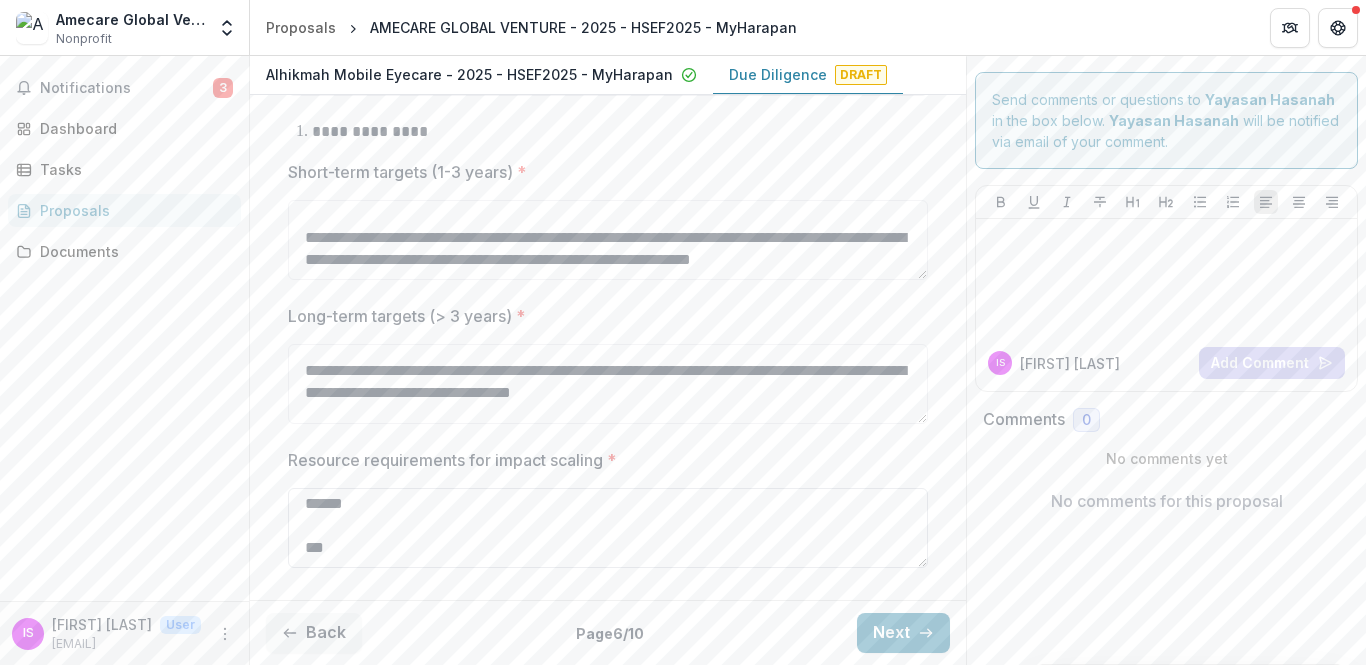 paste on "**********" 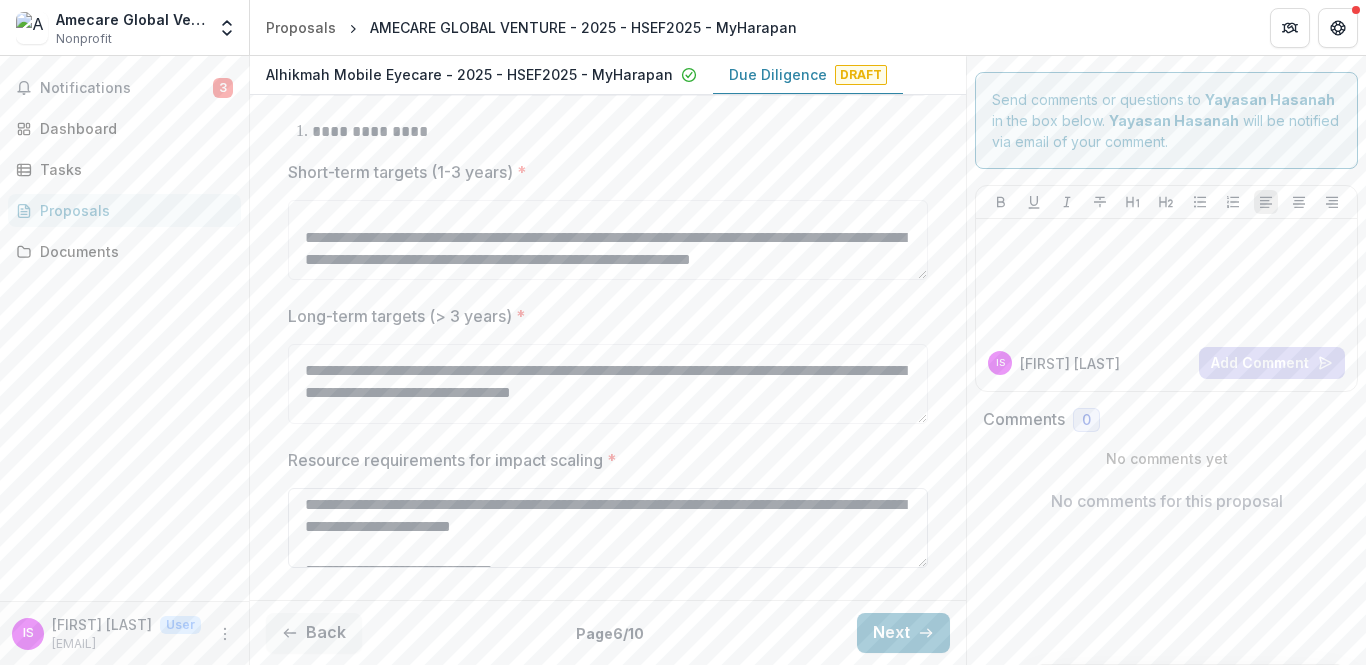 scroll, scrollTop: 284, scrollLeft: 0, axis: vertical 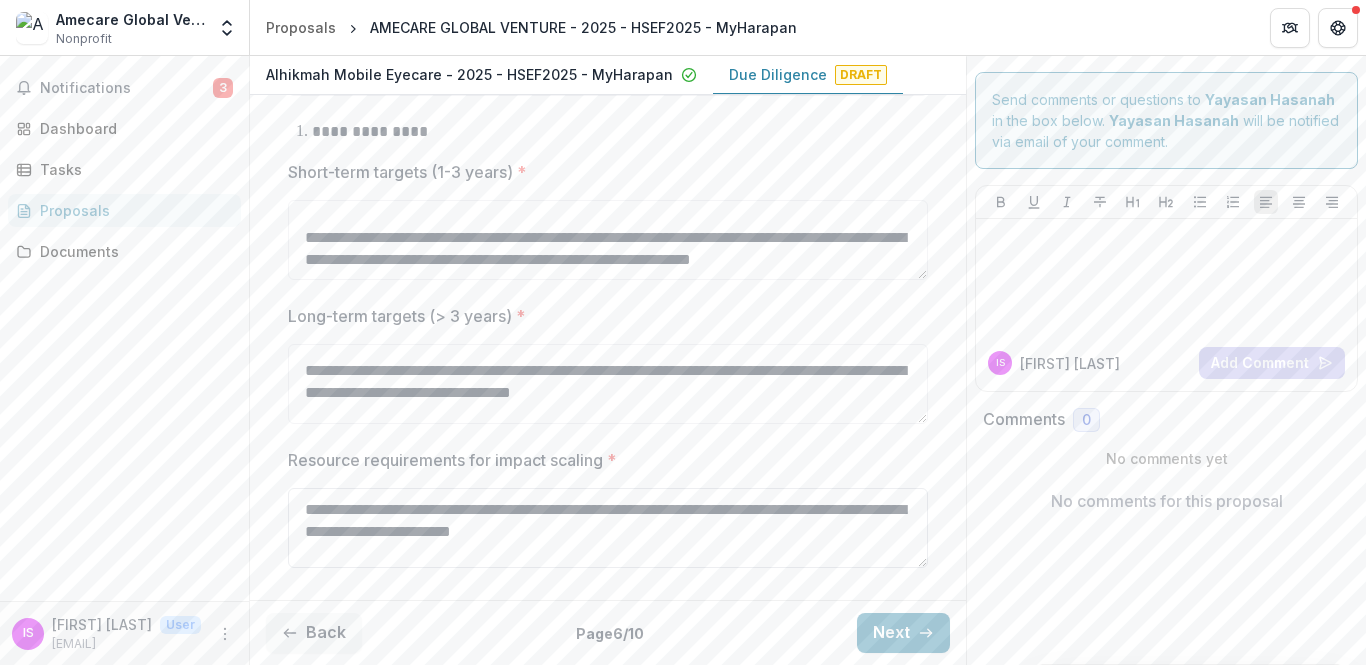type on "**********" 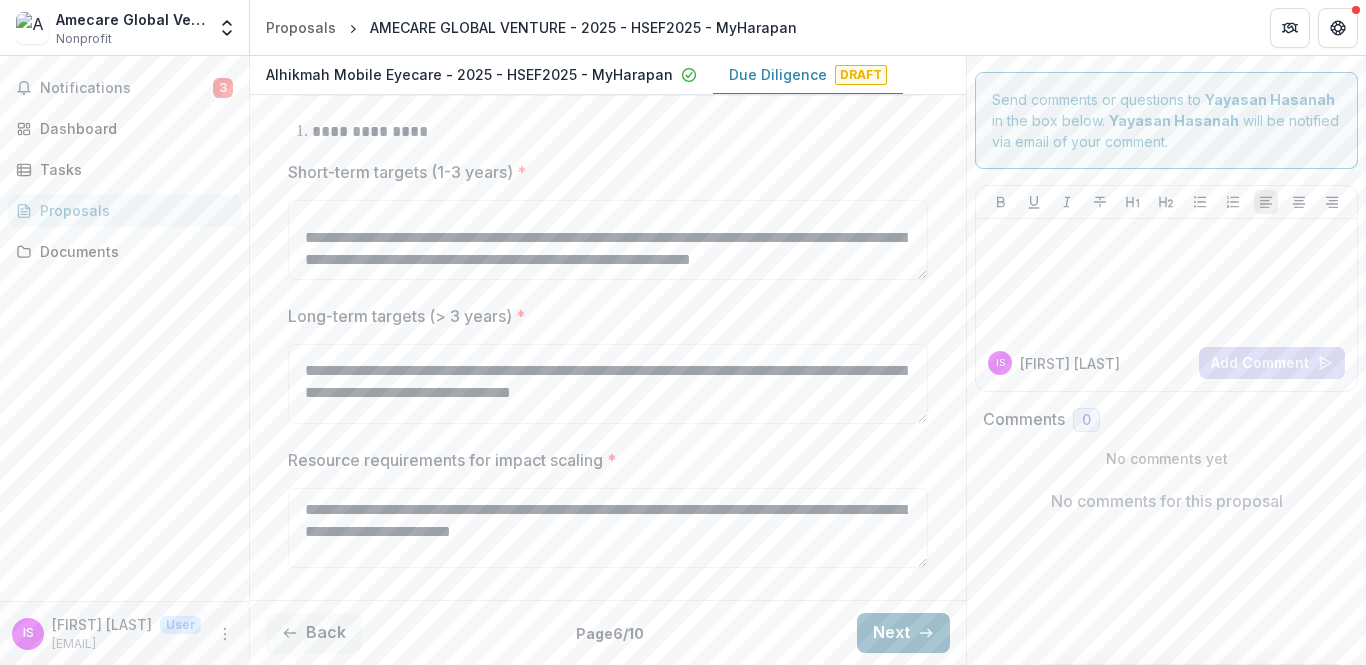 click on "Next" at bounding box center (903, 633) 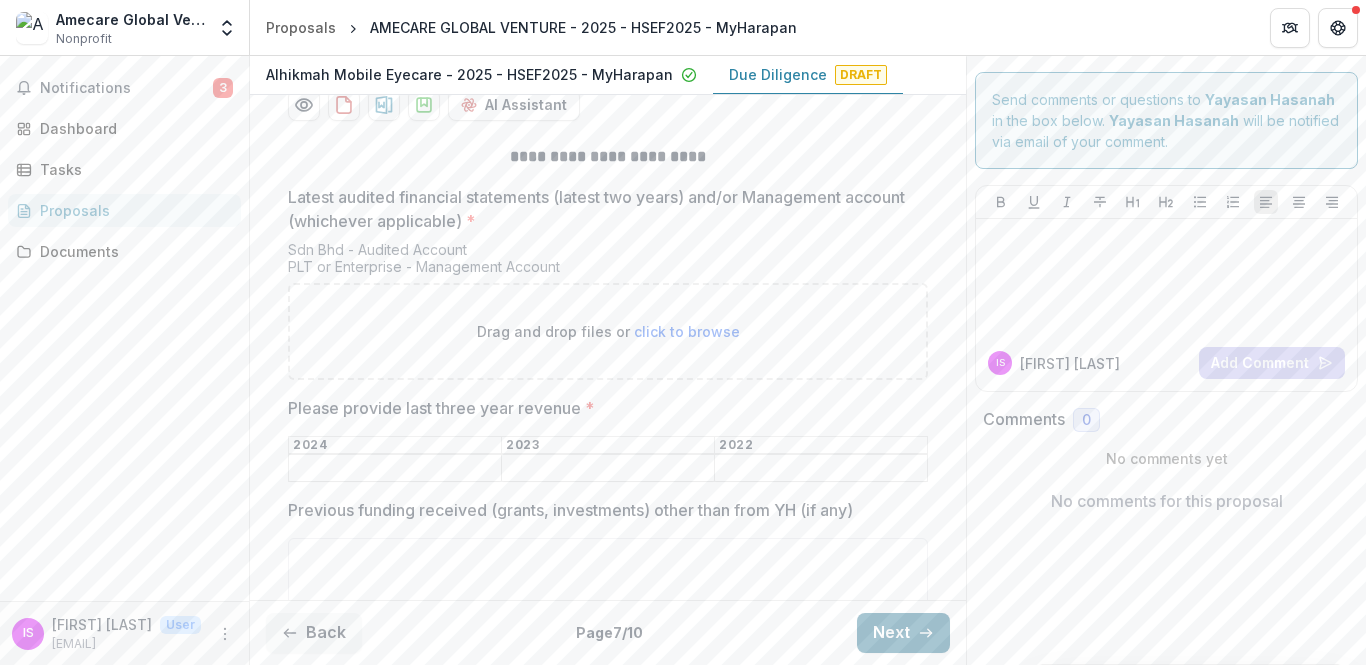 scroll, scrollTop: 410, scrollLeft: 0, axis: vertical 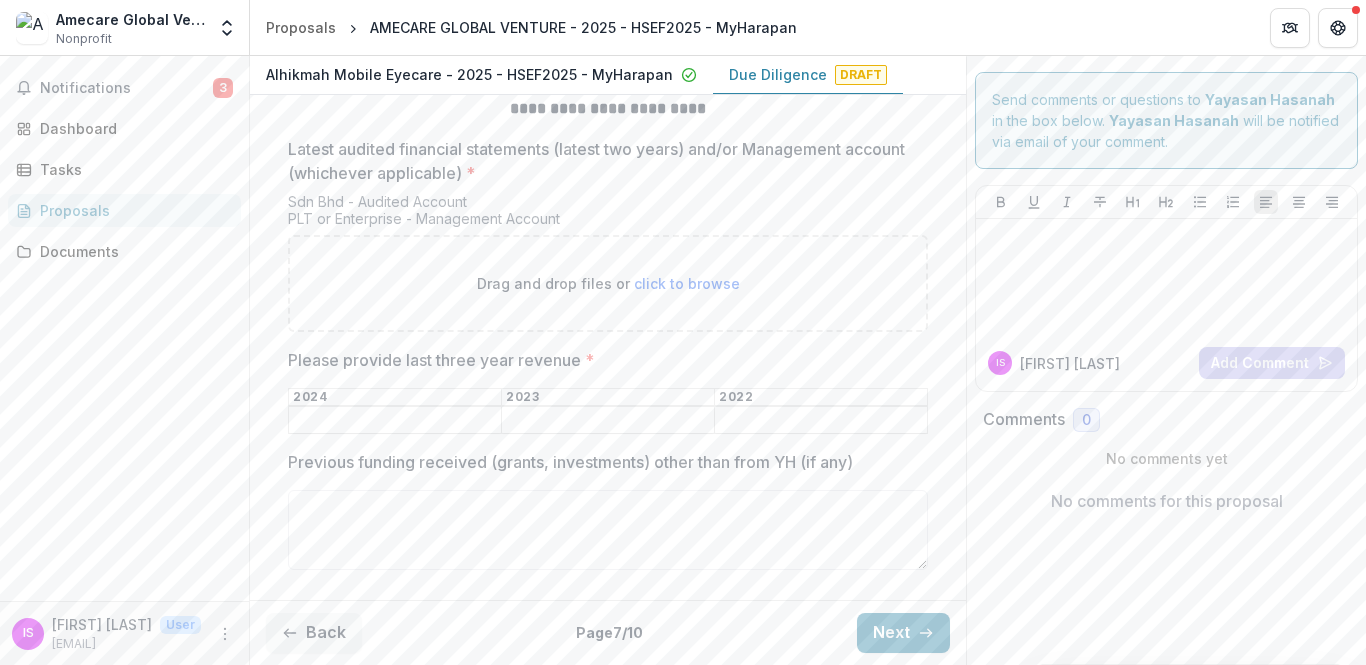 click on "click to browse" at bounding box center [687, 283] 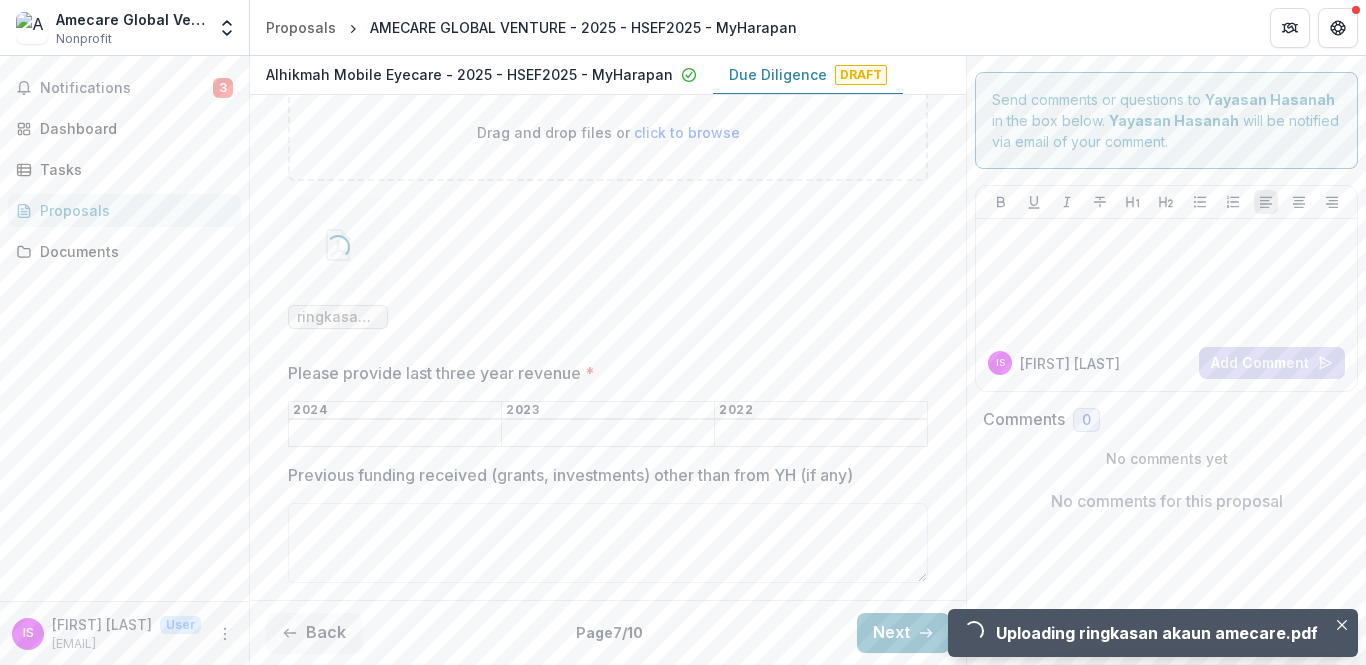 scroll, scrollTop: 574, scrollLeft: 0, axis: vertical 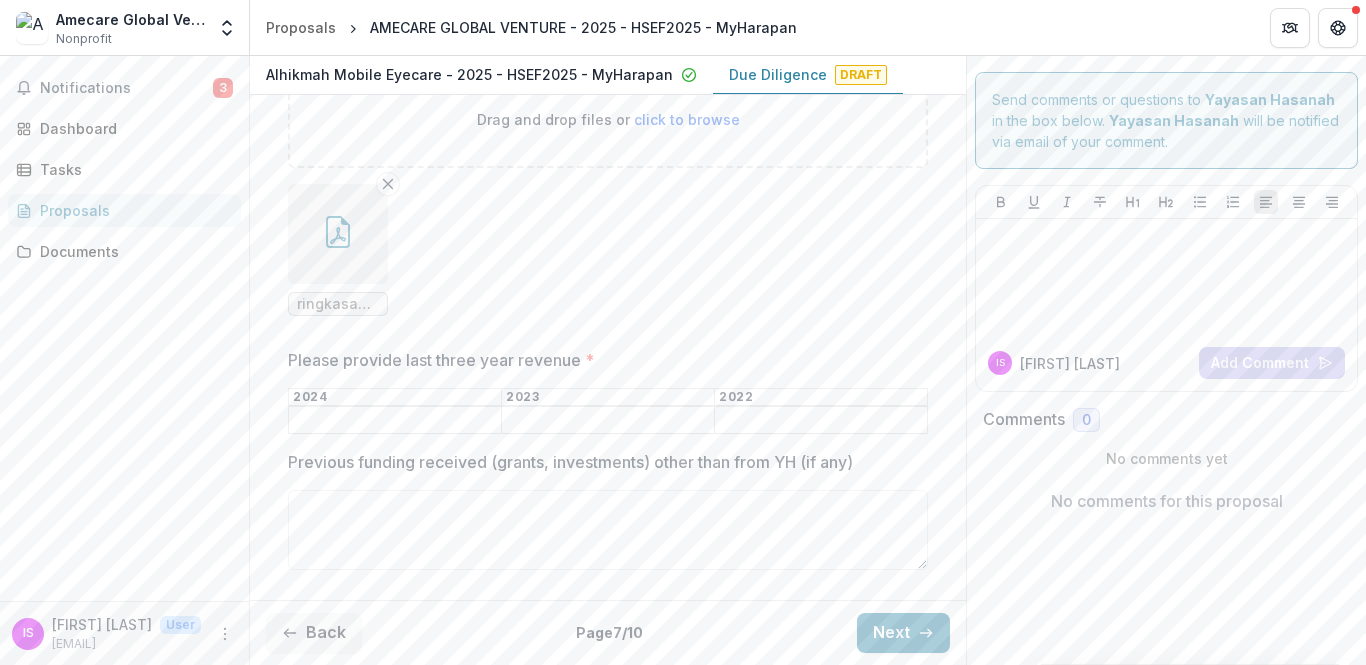 click on "Please provide last three year revenue *" at bounding box center [821, 421] 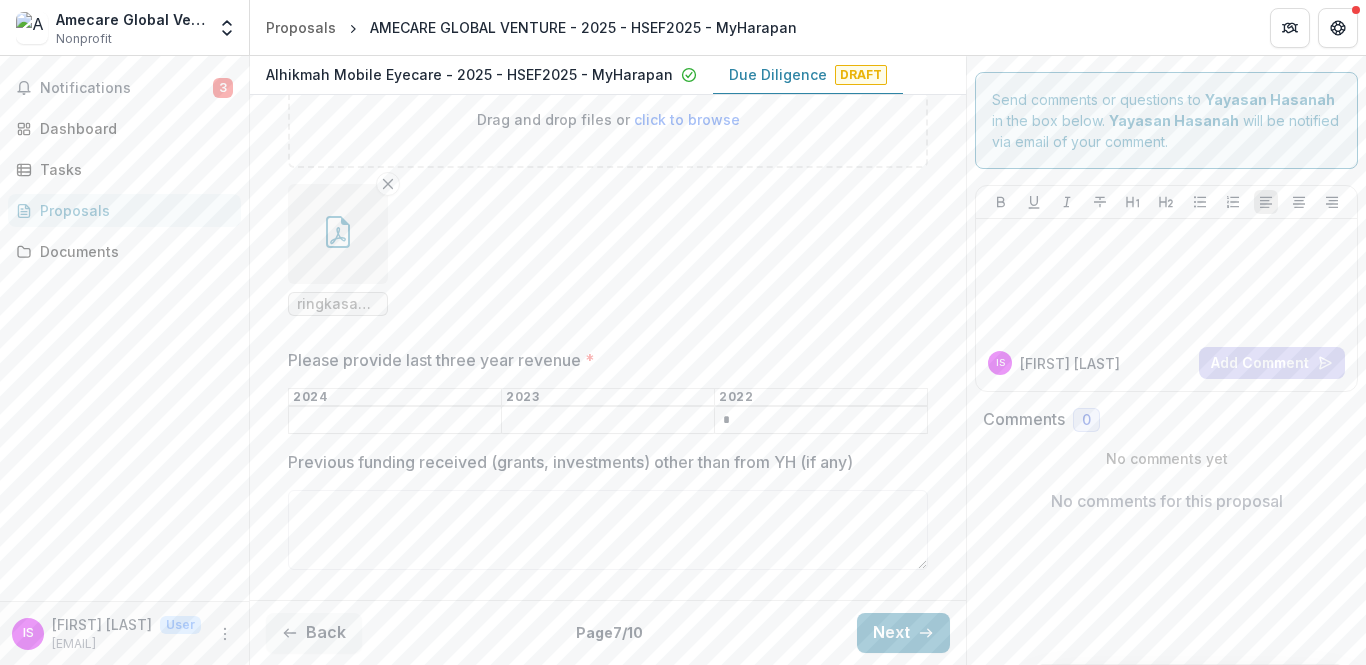 type on "*" 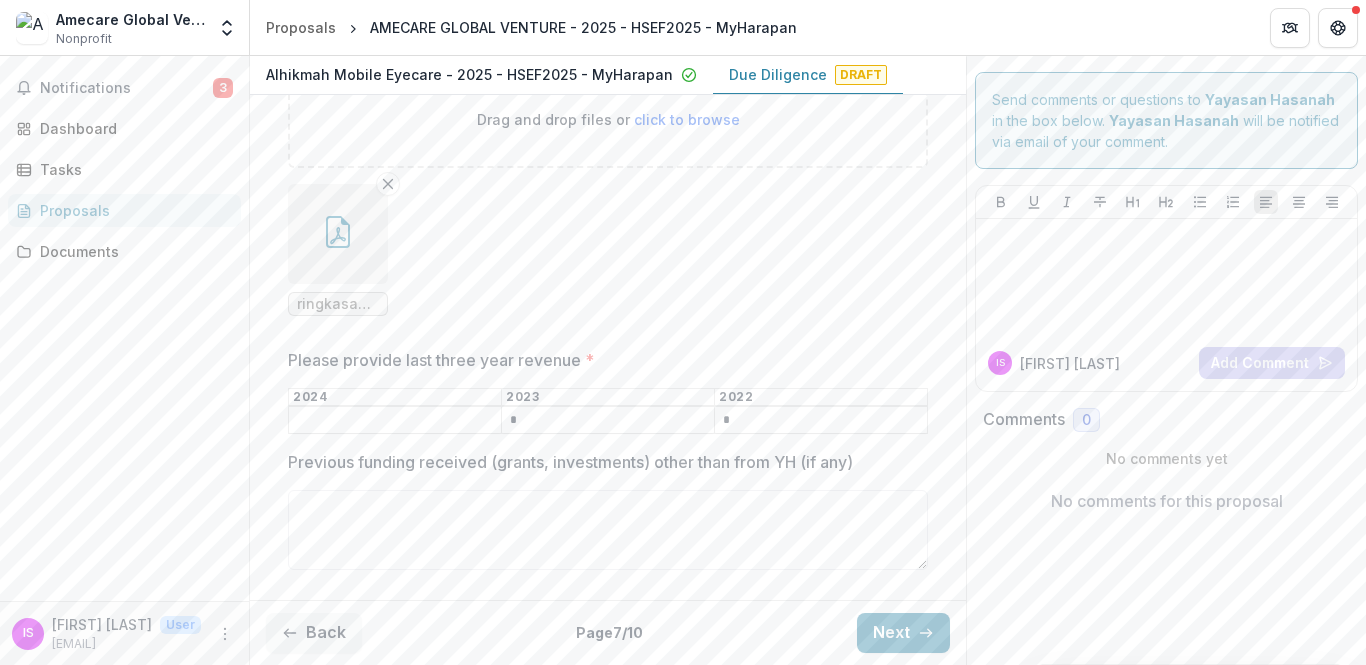 type on "*" 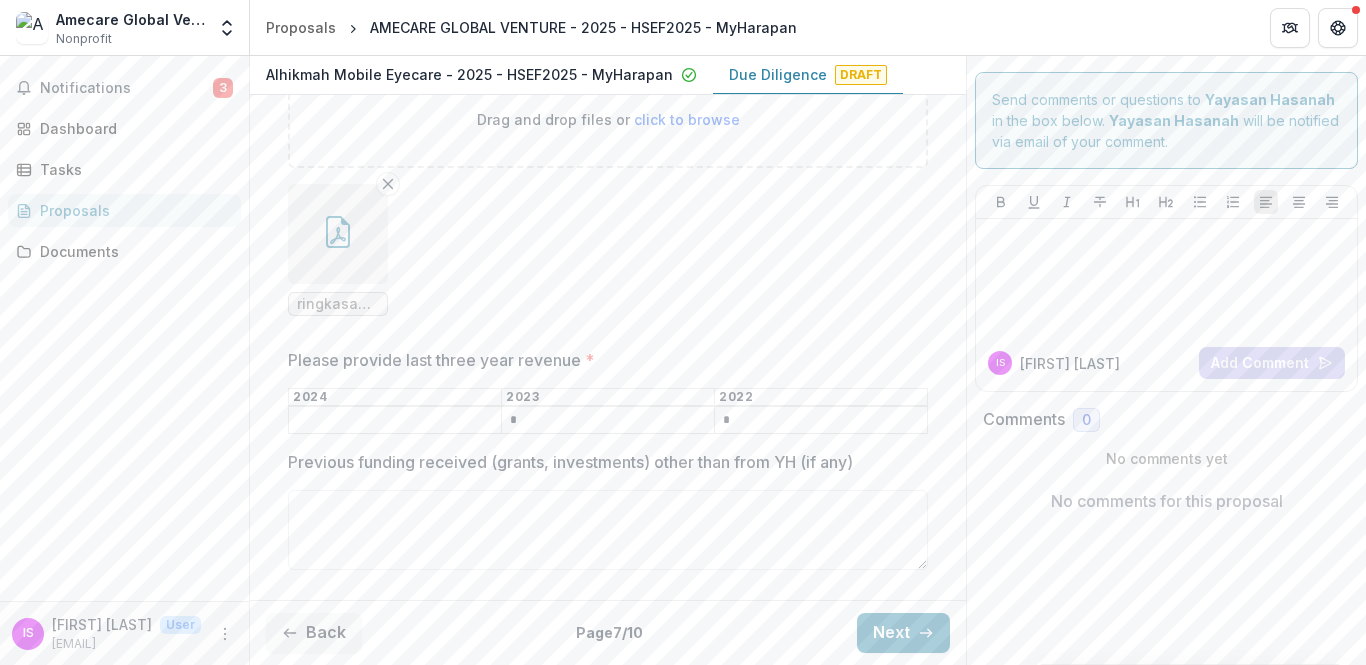 click on "Please provide last three year revenue *" at bounding box center [395, 421] 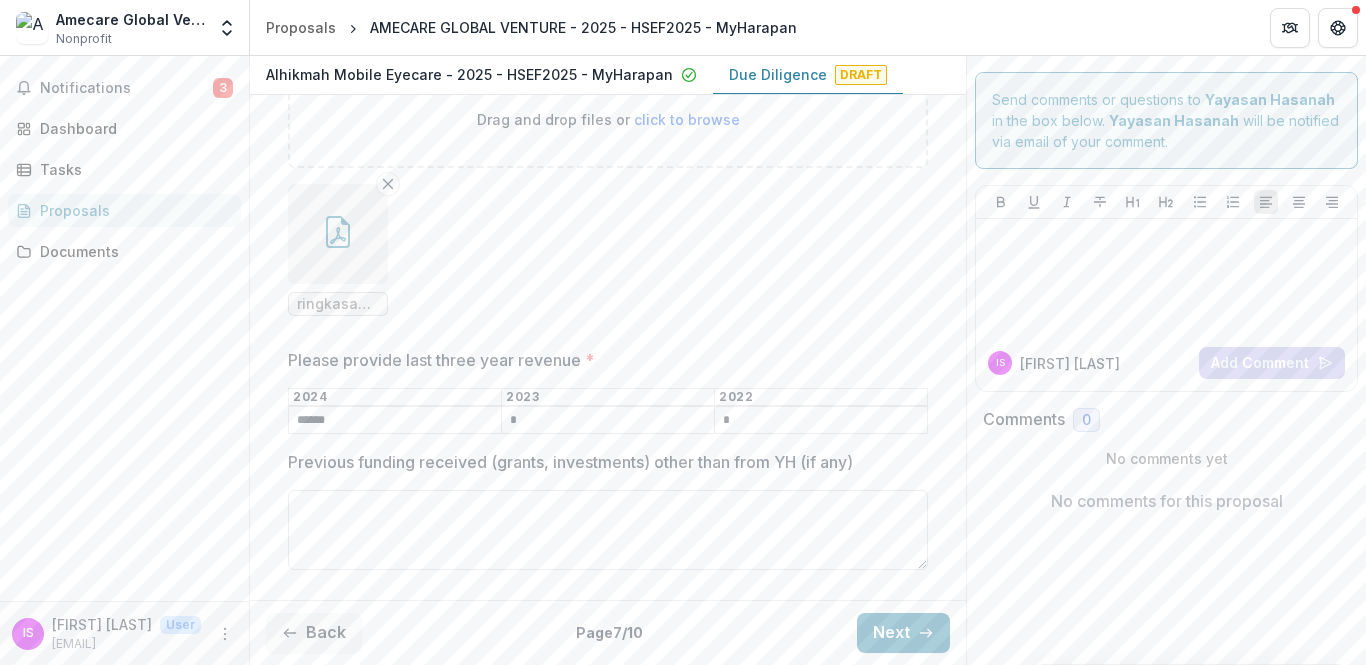 type on "******" 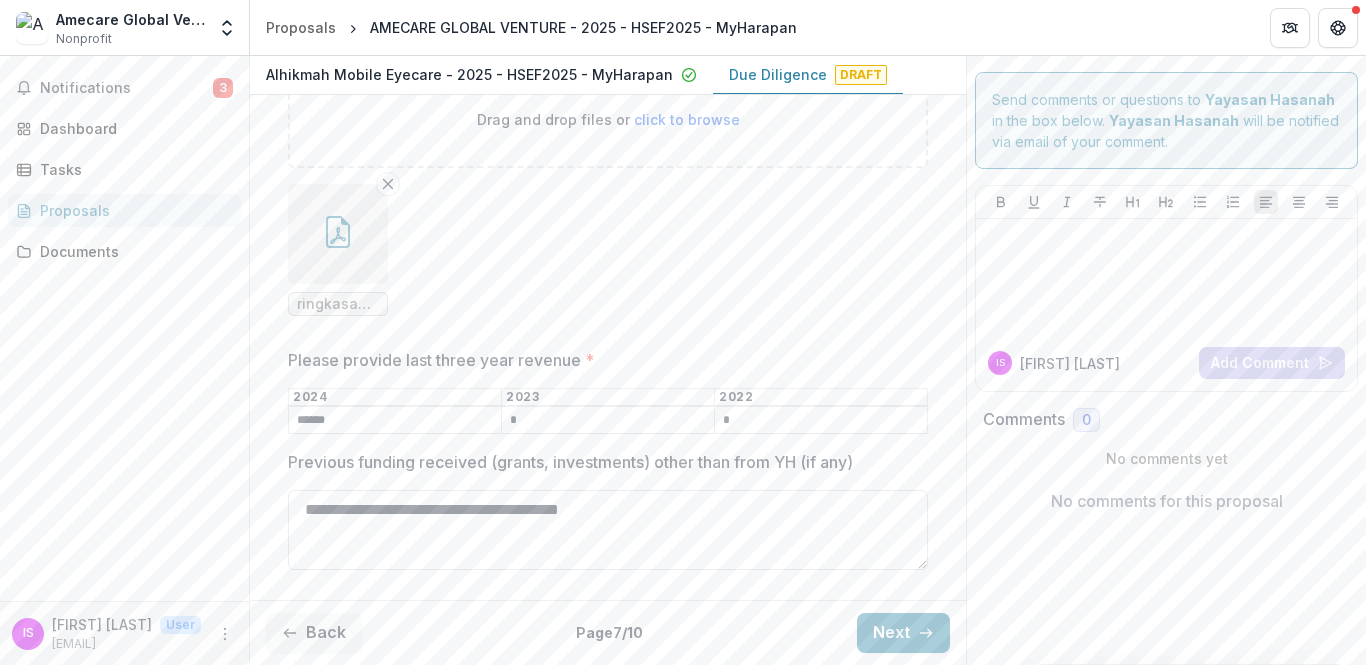 type on "**********" 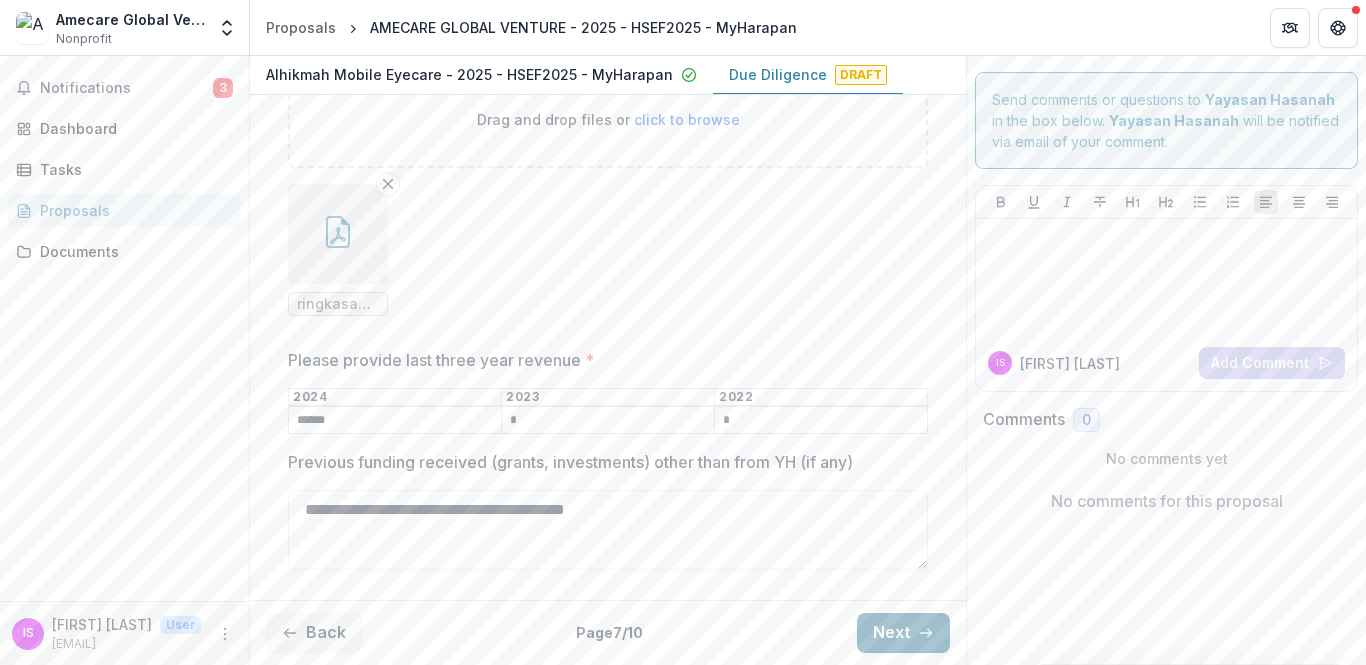 click on "Next" at bounding box center (903, 633) 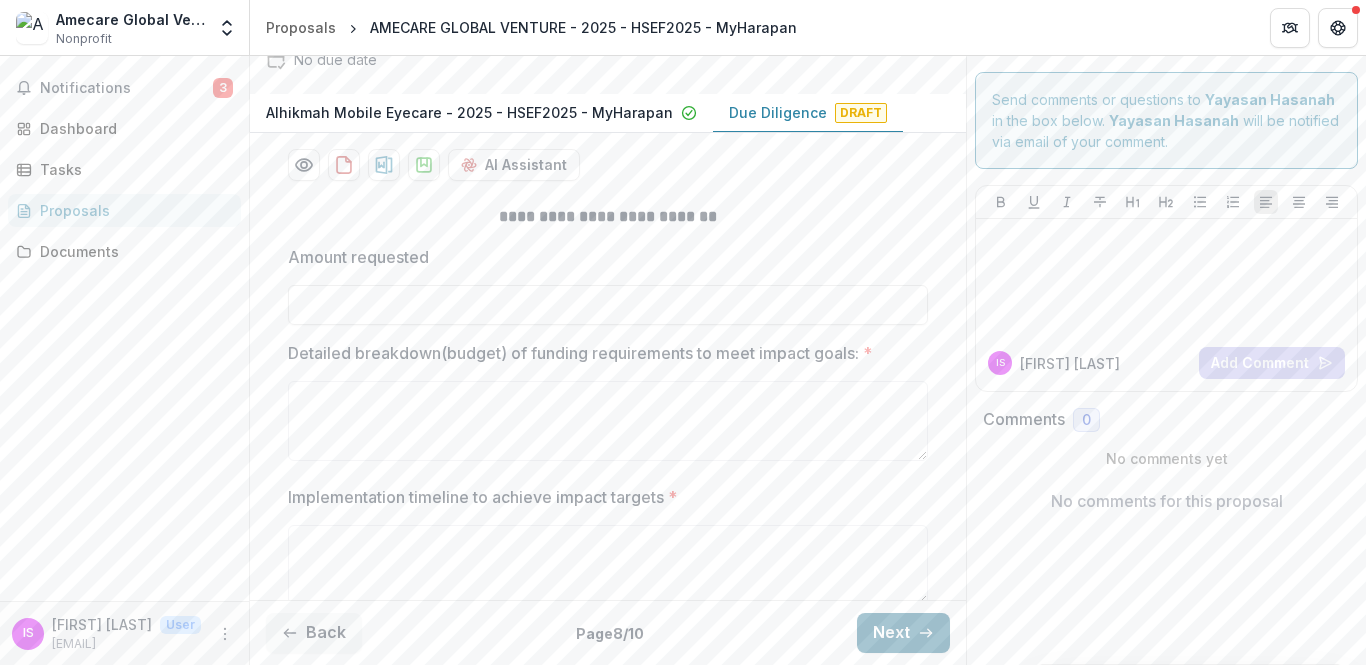 scroll, scrollTop: 305, scrollLeft: 0, axis: vertical 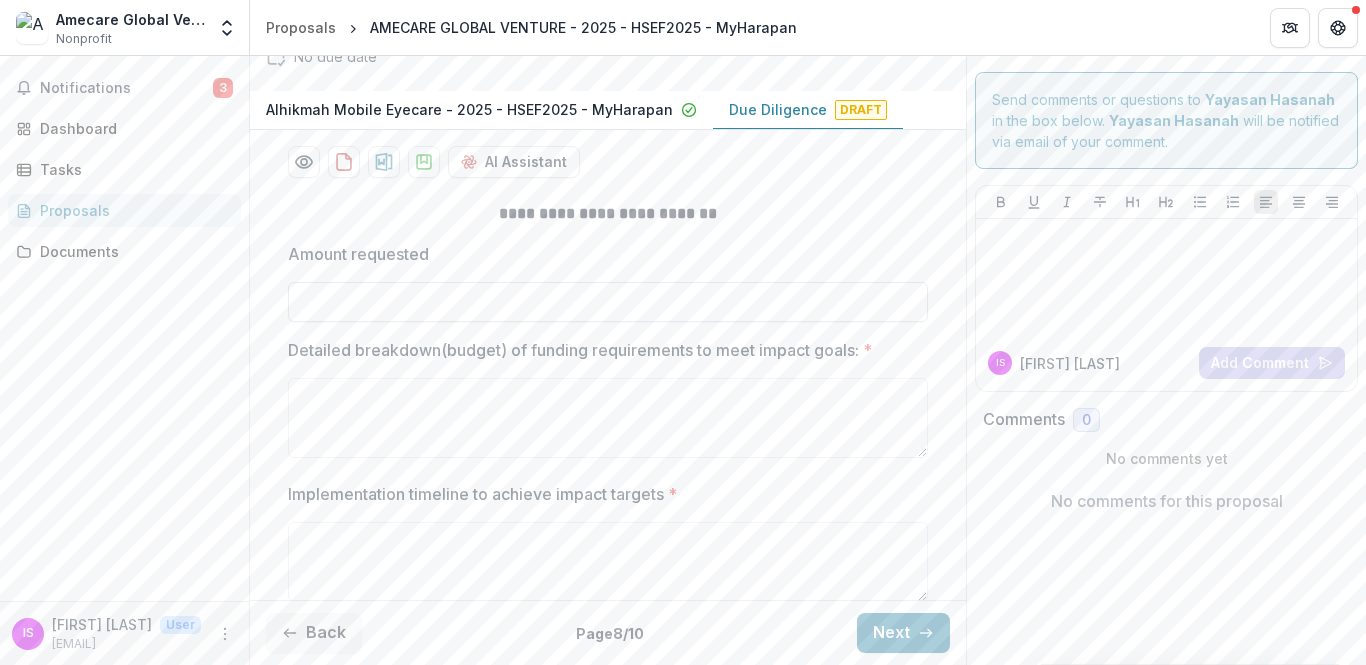 click on "Amount requested" at bounding box center [608, 302] 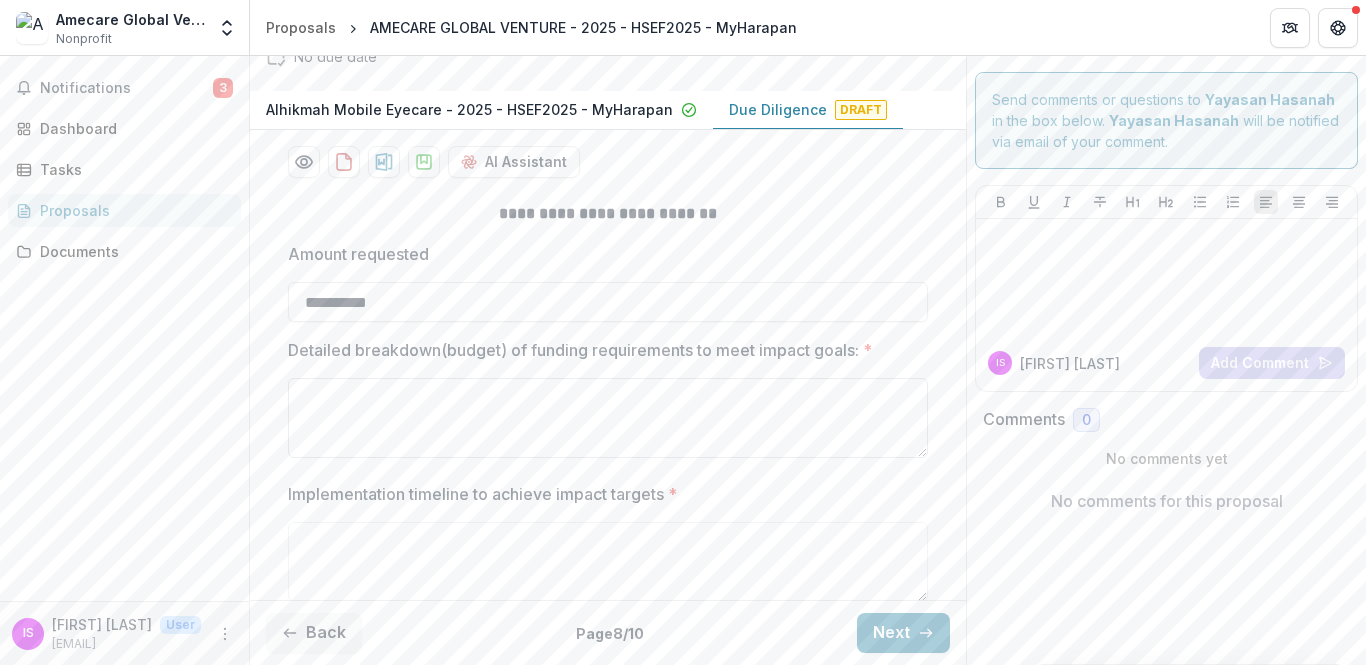 type on "**********" 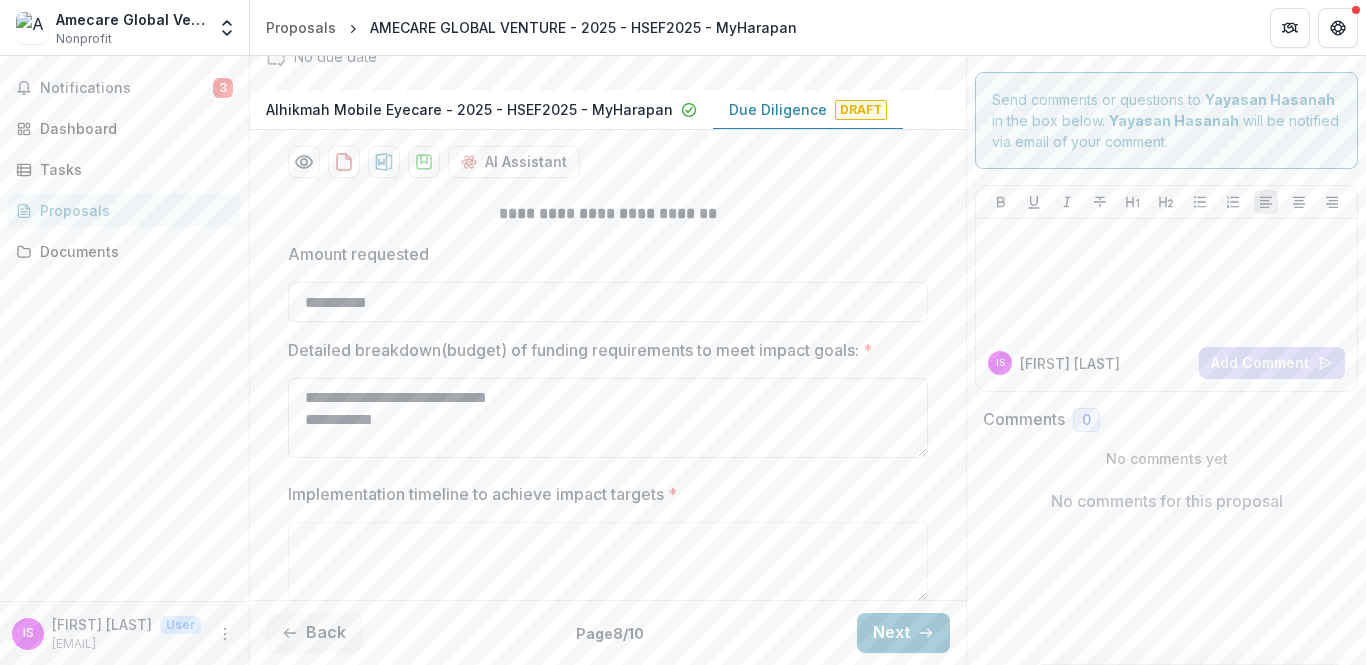 click on "**********" at bounding box center (608, 418) 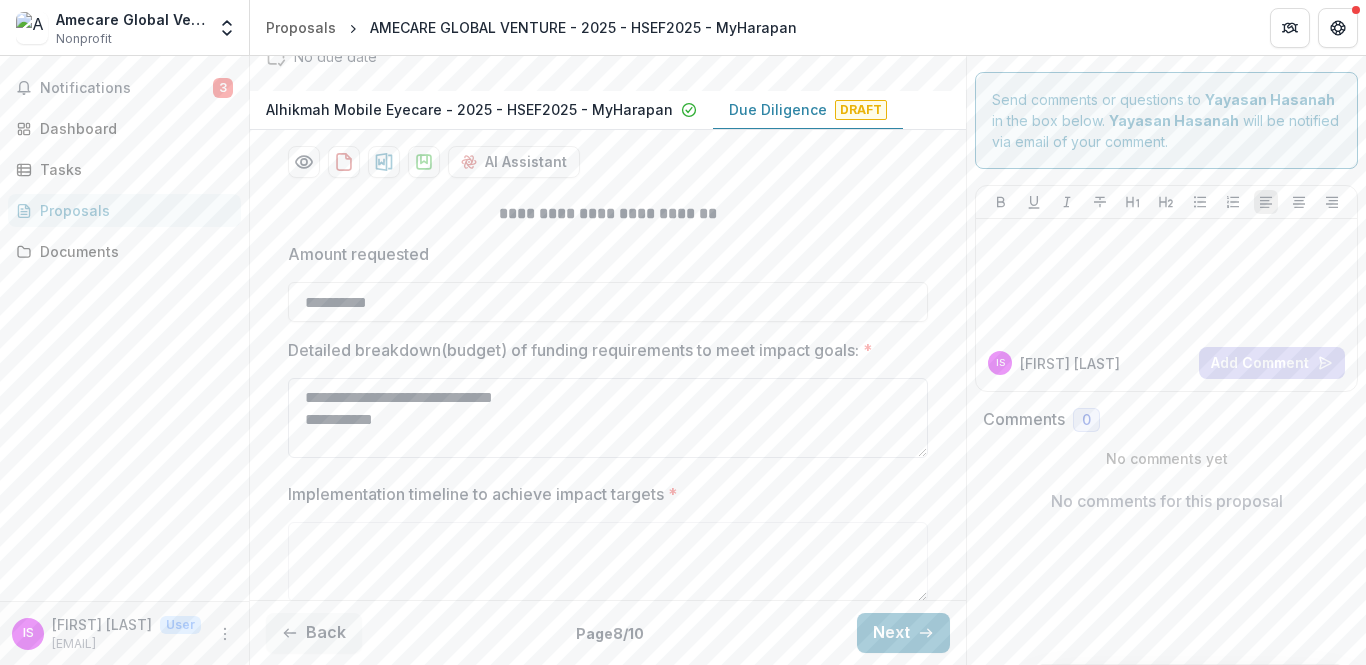 click on "**********" at bounding box center [608, 418] 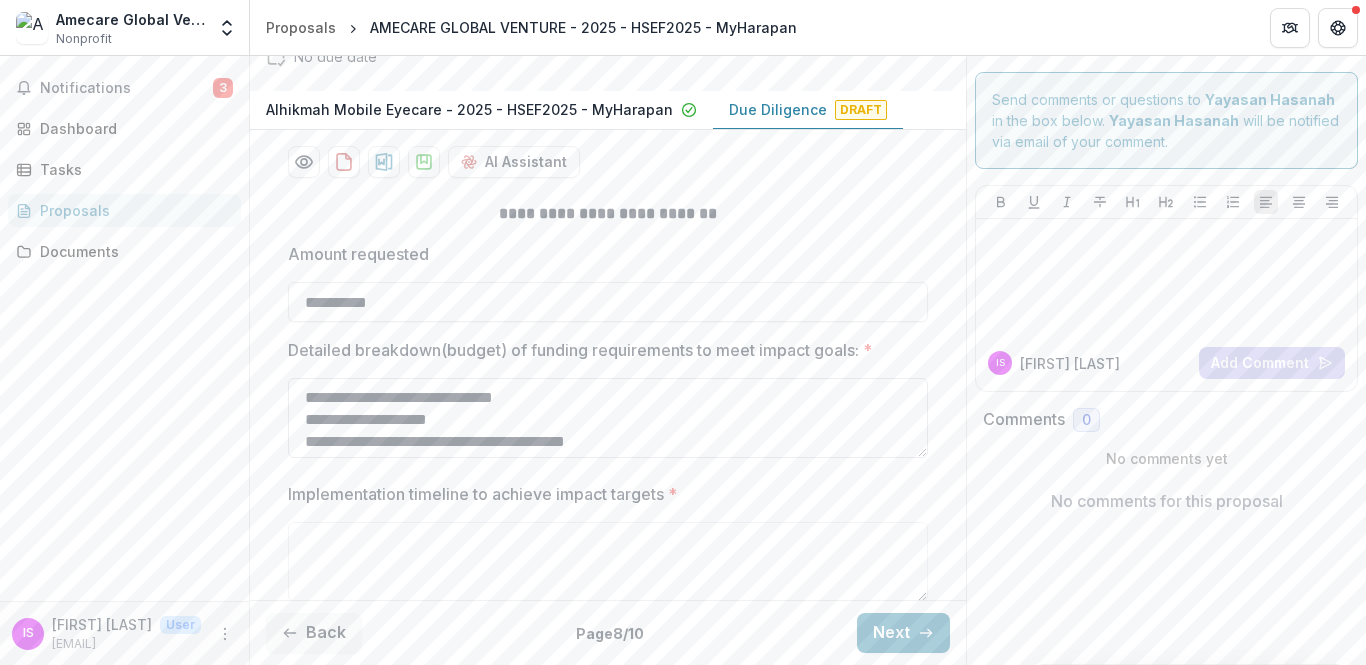 scroll, scrollTop: 18, scrollLeft: 0, axis: vertical 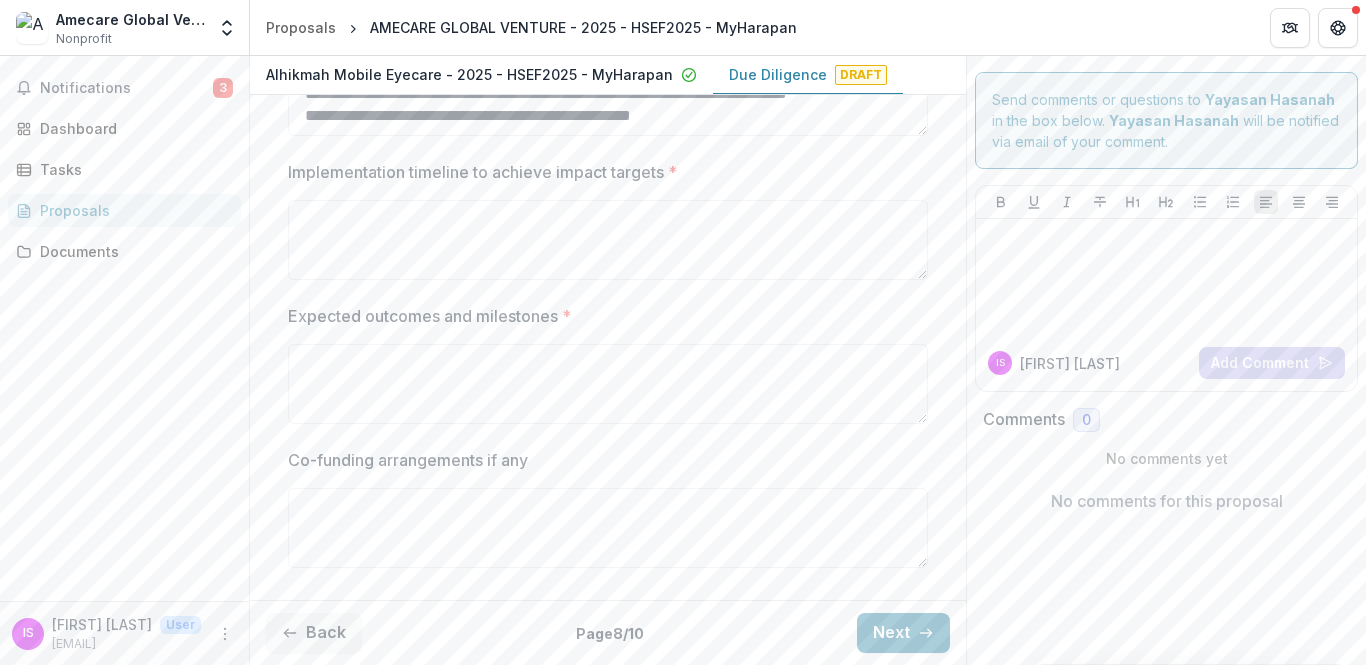 type on "**********" 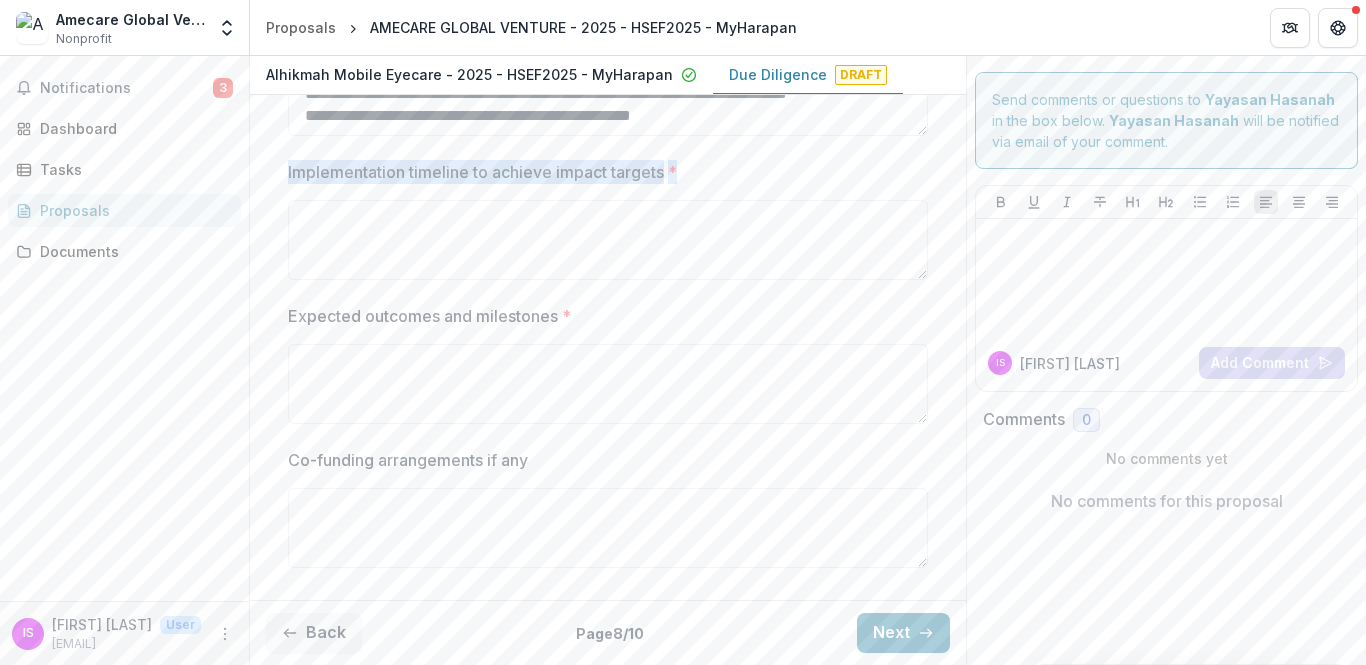 copy on "Implementation timeline to achieve impact targets *" 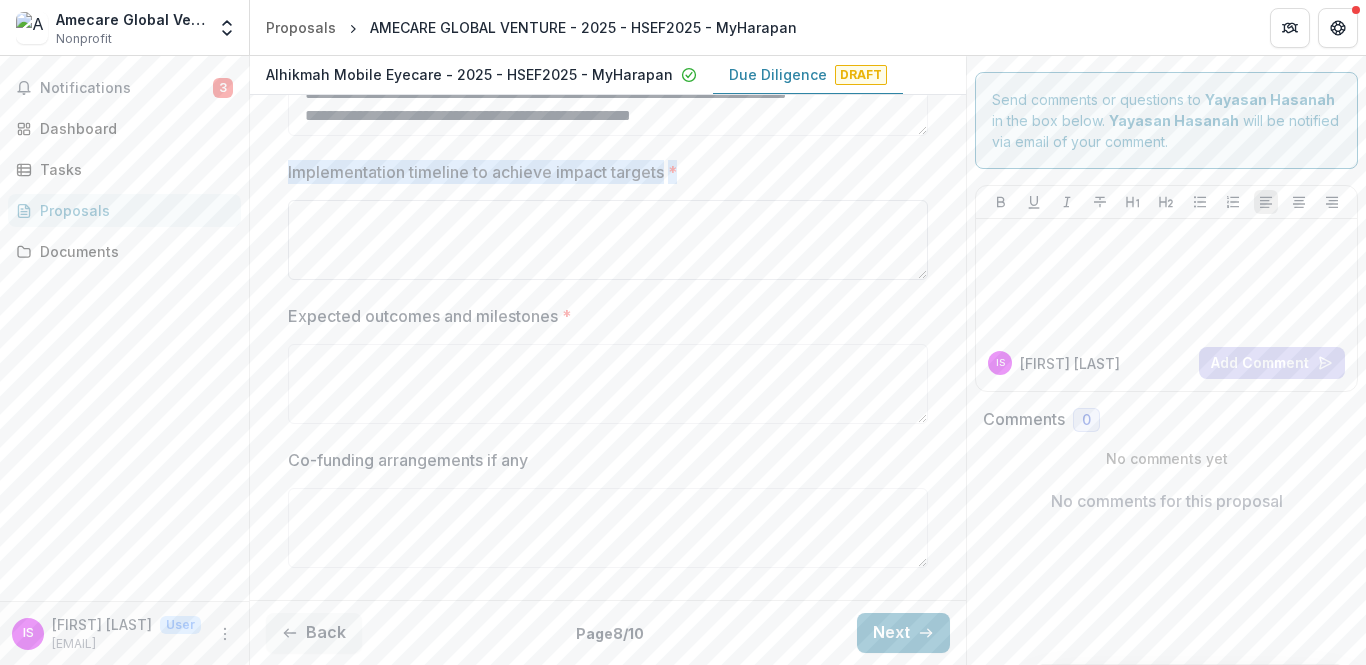 click on "Implementation timeline to achieve impact targets *" at bounding box center [608, 240] 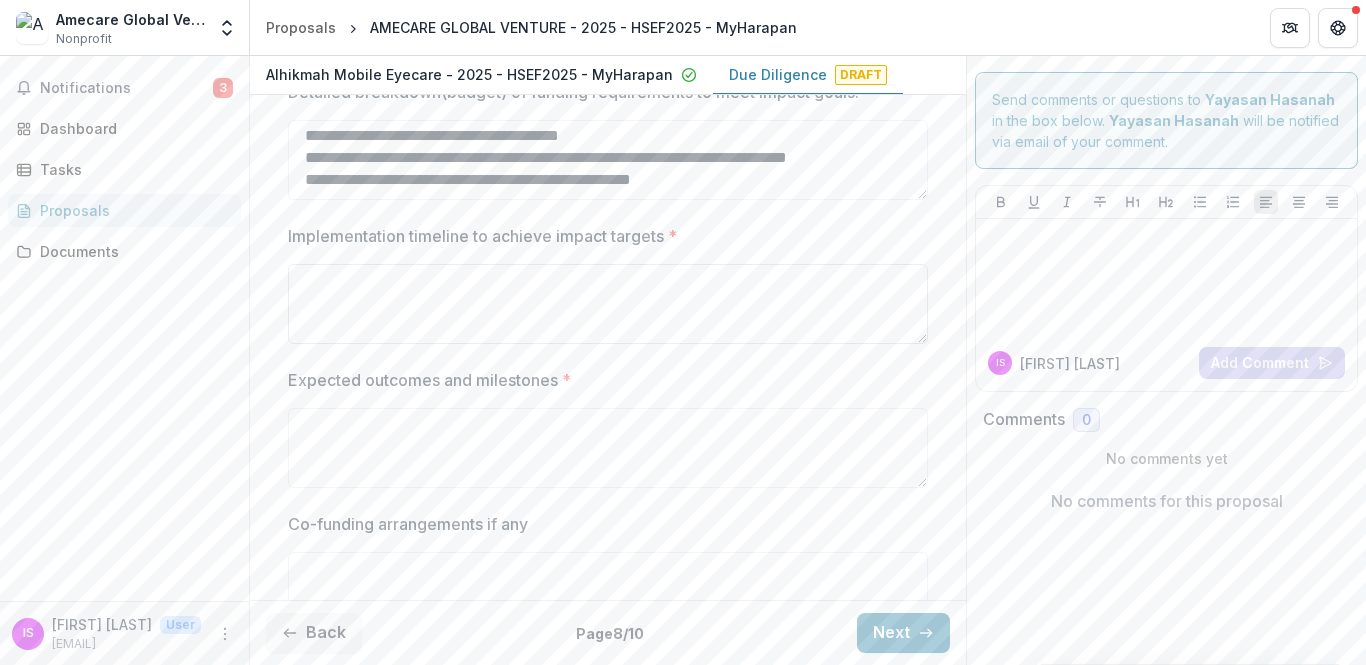 scroll, scrollTop: 627, scrollLeft: 0, axis: vertical 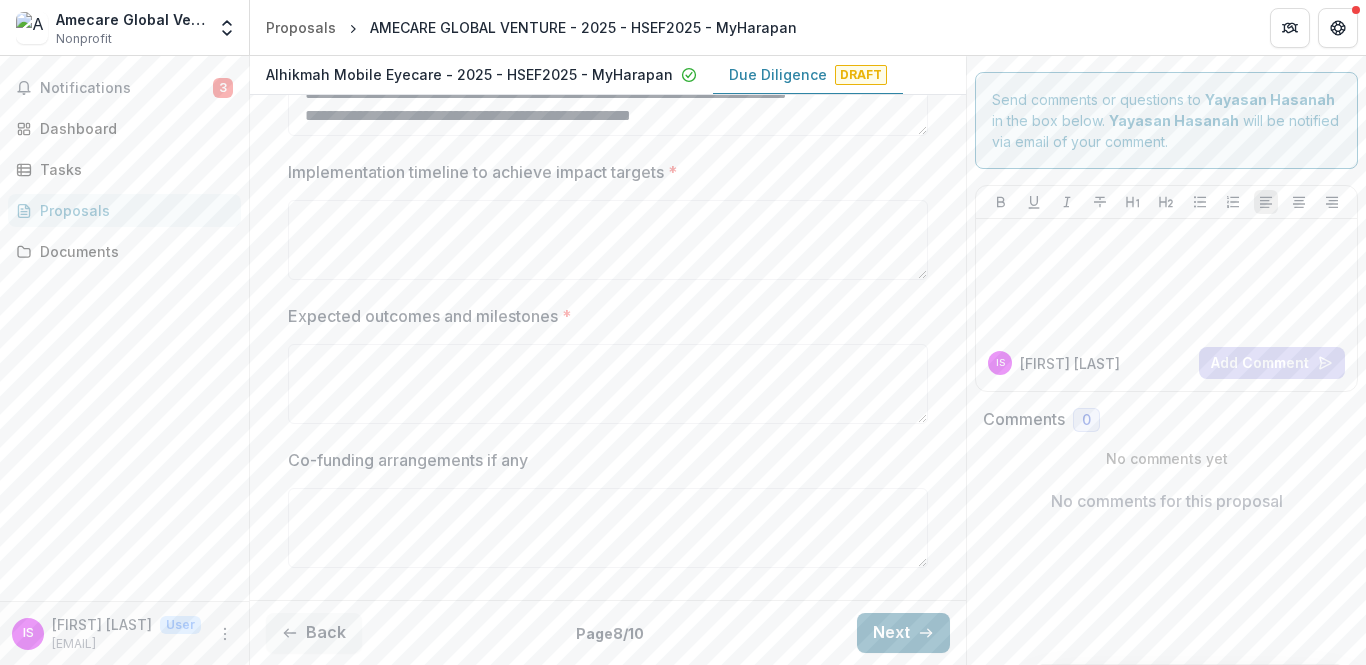 click on "Next" at bounding box center (903, 633) 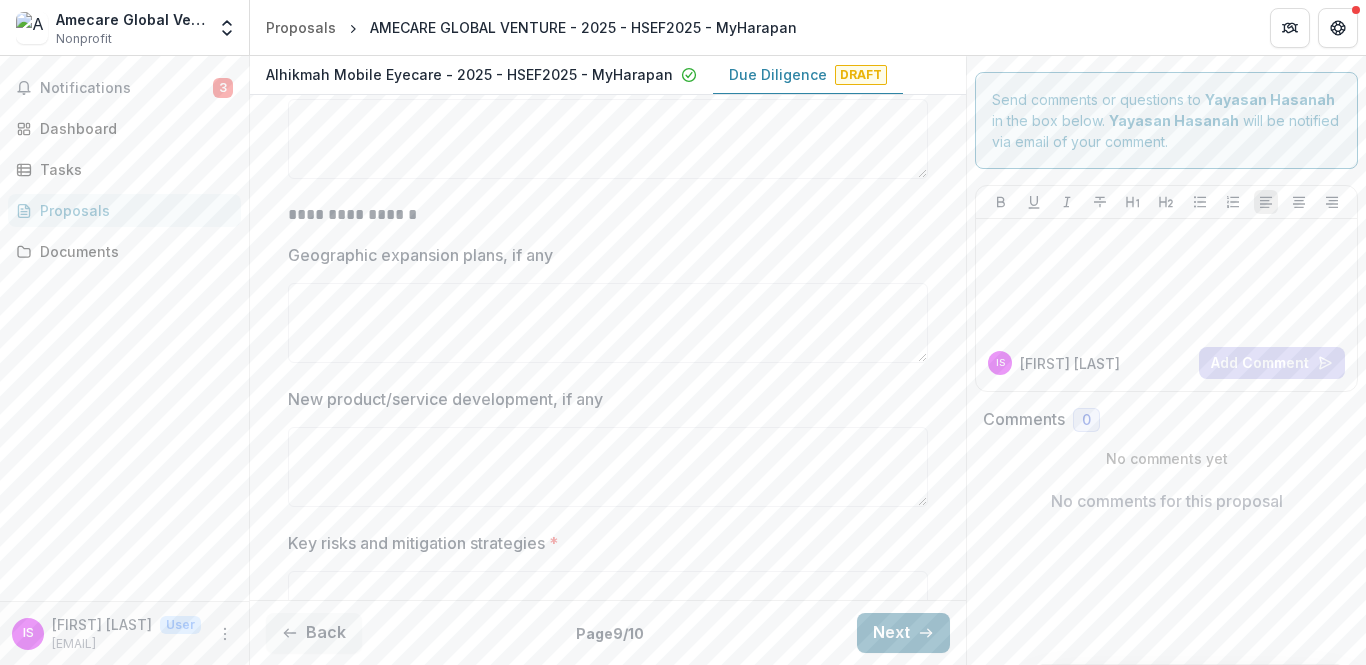 scroll, scrollTop: 571, scrollLeft: 0, axis: vertical 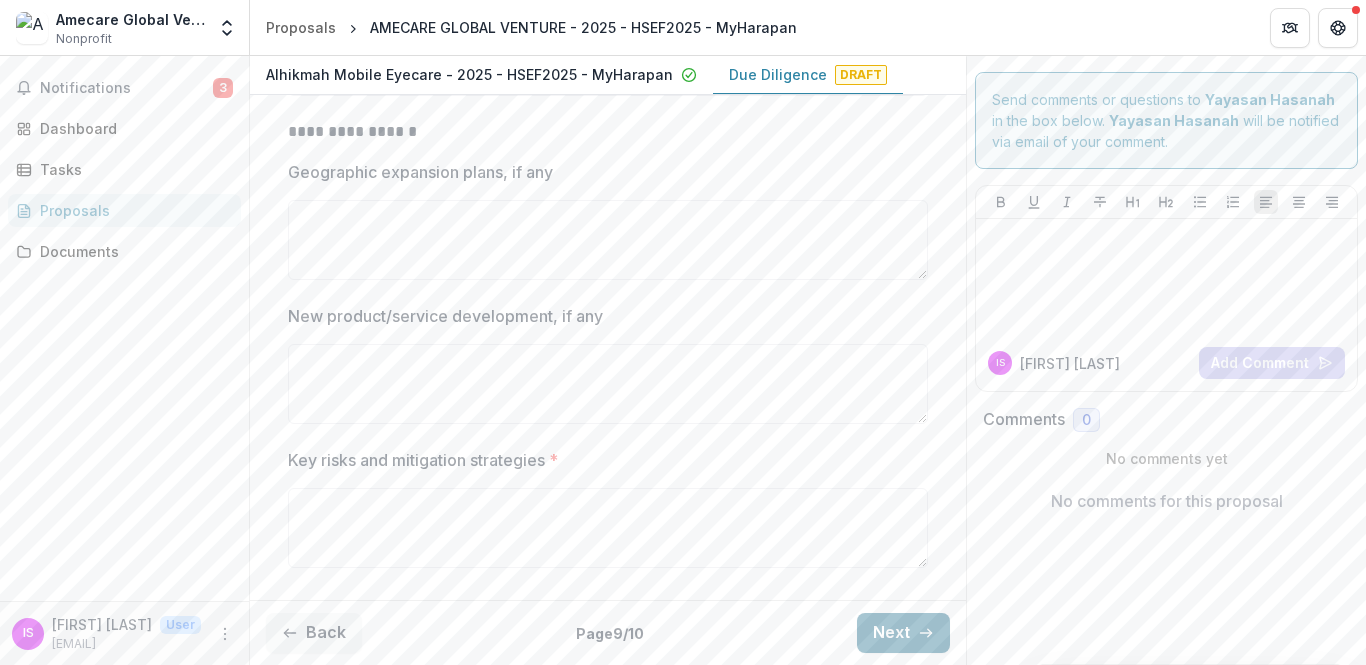 click on "Next" at bounding box center (903, 633) 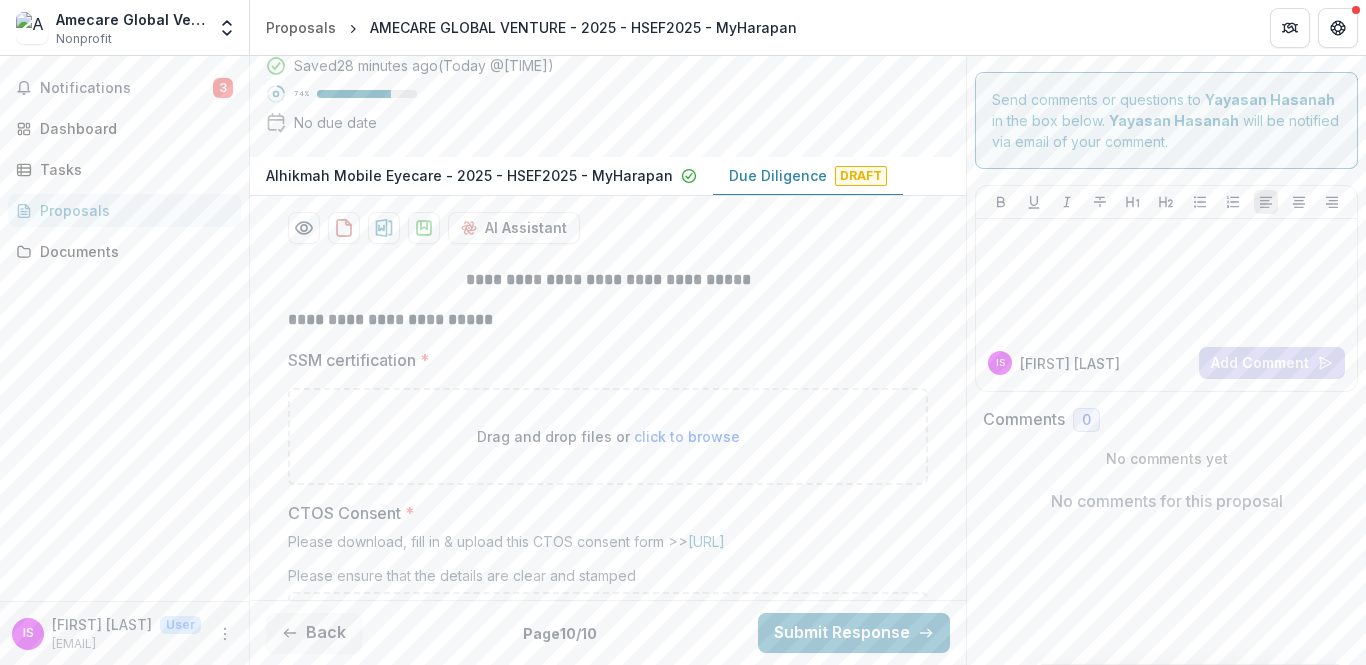 scroll, scrollTop: 372, scrollLeft: 0, axis: vertical 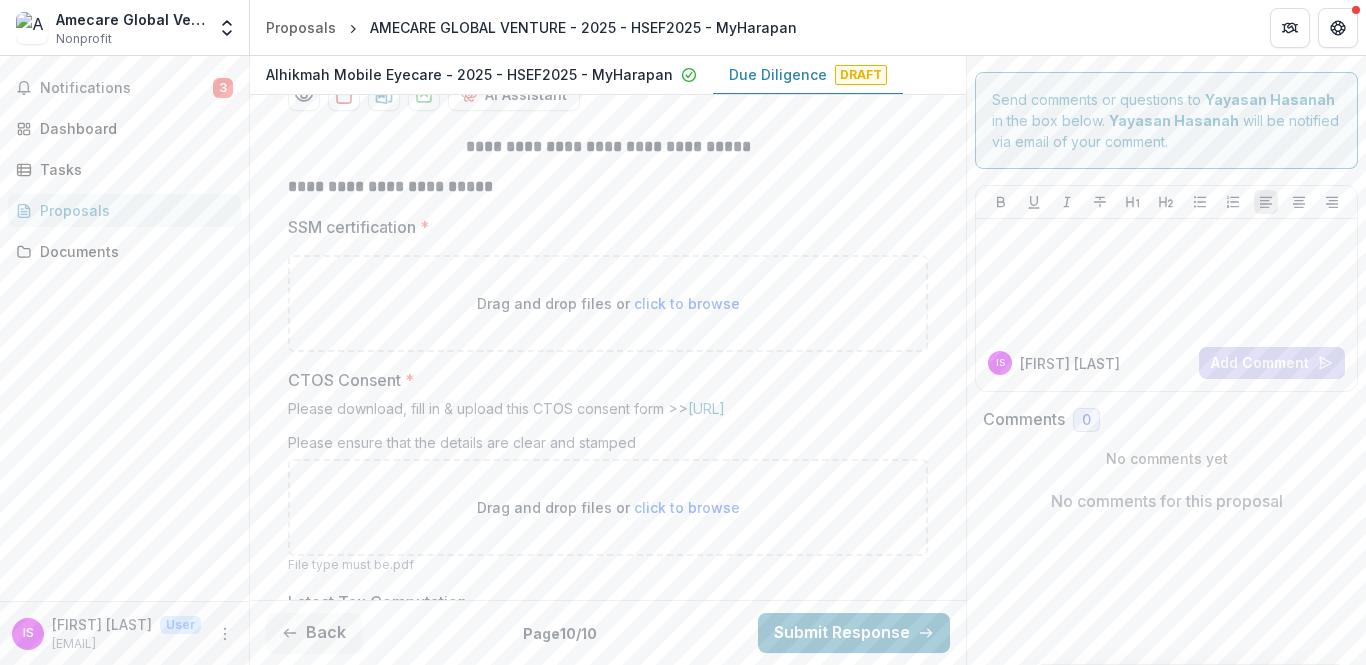 click on "Drag and drop files or   click to browse" at bounding box center [608, 303] 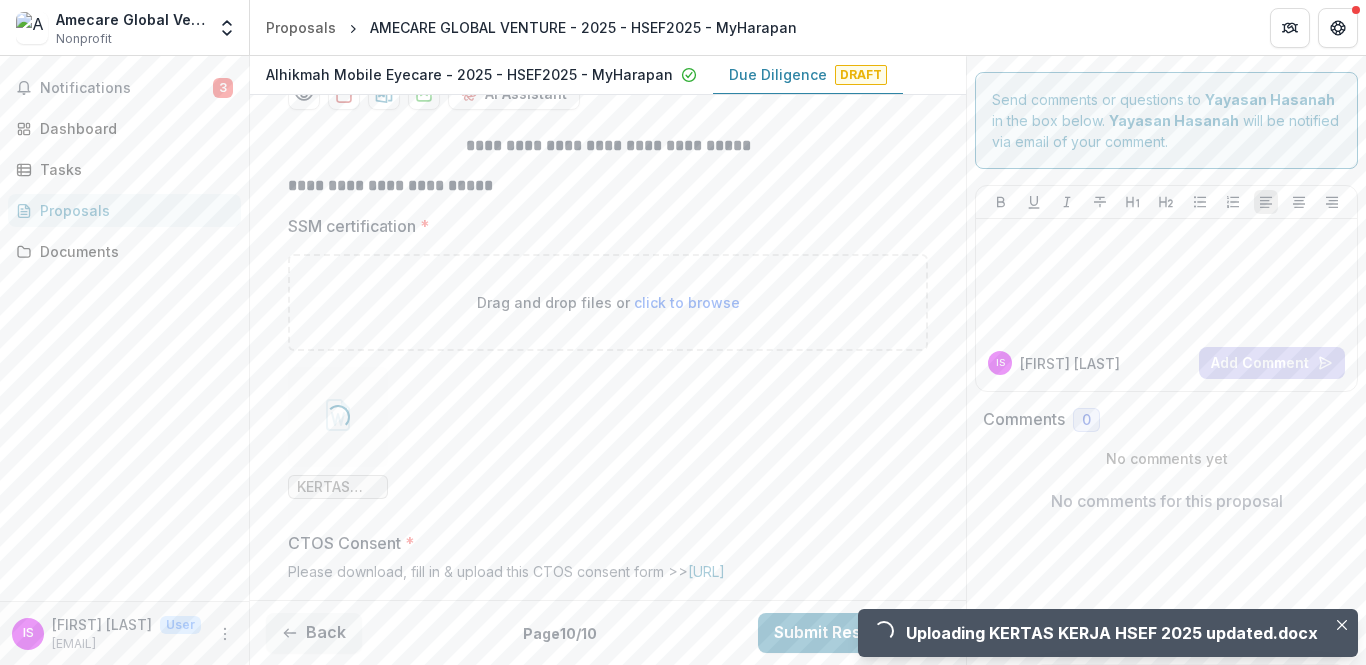 scroll, scrollTop: 375, scrollLeft: 0, axis: vertical 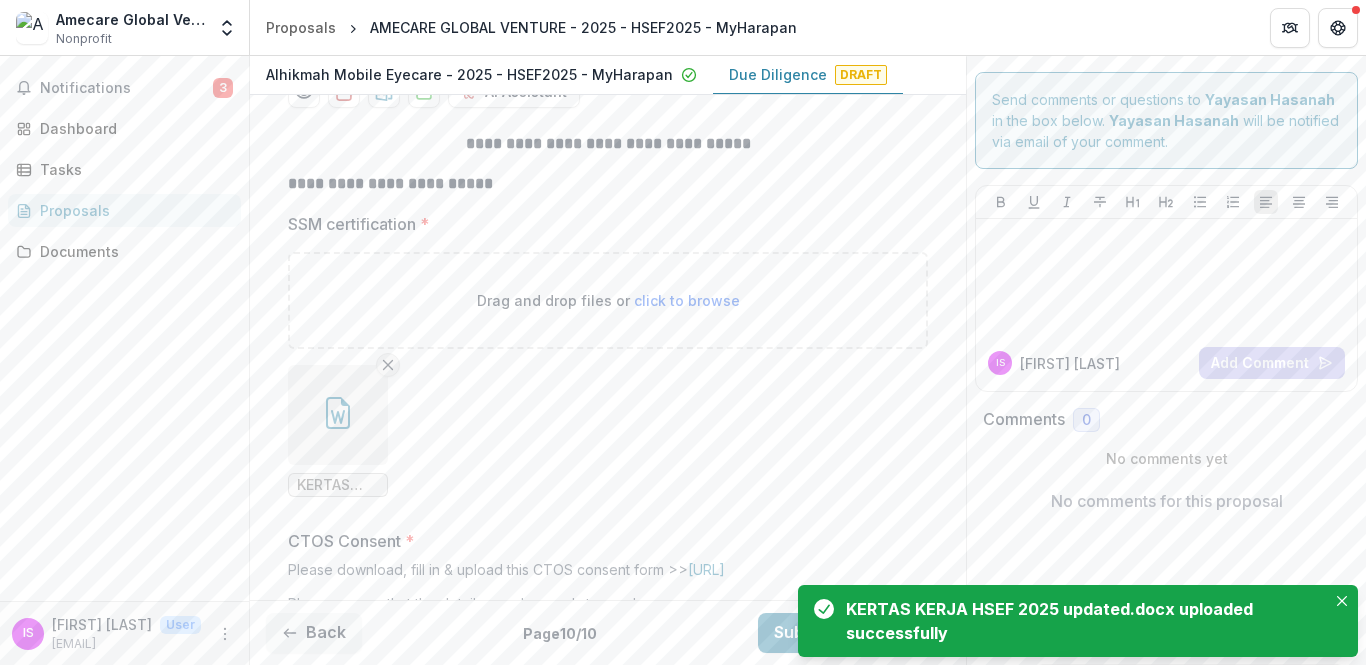 click 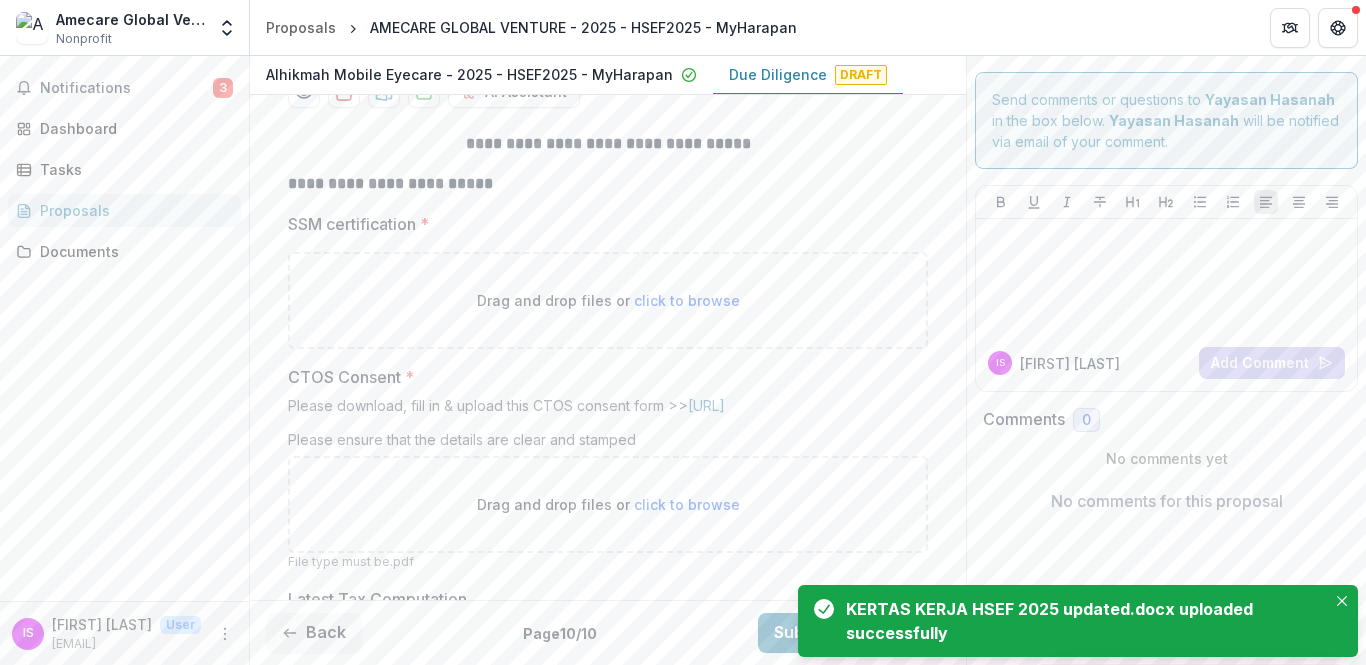 click on "click to browse" at bounding box center (687, 300) 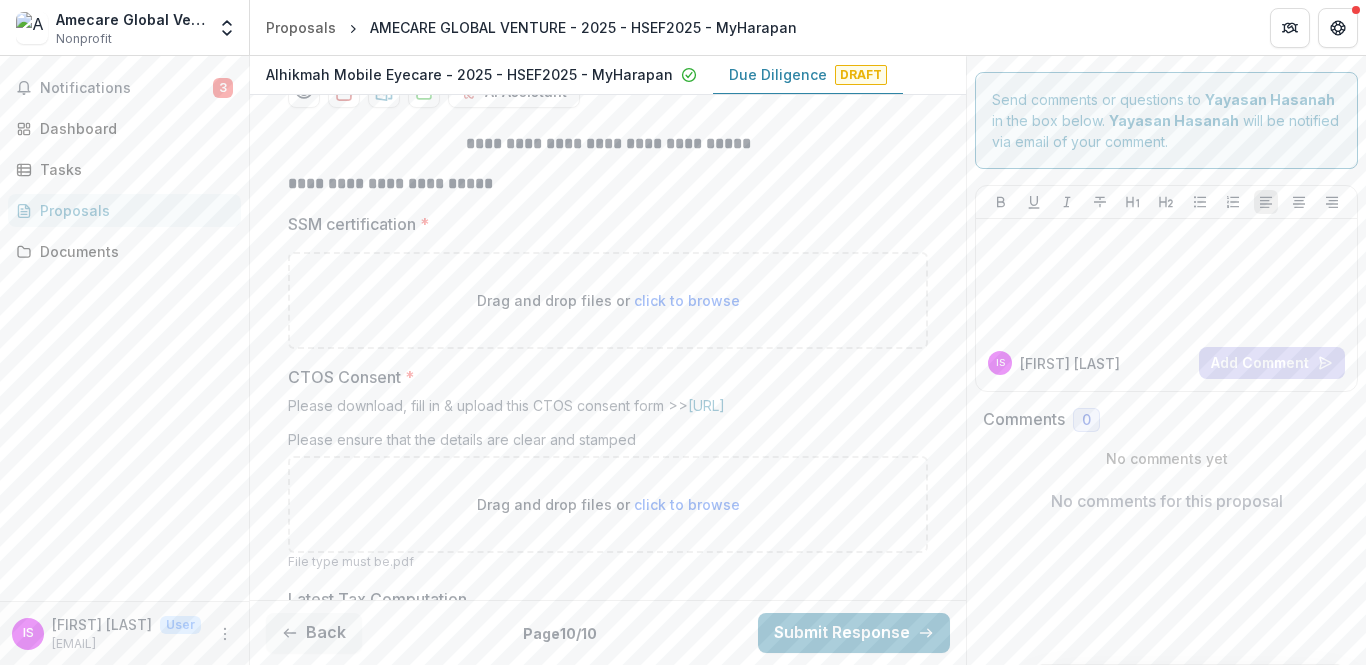 type on "**********" 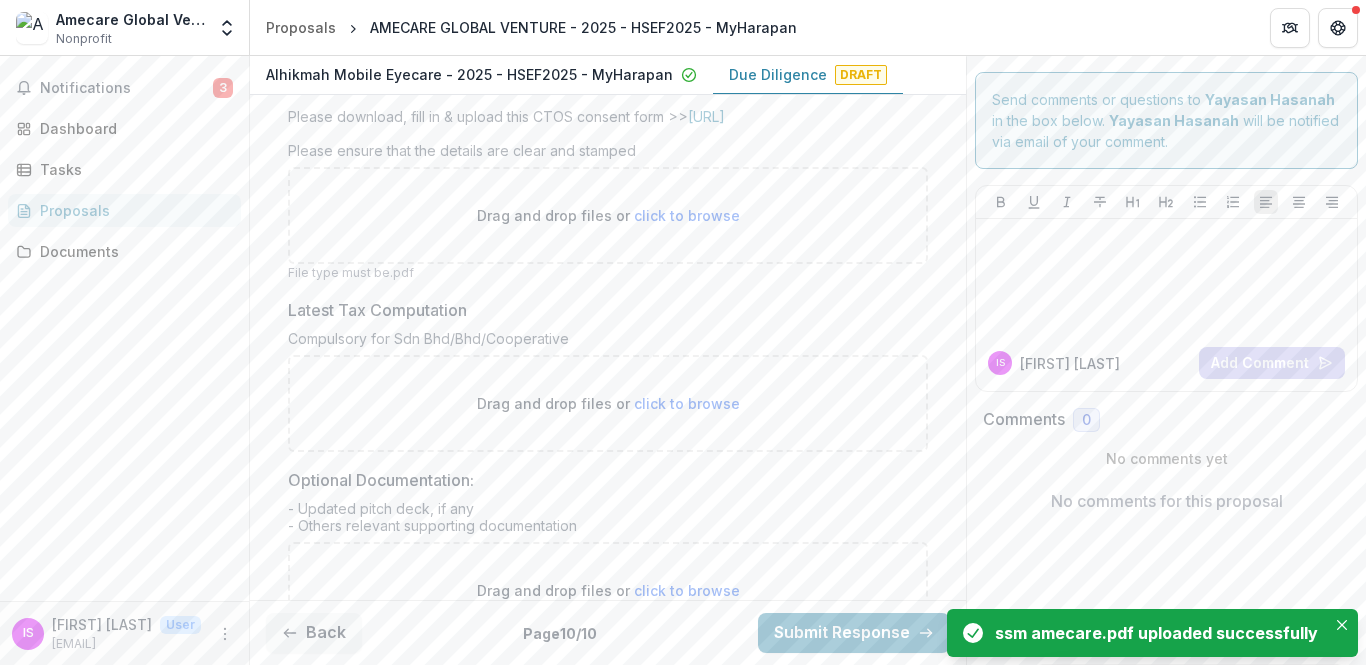 scroll, scrollTop: 891, scrollLeft: 0, axis: vertical 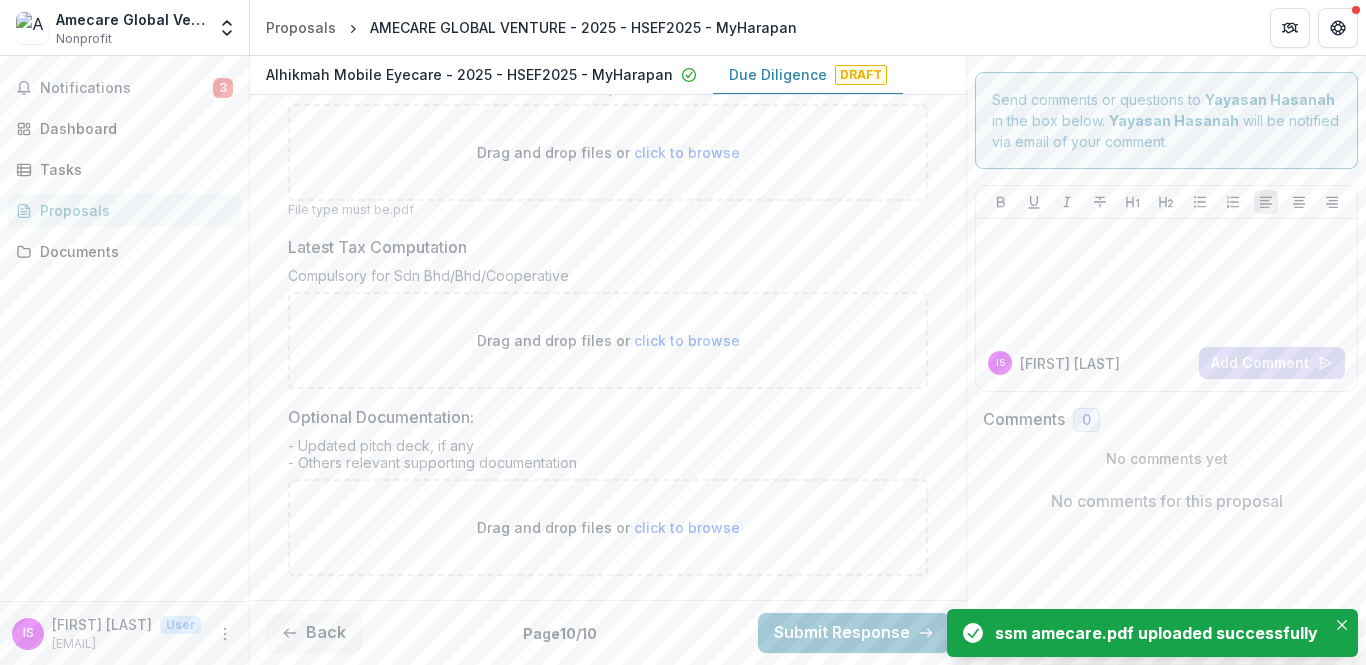 click on "click to browse" at bounding box center (687, 527) 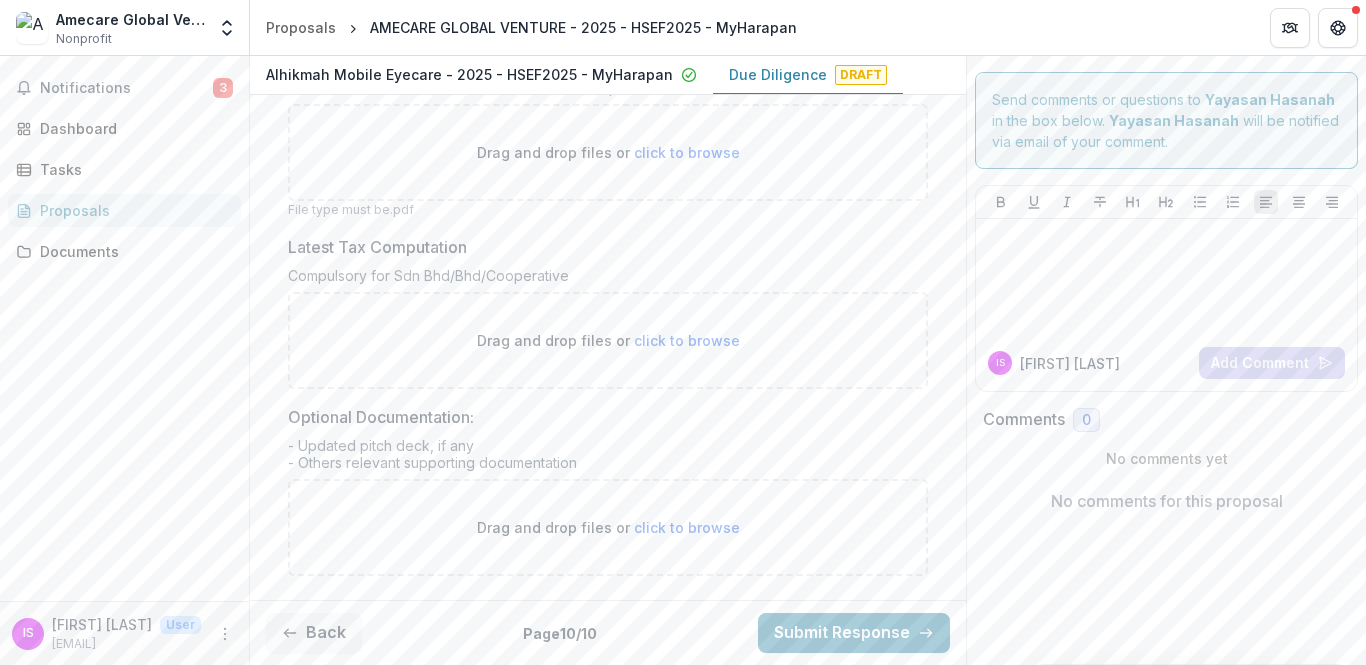 type on "**********" 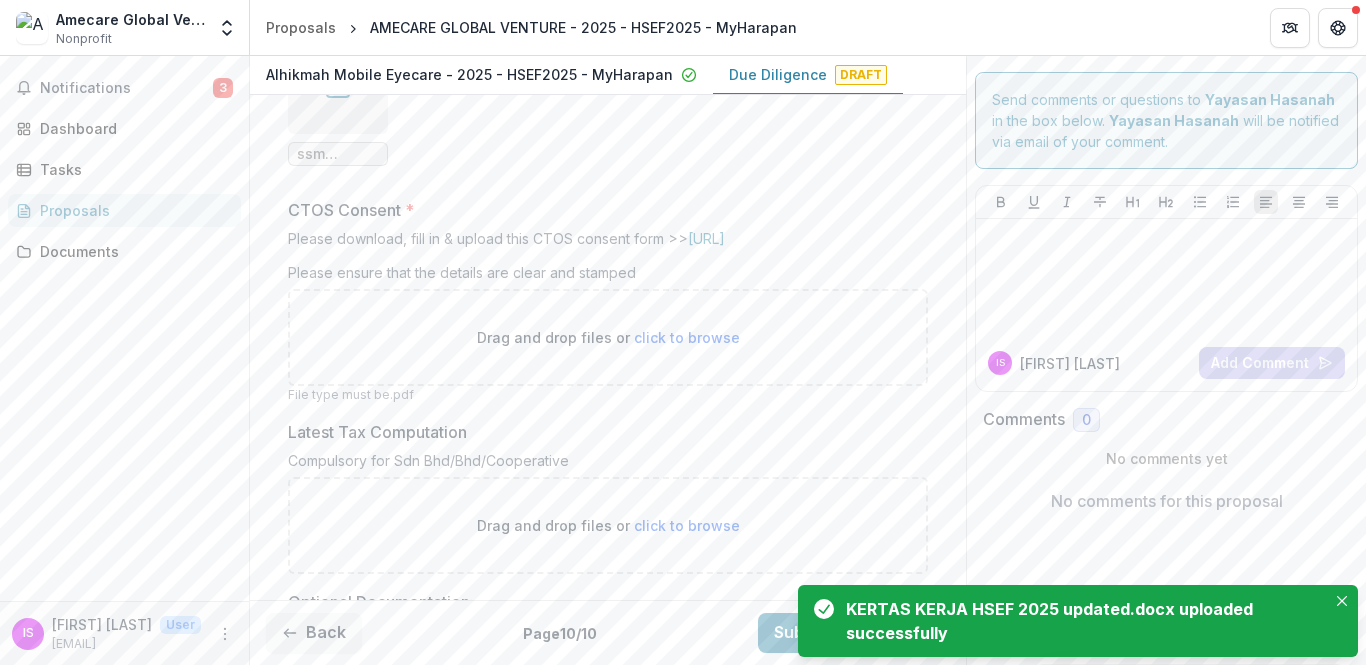 scroll, scrollTop: 692, scrollLeft: 0, axis: vertical 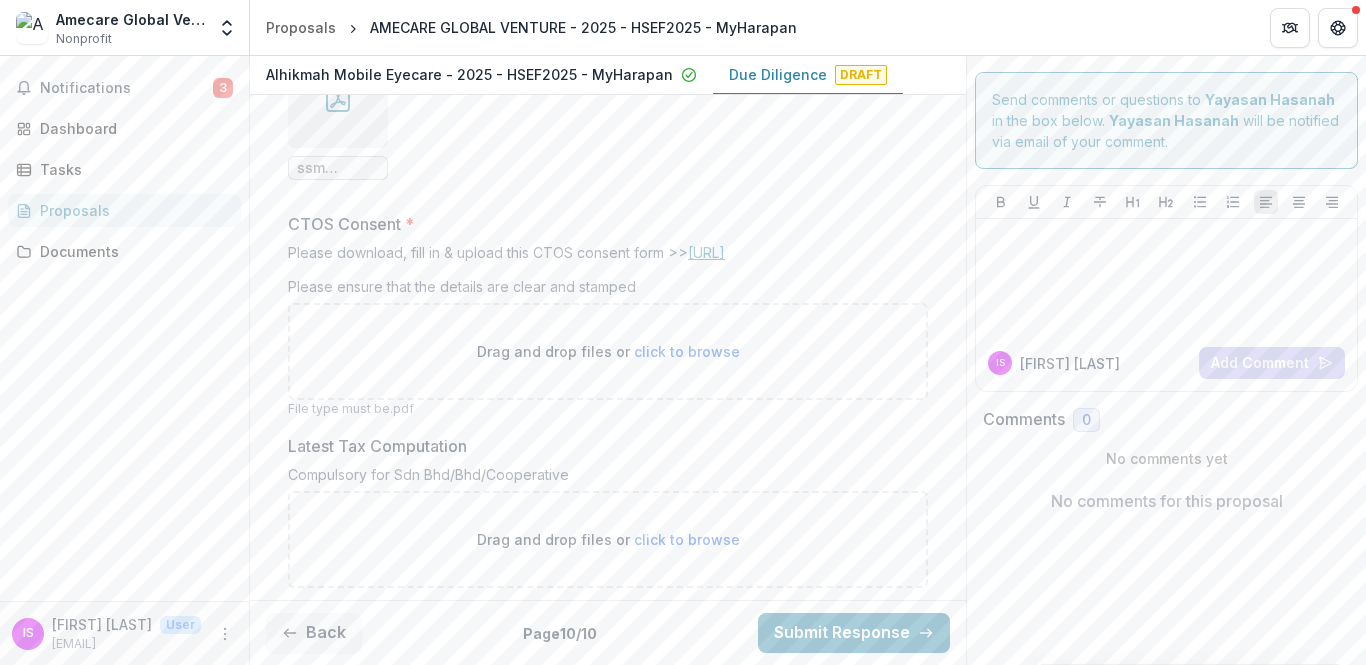 click on "http://bit.ly/4eAjeau" at bounding box center [706, 252] 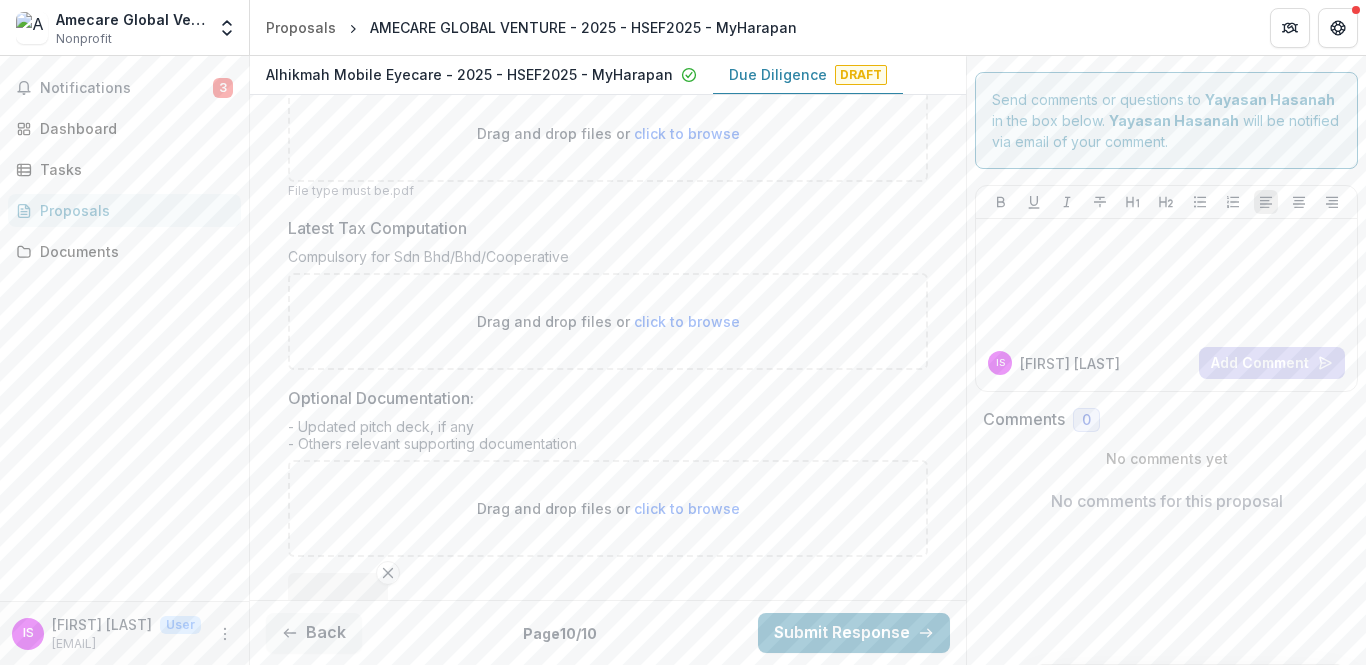 scroll, scrollTop: 1055, scrollLeft: 0, axis: vertical 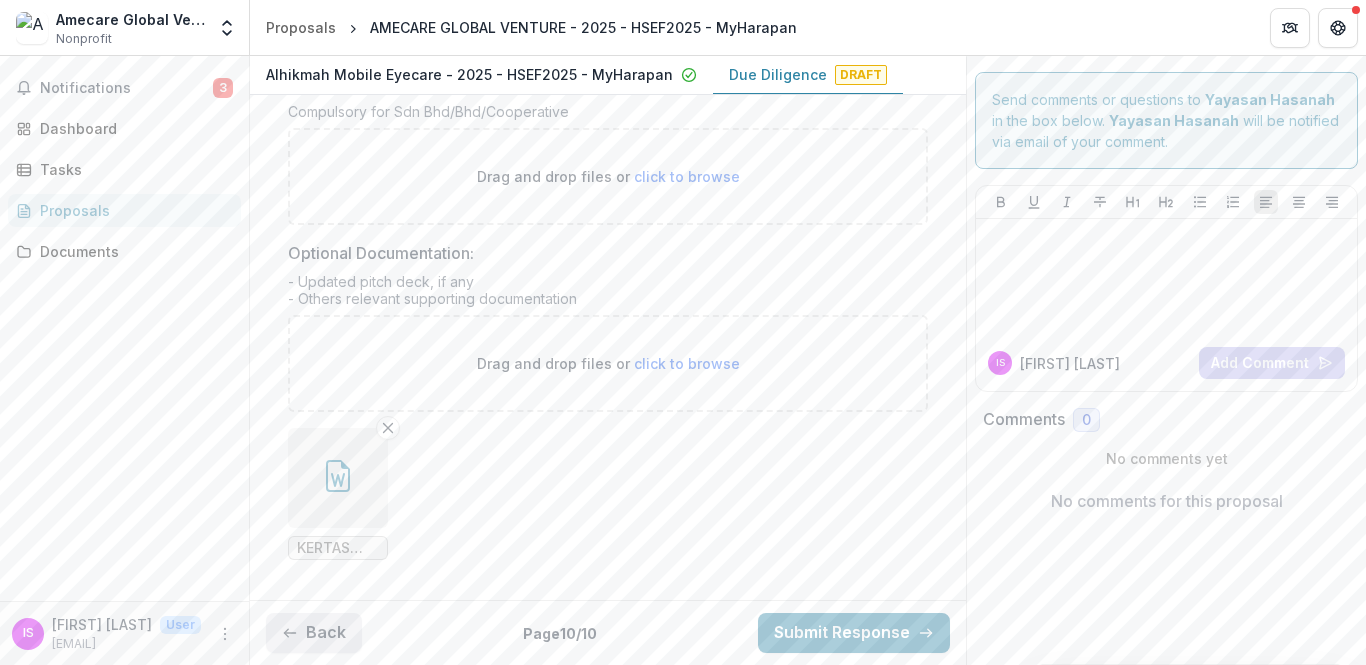 click on "Back" at bounding box center (314, 633) 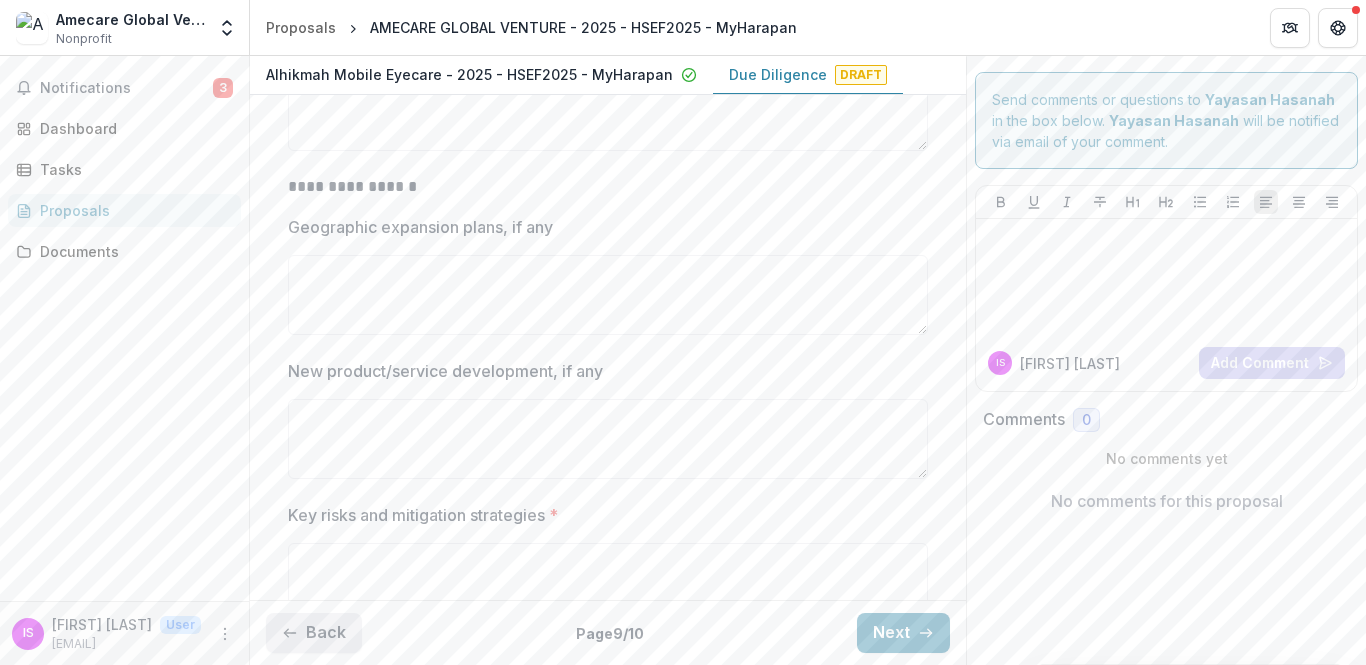 scroll, scrollTop: 571, scrollLeft: 0, axis: vertical 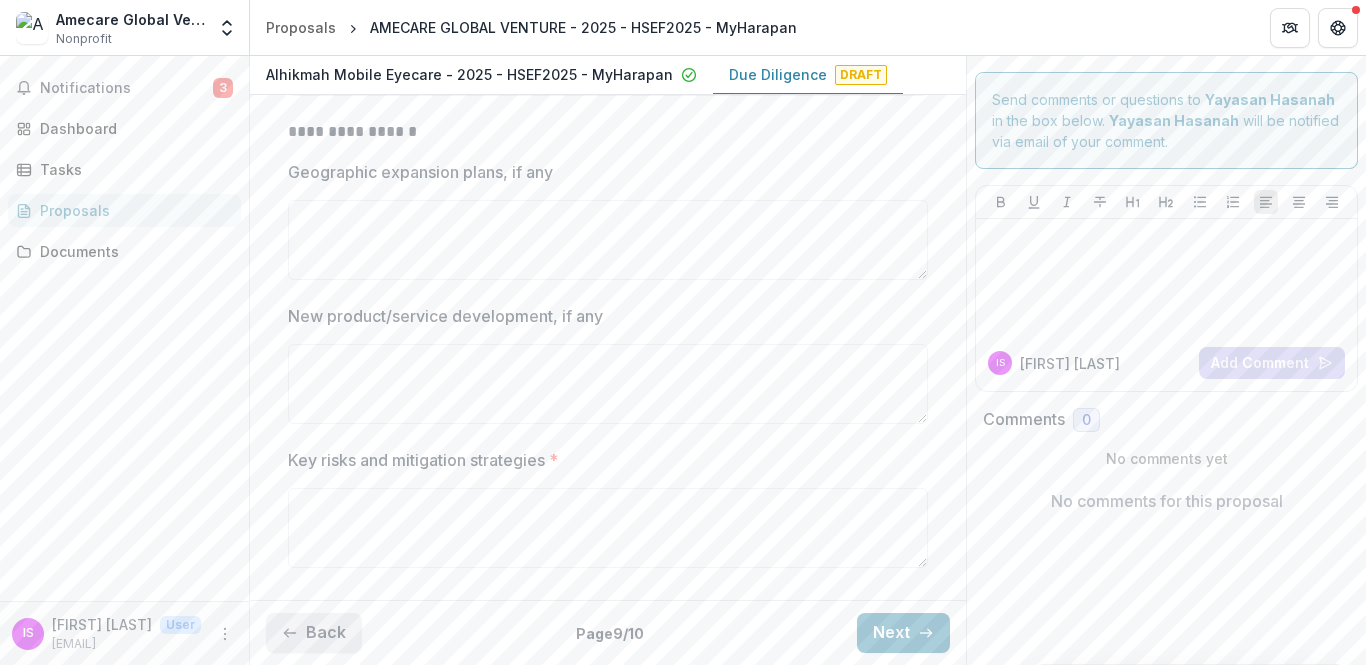 click on "Back" at bounding box center (314, 633) 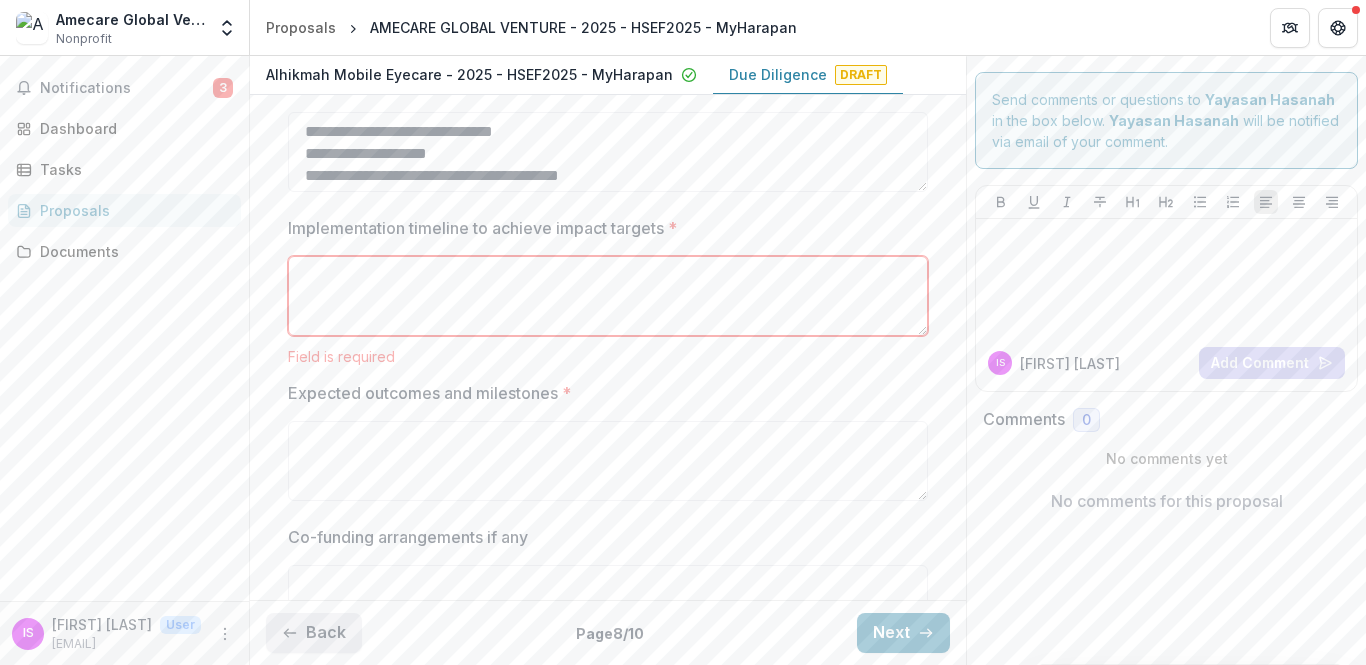 type on "**********" 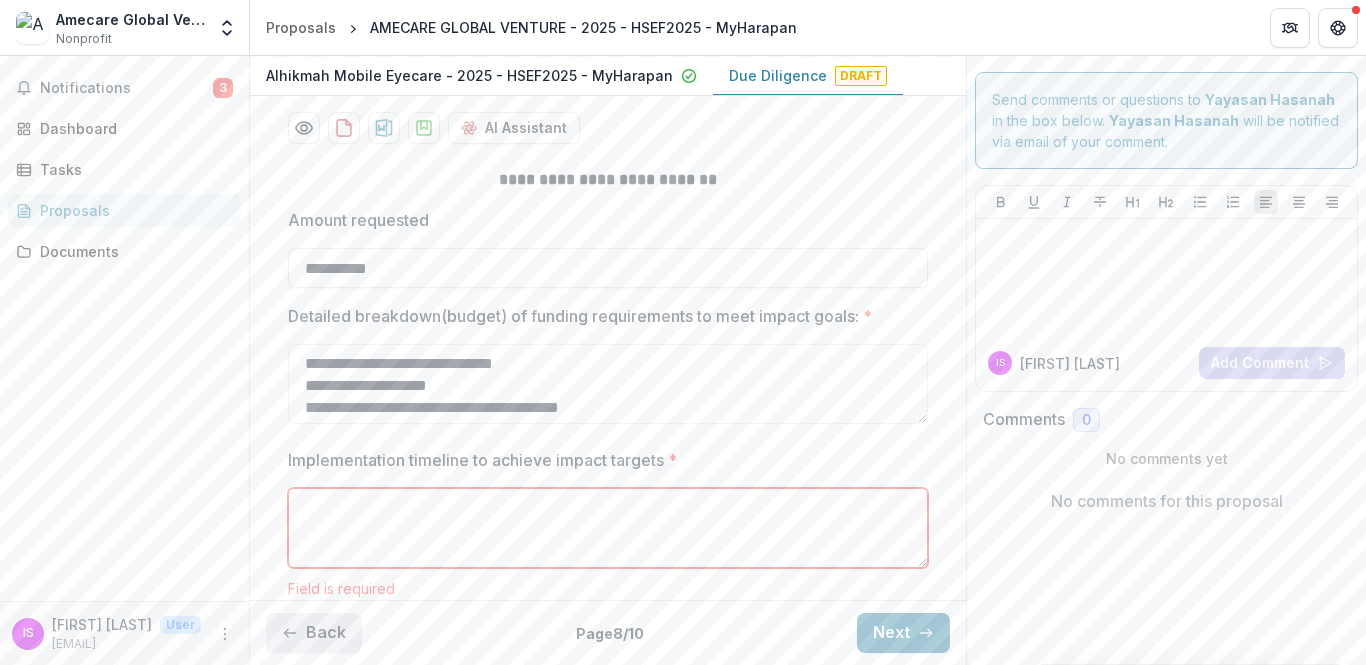 scroll, scrollTop: 340, scrollLeft: 0, axis: vertical 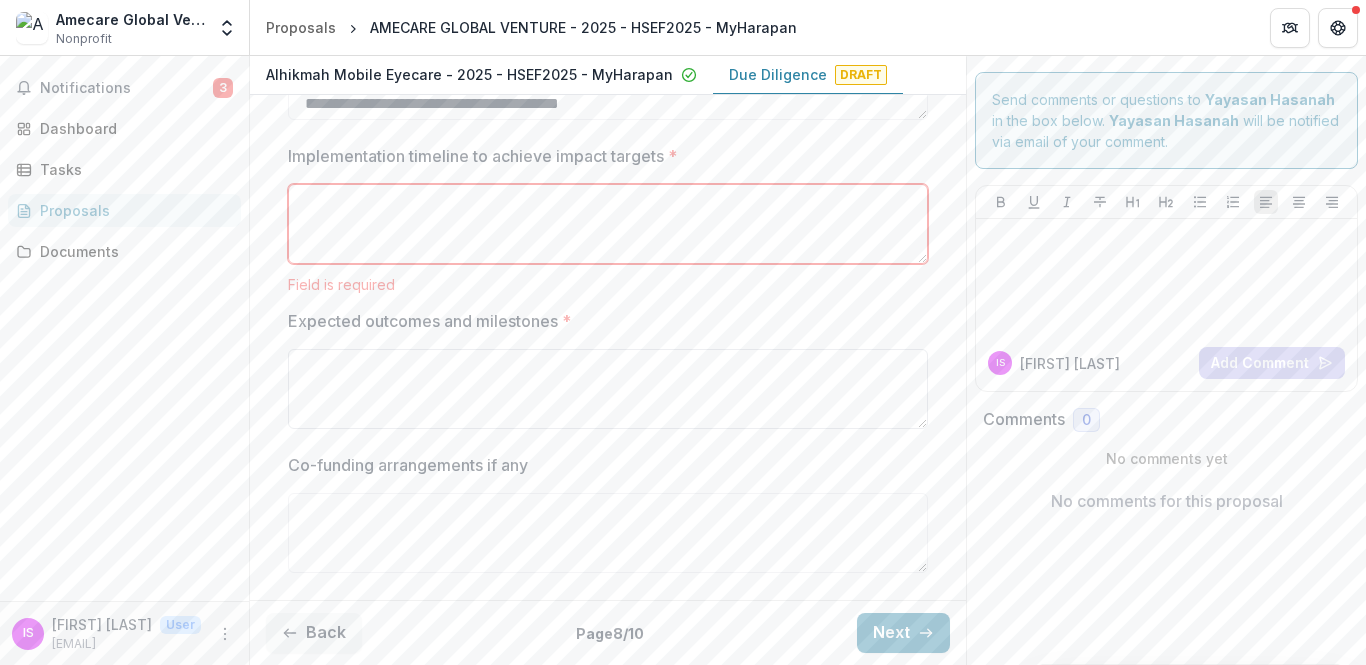 click on "Expected outcomes and milestones  *" at bounding box center (608, 389) 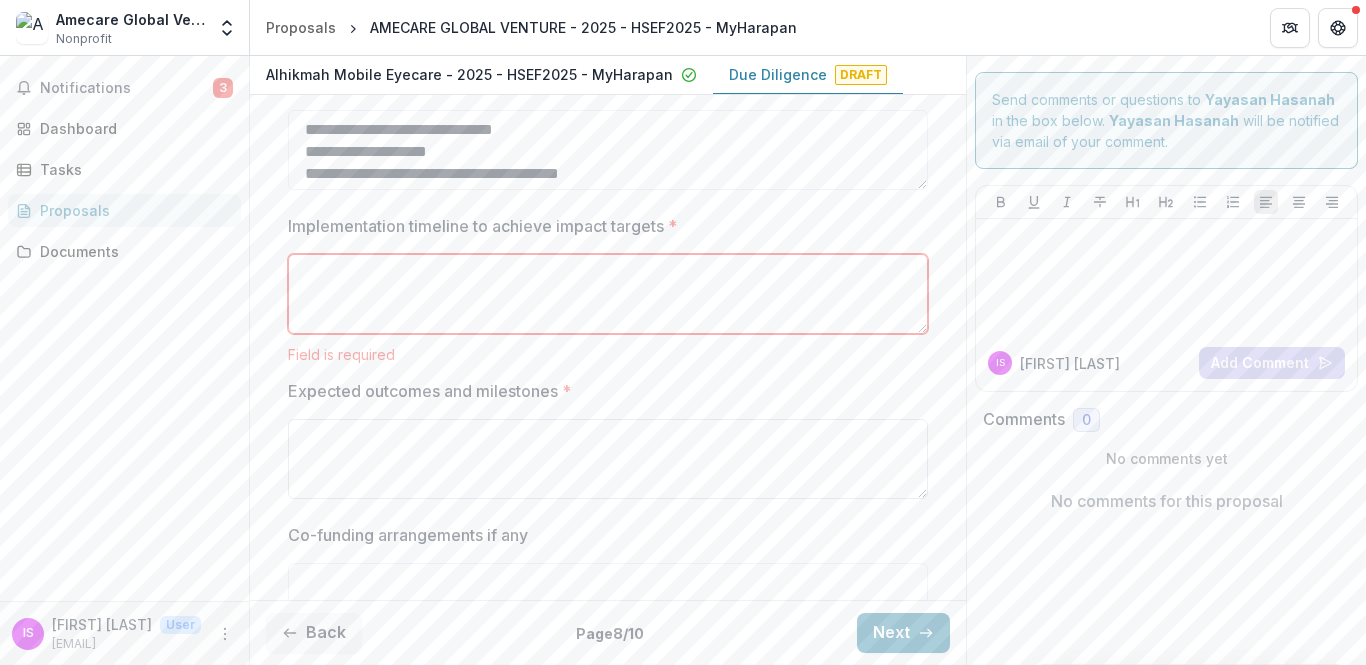 scroll, scrollTop: 572, scrollLeft: 0, axis: vertical 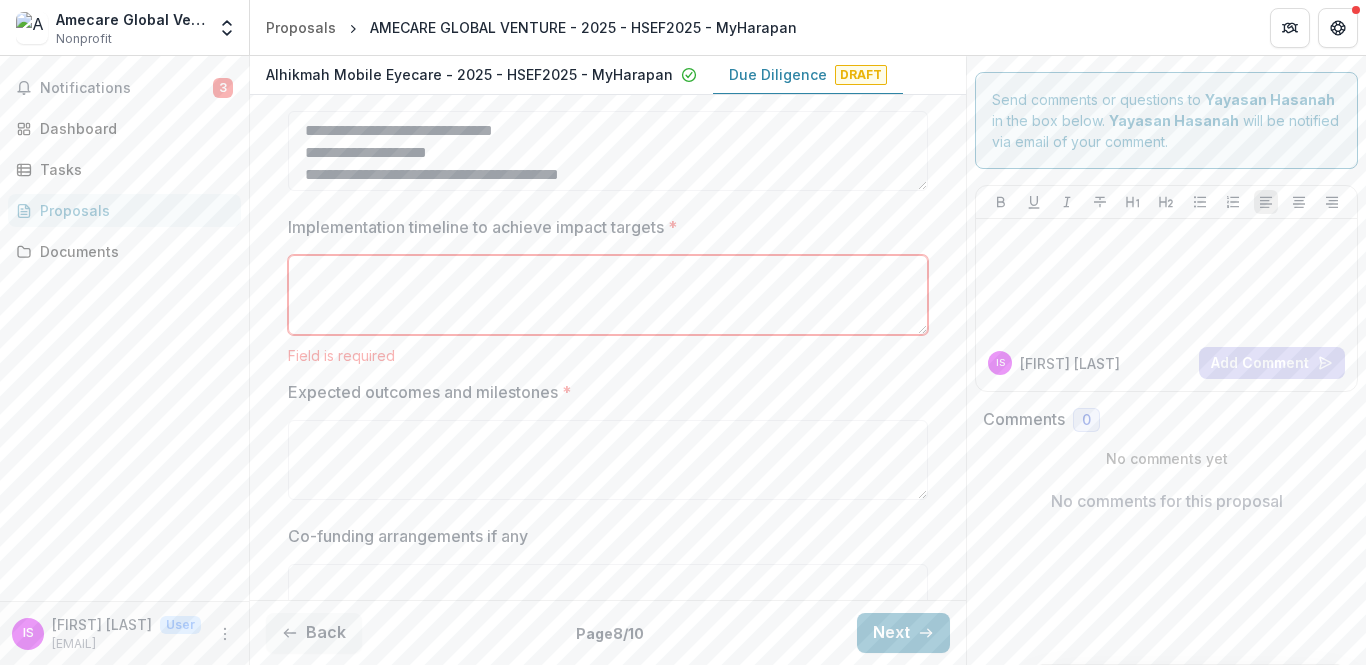 click on "Implementation timeline to achieve impact targets *" at bounding box center [608, 295] 